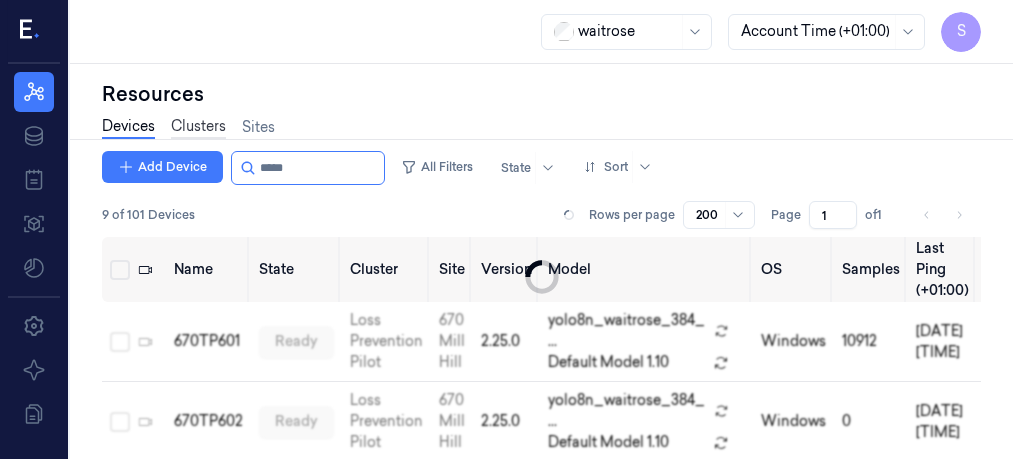 scroll, scrollTop: 0, scrollLeft: 0, axis: both 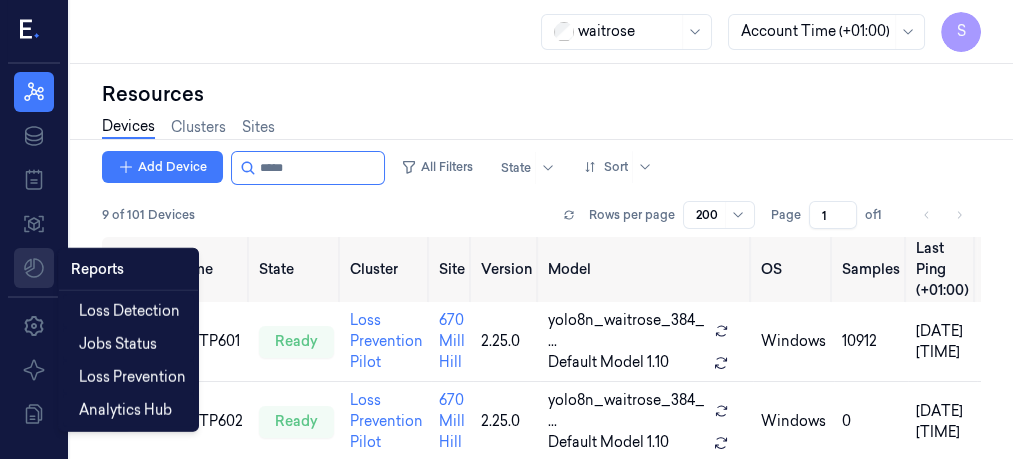 click on "S Resources Data Jobs Models Reports Reports Settings About Documentation waitrose Account Time (+01:00) S Resources Devices Clusters Sites Add Device All Filters State Sort 9 of 101 Devices Rows per page 200 Page 1 of  1 Name State Cluster Site Version Model OS Samples Last Ping (+01:00) IP 670TP601 ready Loss Prevention Pilot 670 Mill Hill 2.25.0 yolo8n_waitrose_384_ ... Default Model 1.10 windows 10912 [DATE] [TIME] [IP] 670TP602 ready Loss Prevention Pilot 670 Mill Hill 2.25.0 yolo8n_waitrose_384_ ... Default Model 1.10 windows 0 [DATE] [TIME] [IP] 670TP603 ready Loss Prevention Pilot 670 Mill Hill 2.25.0 yolo8n_waitrose_384_ ... Default Model 1.10 windows 1405 [DATE] [TIME] [IP] 670TP604 ready Loss Prevention Pilot 670 Mill Hill 2.25.0 yolo8n_waitrose_384_ ... Default Model 1.10 windows 1109 [DATE] [TIME] [IP] 670TP605 ready Loss Prevention Pilot 670 Mill Hill 2.25.0 yolo8n_waitrose_384_ ... Default Model 1.10 windows 0 [IP] 839" at bounding box center (506, 229) 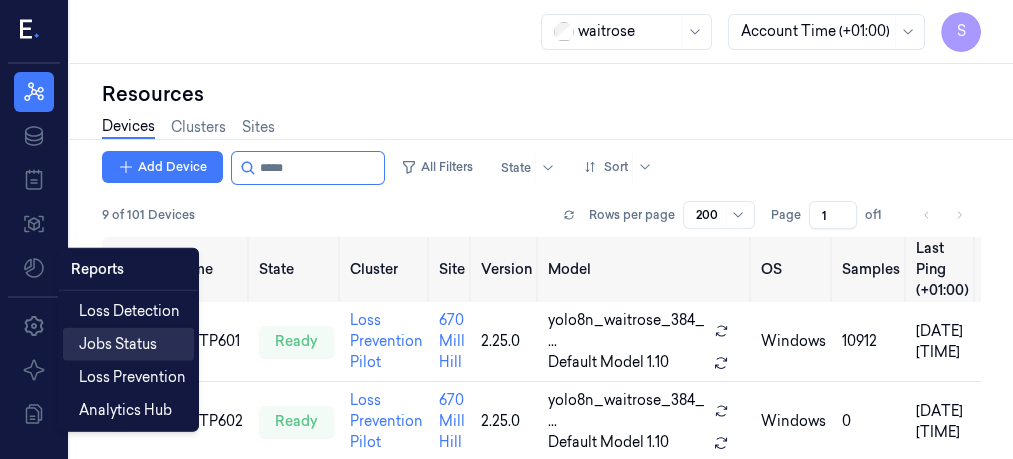 click on "Jobs Status" at bounding box center (118, 344) 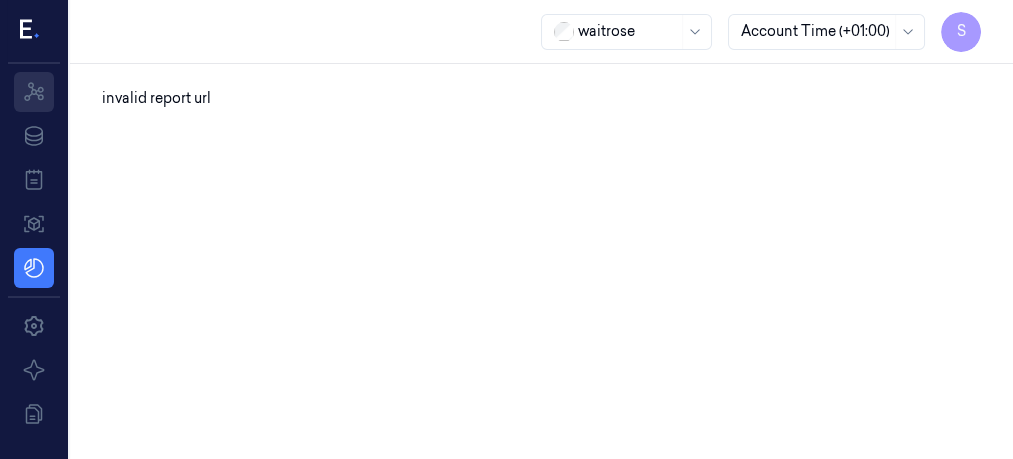 click on "Resources" at bounding box center [34, 92] 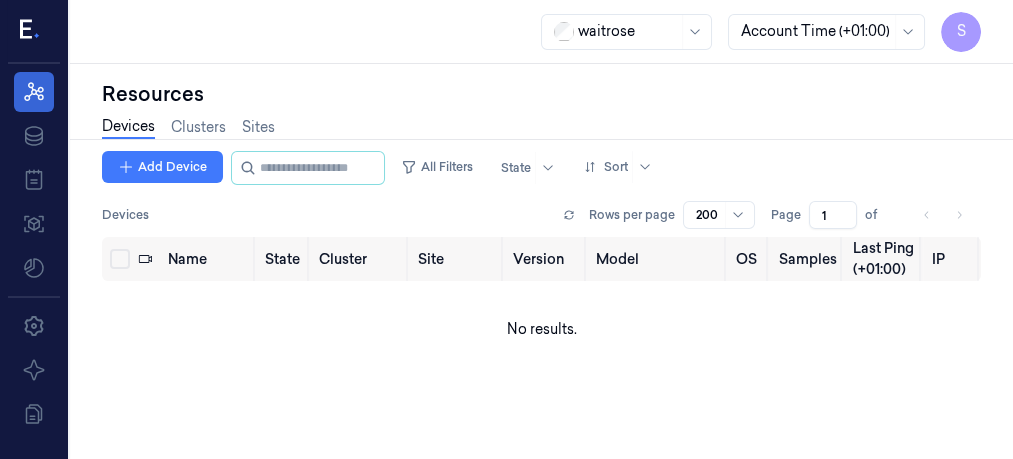 click 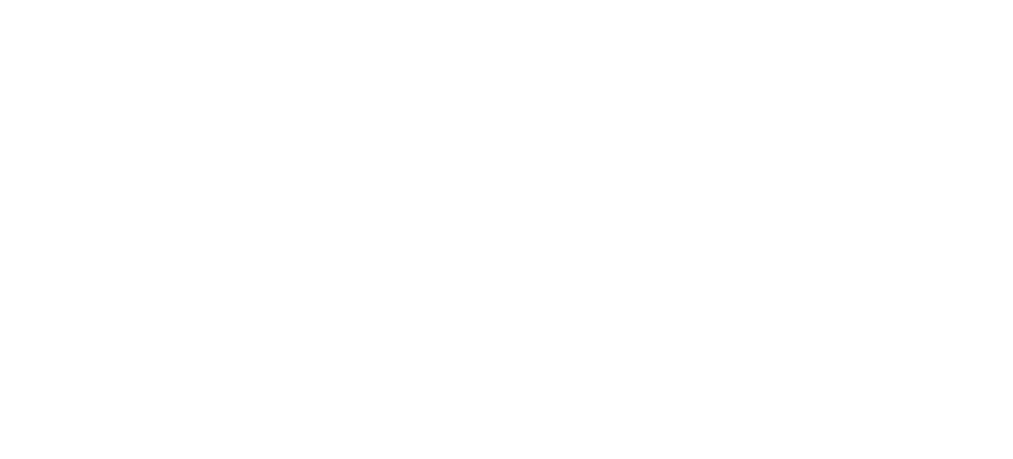 scroll, scrollTop: 0, scrollLeft: 0, axis: both 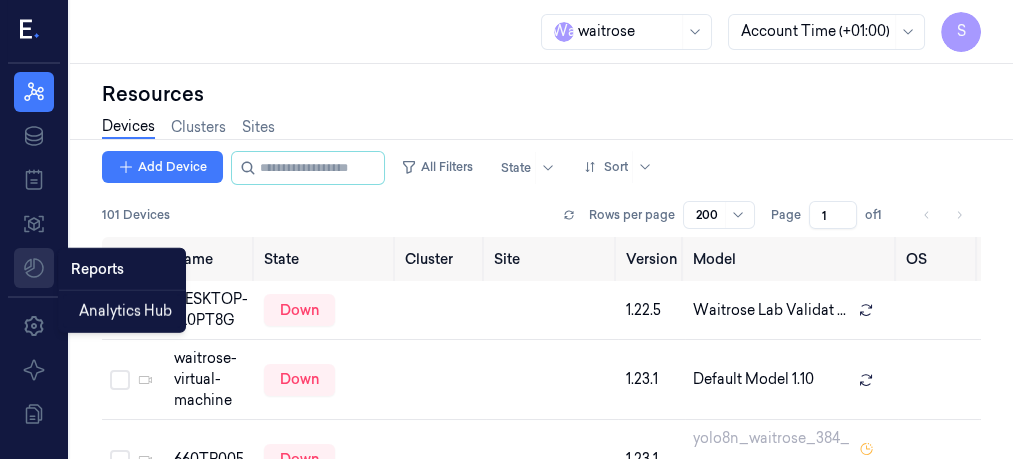 click on "S Resources Data Jobs Models Reports Reports Settings About Documentation W a waitrose Account Time (+01:00) S Resources Devices Clusters Sites Add Device All Filters State Sort 101 Devices Rows per page 200 Page 1 of  1 Name State Cluster Site Version Model OS Samples Last Ping (+01:00) IP DESKTOP-1L0PT8G down 1.22.5 Waitrose Lab Validat ... 0 20/07/2023 11:32:43 10.58.48.41 waitrose-virtual-machine down 1.23.1 Default Model 1.10 0 30/06/2023 13:10:06 192.168.10.129 660TP005 down 1.23.1 yolo8n_waitrose_384_ ... Waitrose model 29_11 131 13/02/2024 00:34:25 10.220.19.67 660TP001 down 1.23.1 yolo8n_waitrose_384_ ... Waitrose model 29_11 29089 13/02/2024 00:23:16 10.220.19.4 DESKTOP-H38O91D down 1.23.1 Models/ Waitrose Twi ... windows 12102 29/02/2024 15:25:55 192.168.8.110 257TP611 down 2.19.0 yolo8n_waitrose_384_ ... Default Model 1.10 windows 6 03/12/2024 16:36:45 10.216.107.200 edgibox-waitrose ready Loss Prevention Pilot 2.26.0 Default Model 1.10 yolo8n_waitrose_384_ ... linux 2065579 457TP651 640" at bounding box center [506, 229] 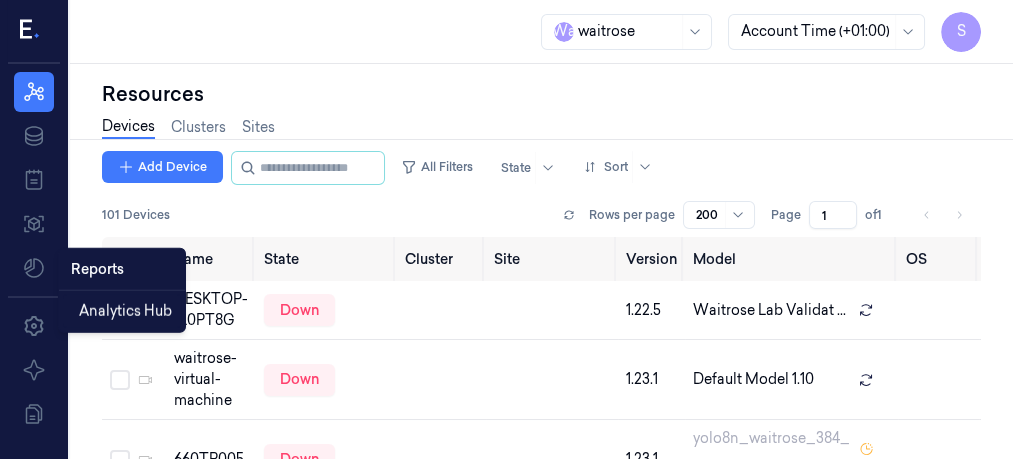 click on "Reports" at bounding box center (122, 269) 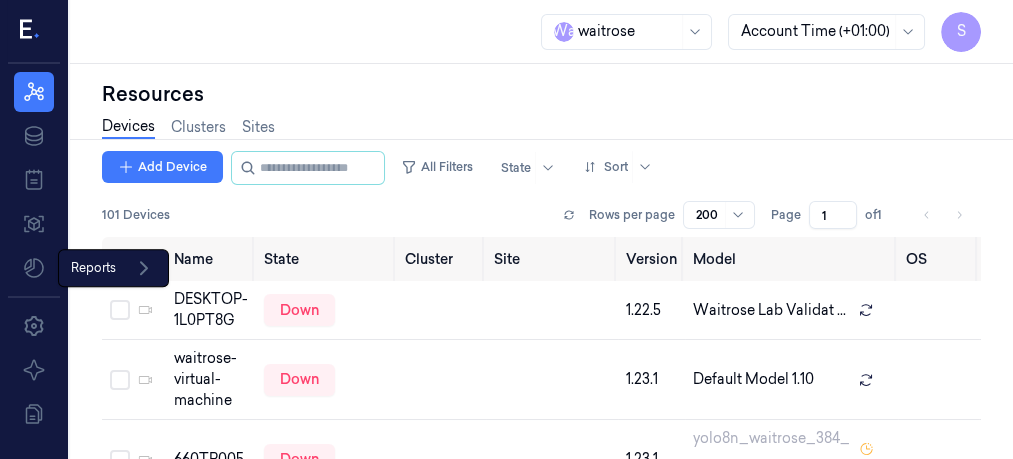 click 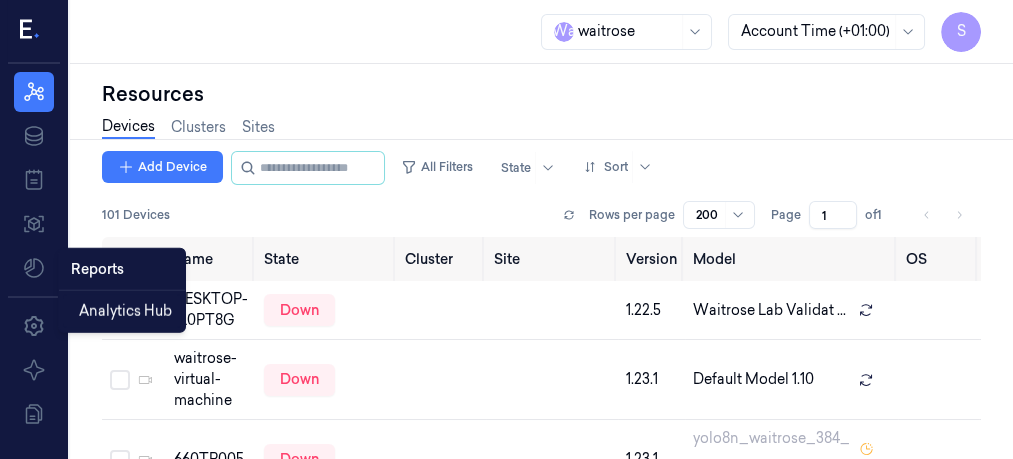 click on "Reports" at bounding box center [122, 269] 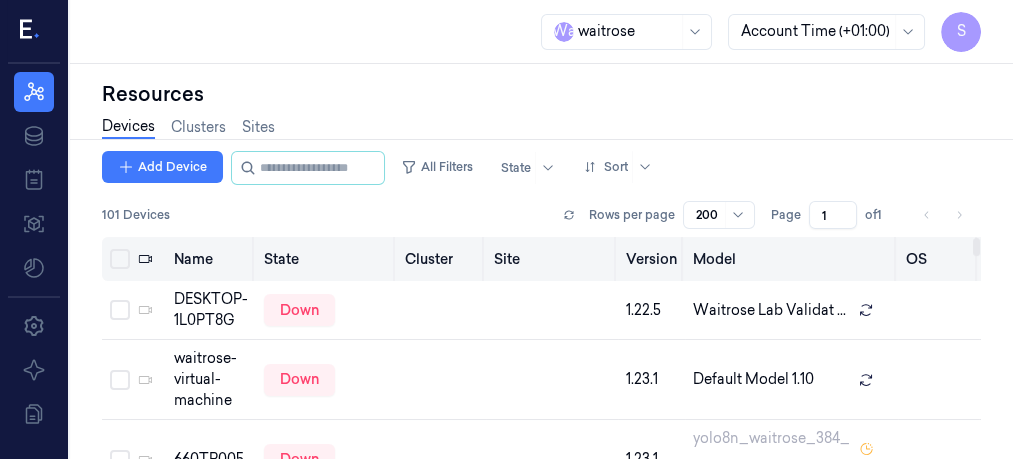 drag, startPoint x: 145, startPoint y: 256, endPoint x: 121, endPoint y: 271, distance: 28.301943 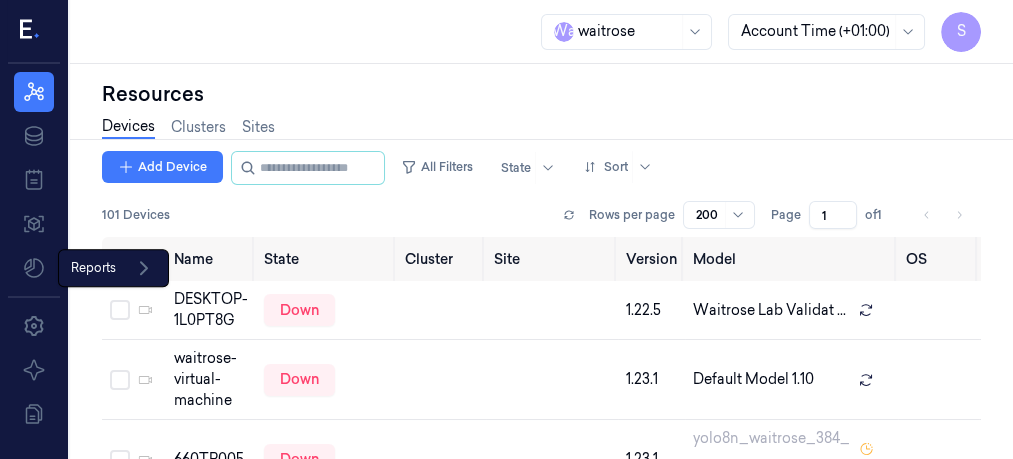 click 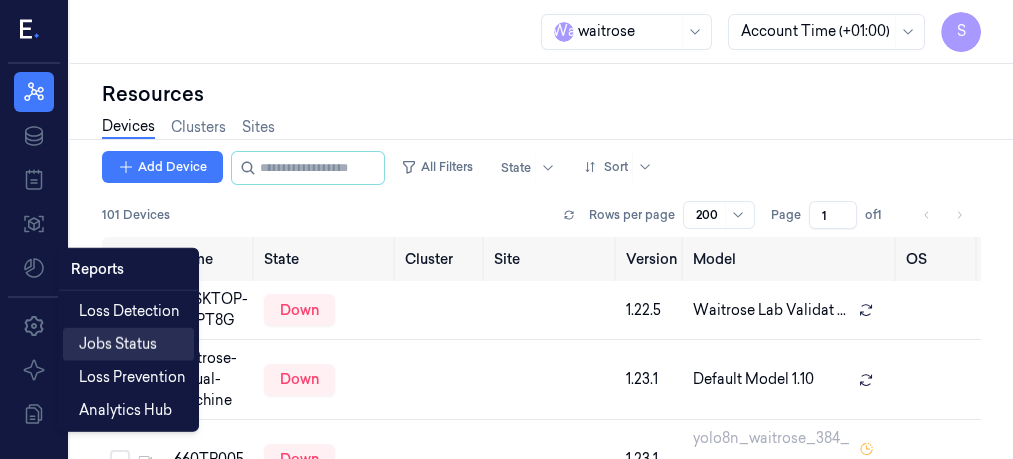 click on "Jobs Status" at bounding box center [118, 344] 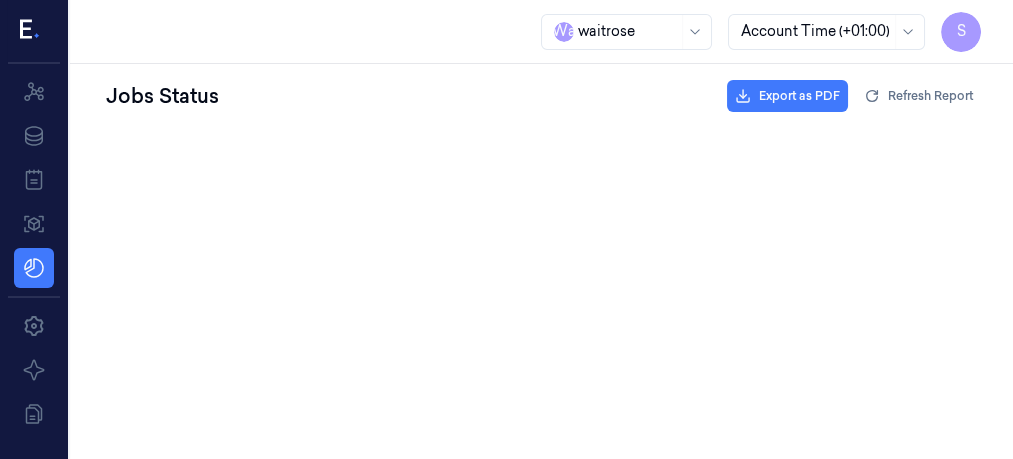 scroll, scrollTop: 0, scrollLeft: 0, axis: both 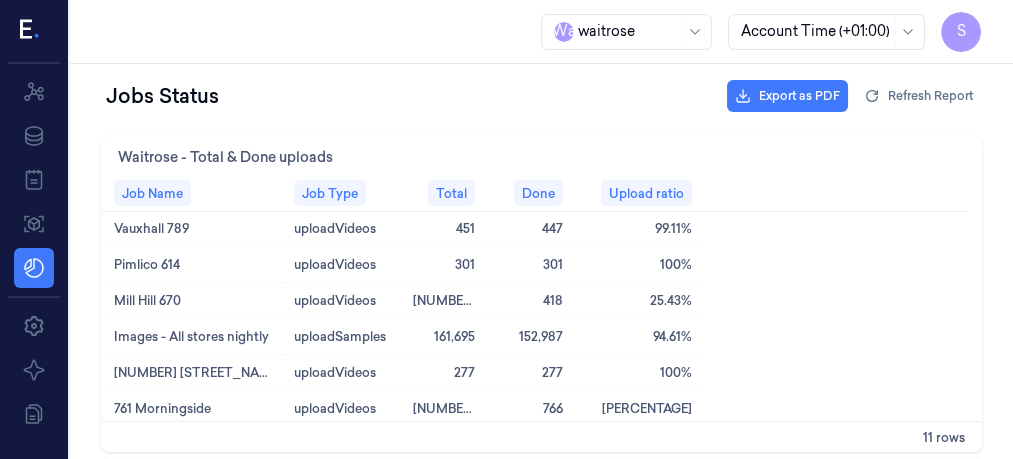 click on "Upload ratio" at bounding box center [639, 193] 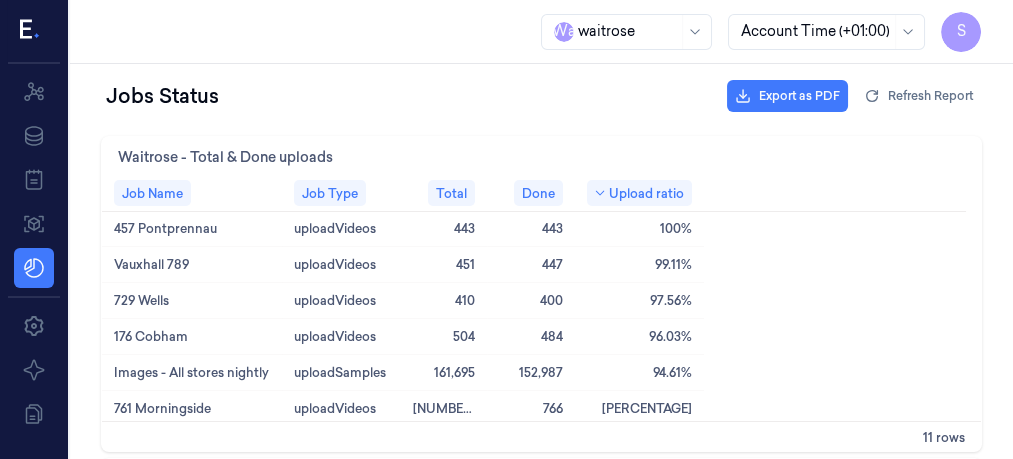 scroll, scrollTop: 102, scrollLeft: 0, axis: vertical 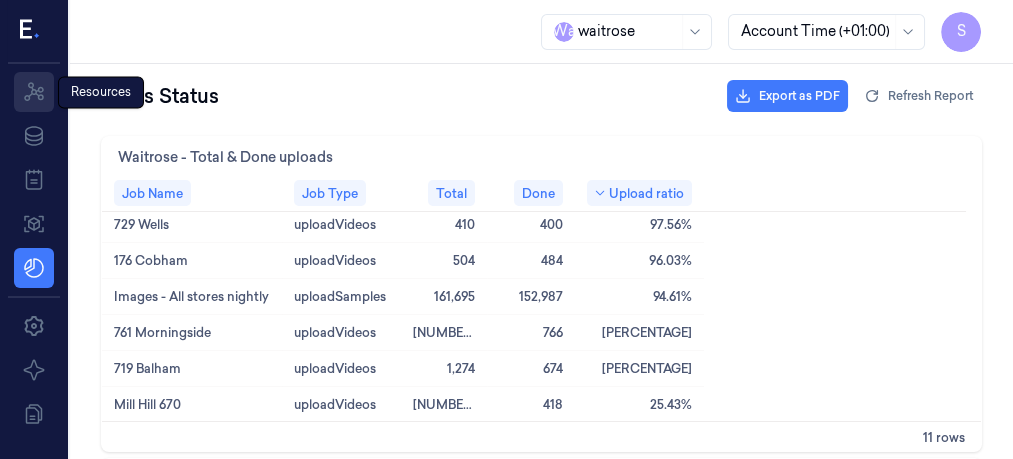 click 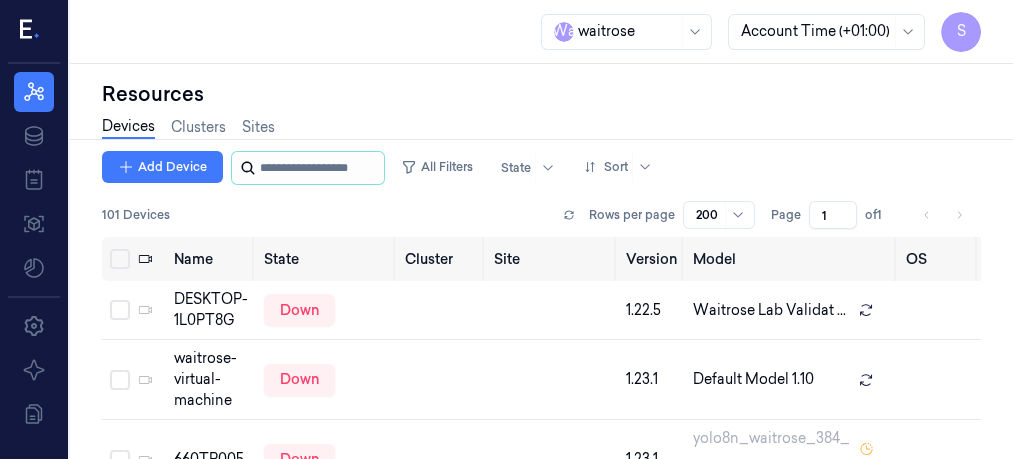 click at bounding box center [320, 168] 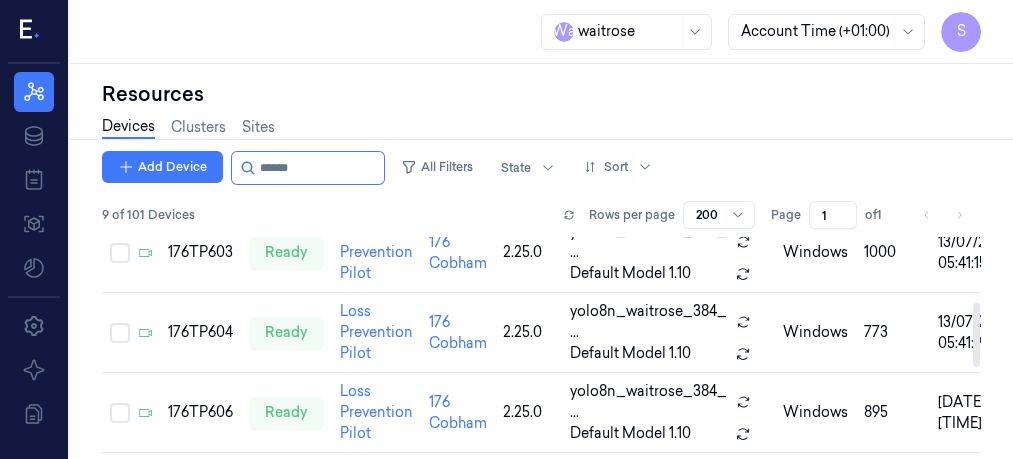 scroll, scrollTop: 0, scrollLeft: 0, axis: both 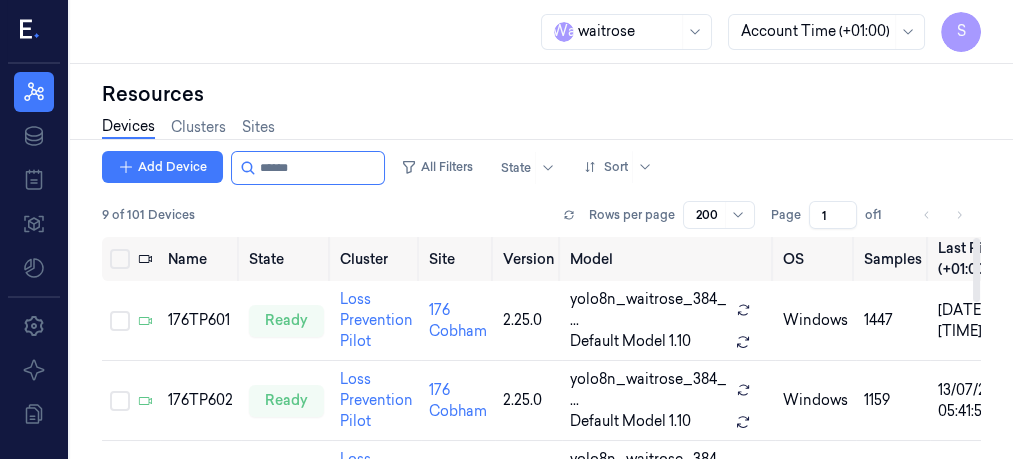 drag, startPoint x: 974, startPoint y: 281, endPoint x: 1011, endPoint y: 179, distance: 108.503456 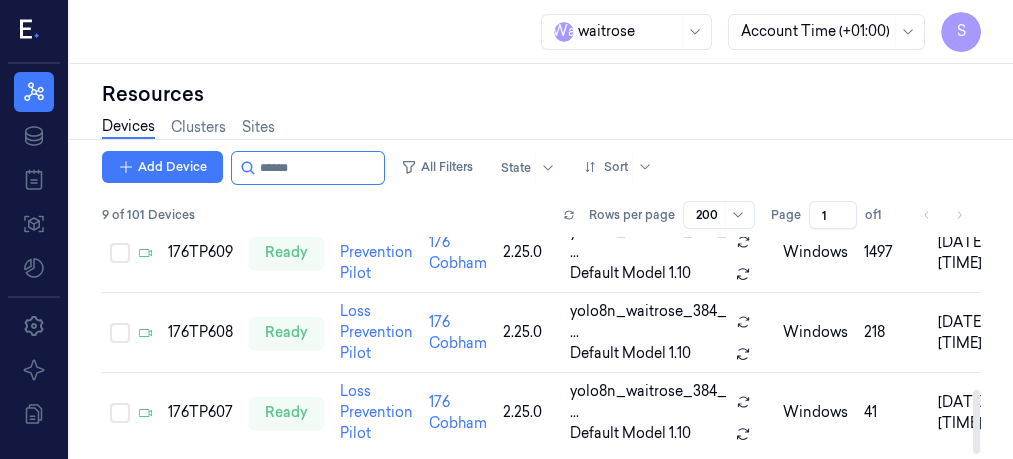 scroll, scrollTop: 559, scrollLeft: 0, axis: vertical 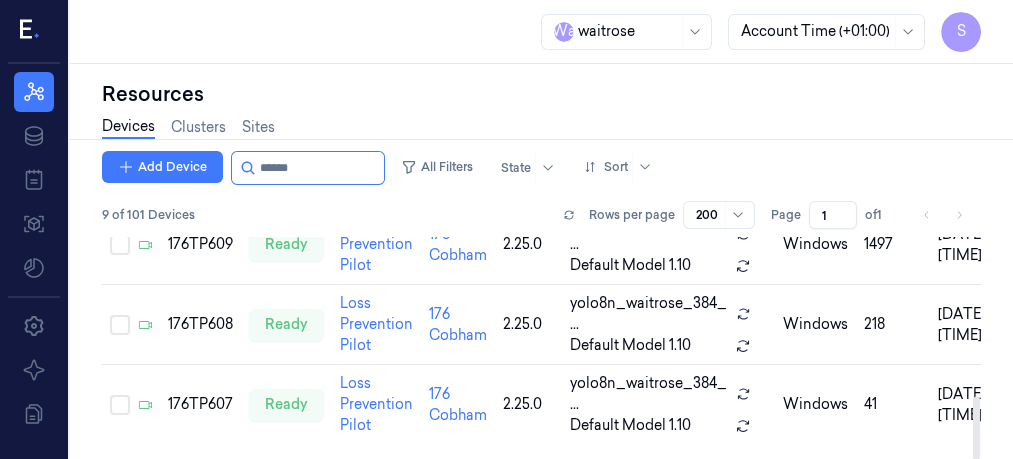 drag, startPoint x: 976, startPoint y: 282, endPoint x: 976, endPoint y: 480, distance: 198 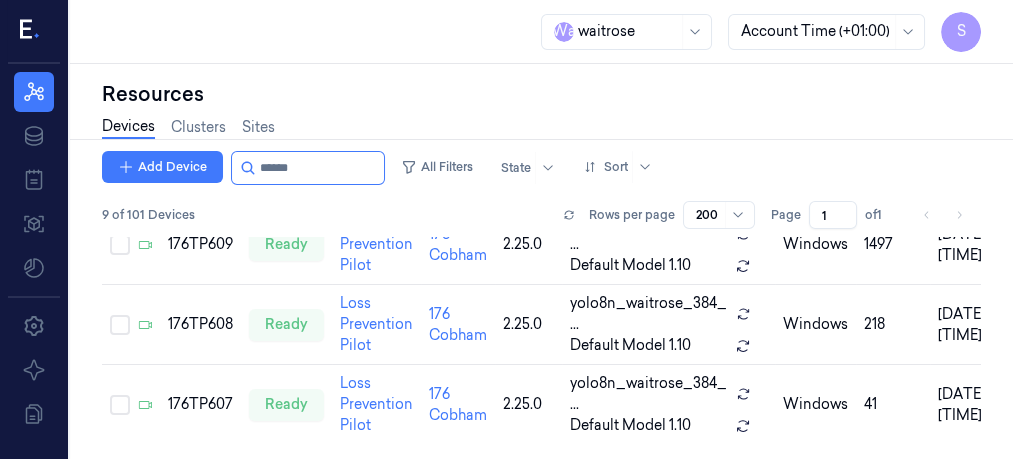 click on "Devices Clusters Sites" at bounding box center (541, 129) 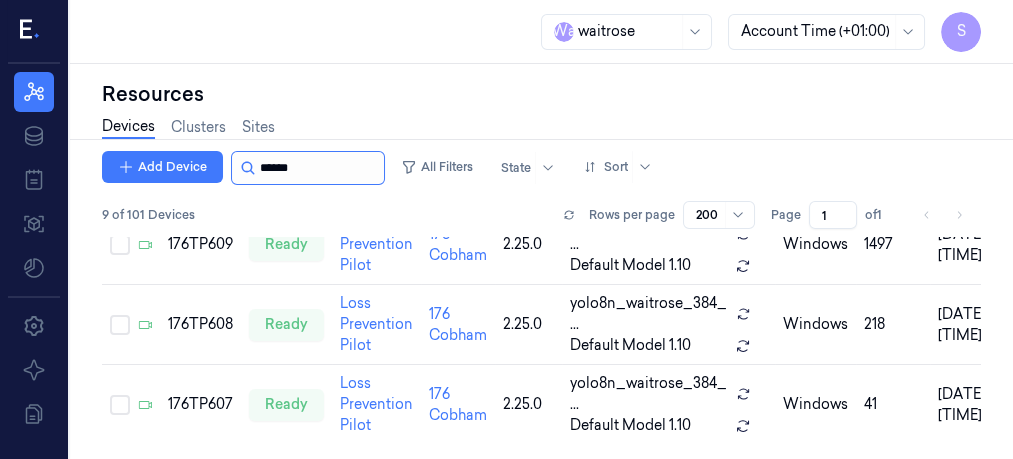 click at bounding box center (320, 168) 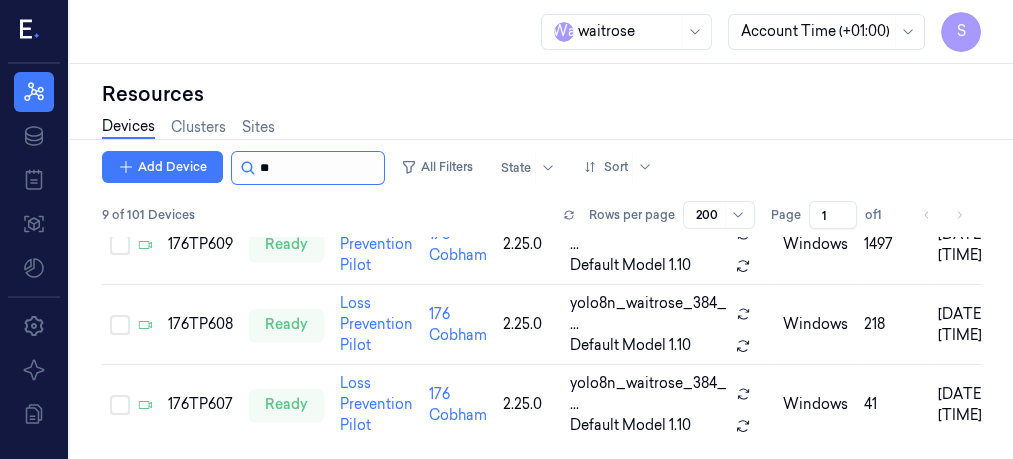 type on "*" 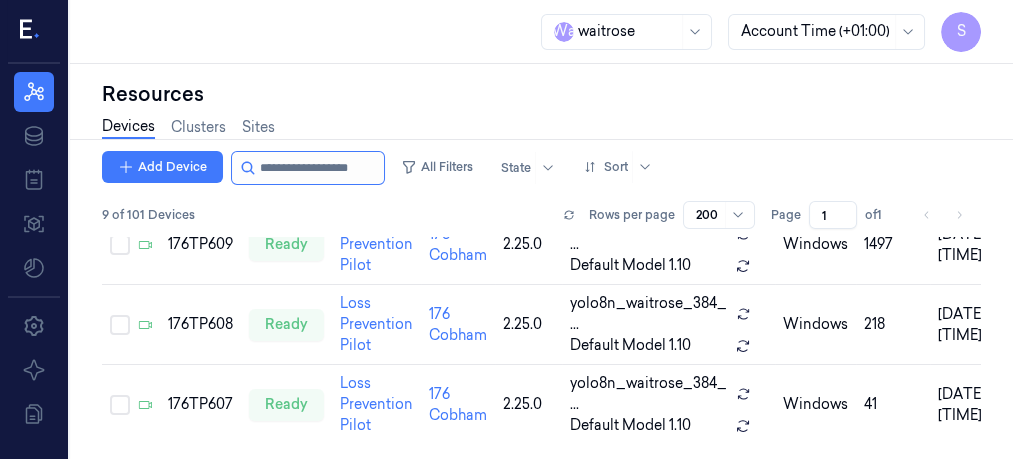 scroll, scrollTop: 0, scrollLeft: 0, axis: both 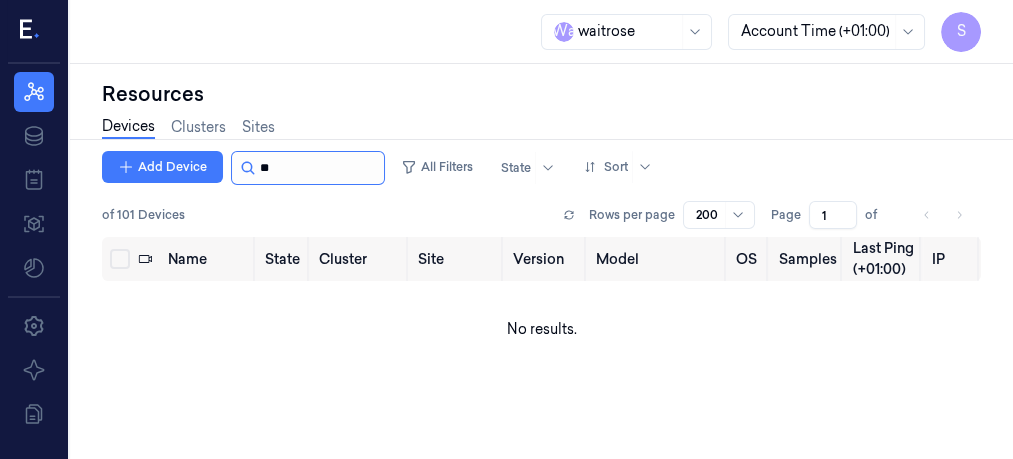 type on "*" 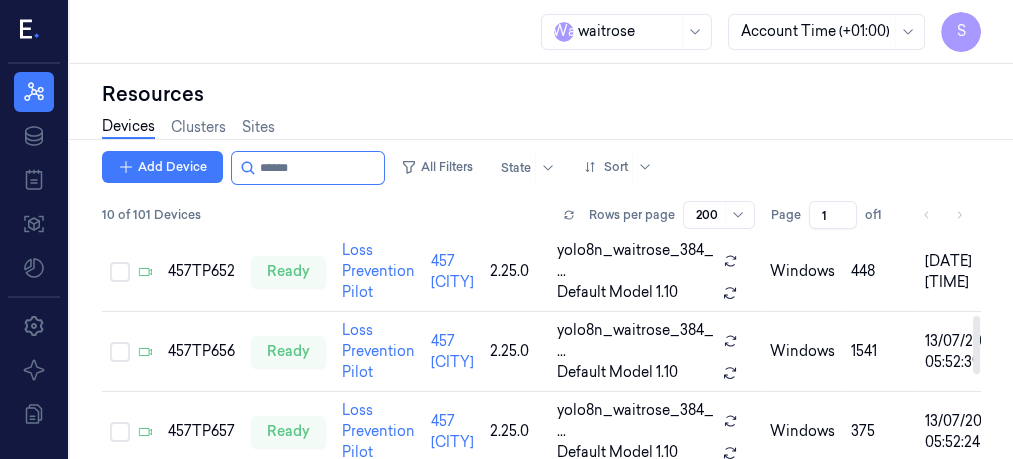 scroll, scrollTop: 0, scrollLeft: 0, axis: both 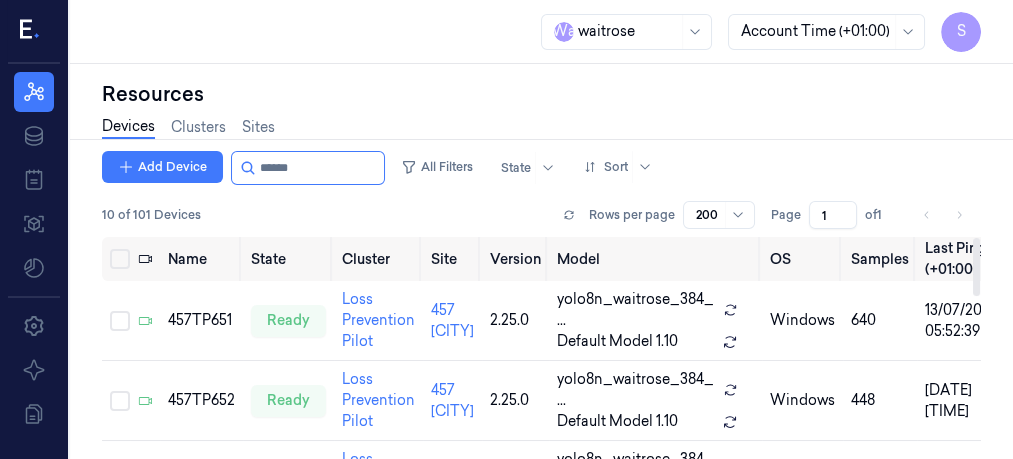 drag, startPoint x: 978, startPoint y: 267, endPoint x: 996, endPoint y: 99, distance: 168.96153 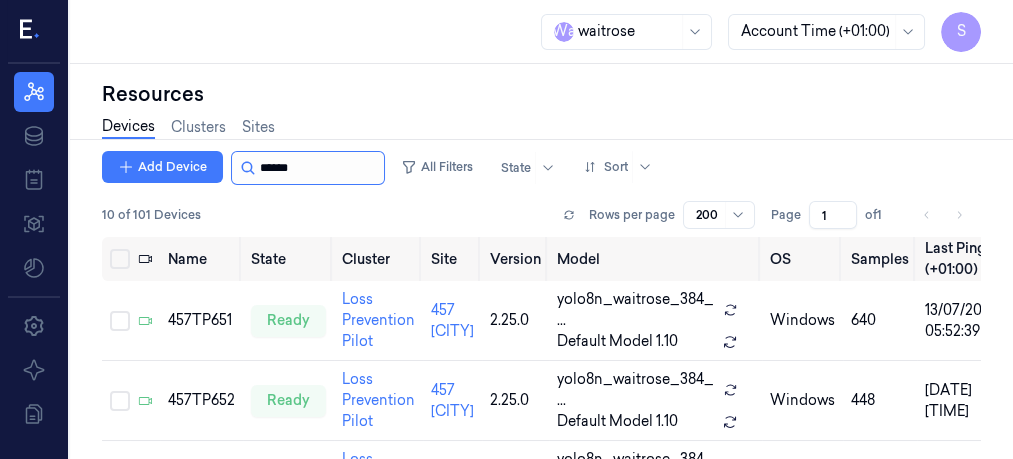 click at bounding box center (320, 168) 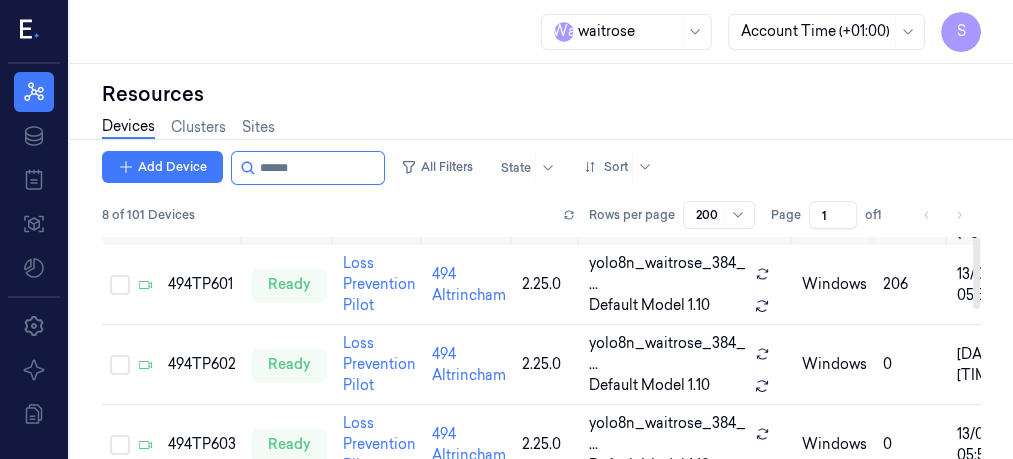 scroll, scrollTop: 0, scrollLeft: 0, axis: both 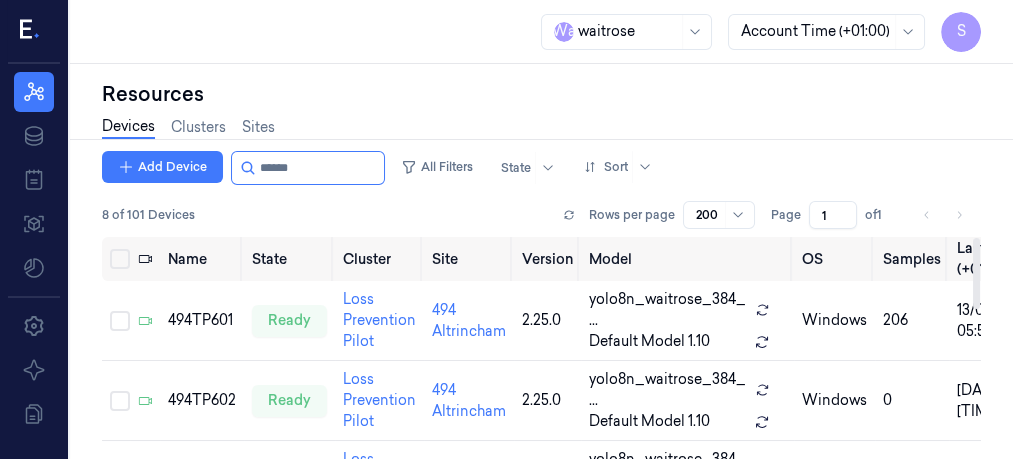 drag, startPoint x: 973, startPoint y: 277, endPoint x: 986, endPoint y: 176, distance: 101.8332 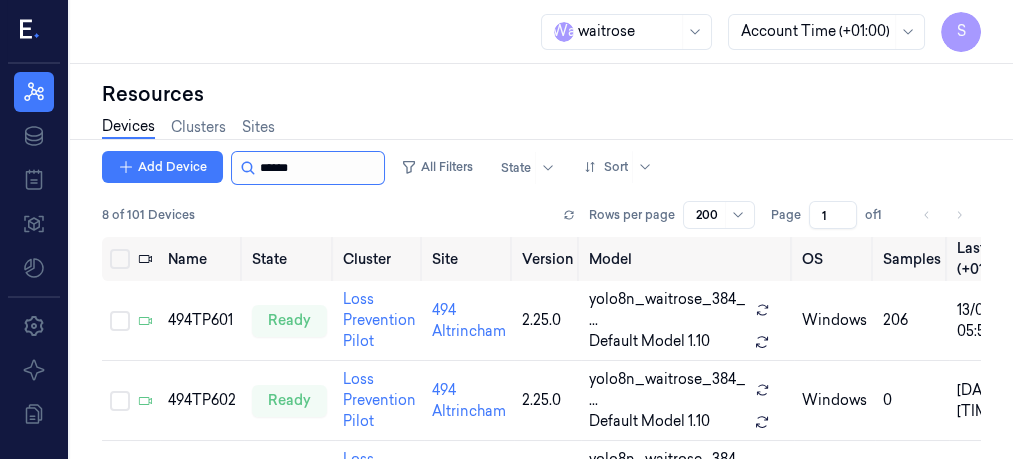 click at bounding box center [320, 168] 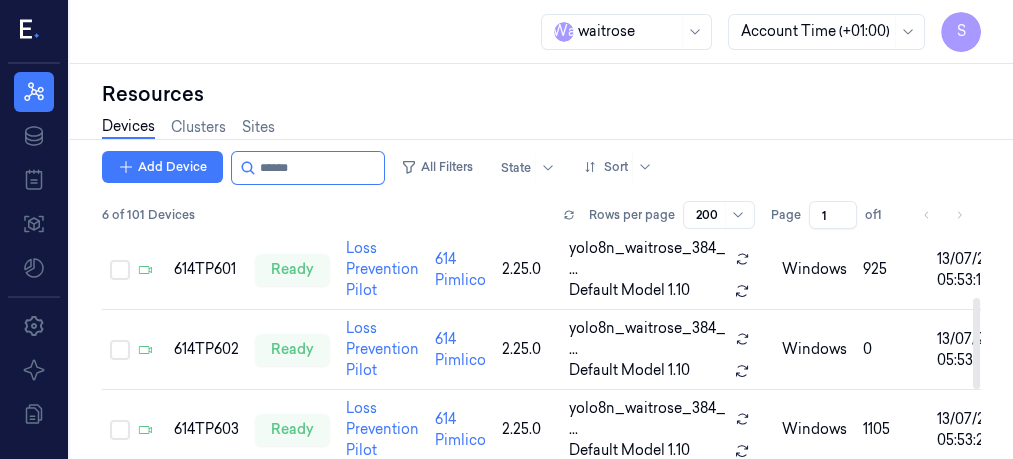 scroll, scrollTop: 0, scrollLeft: 0, axis: both 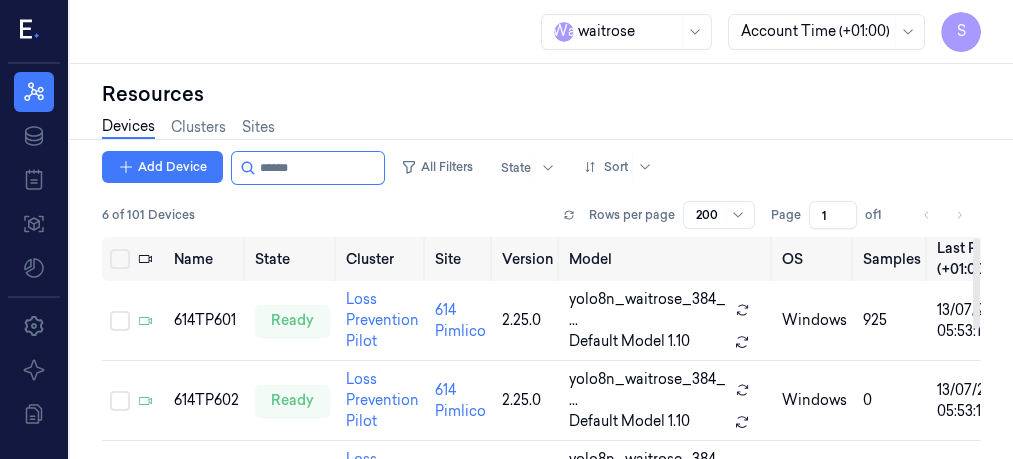 drag, startPoint x: 974, startPoint y: 281, endPoint x: 977, endPoint y: 219, distance: 62.072536 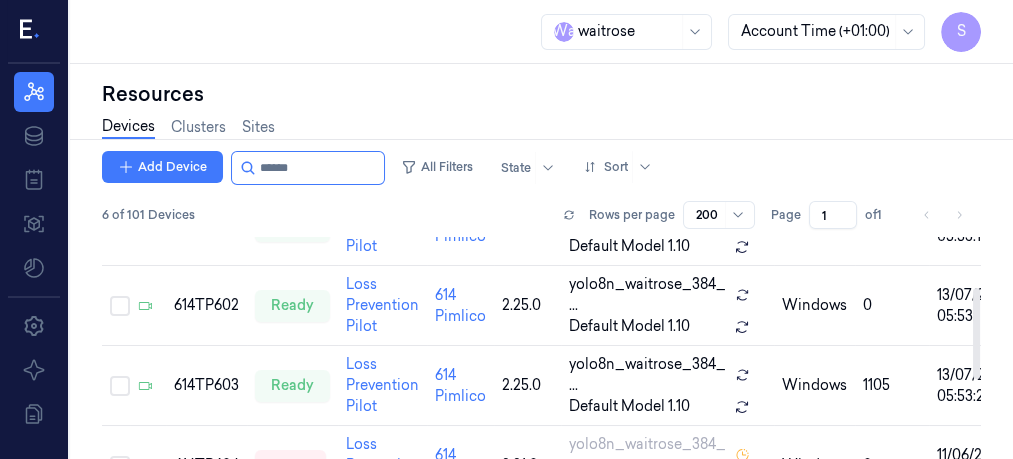 scroll, scrollTop: 0, scrollLeft: 0, axis: both 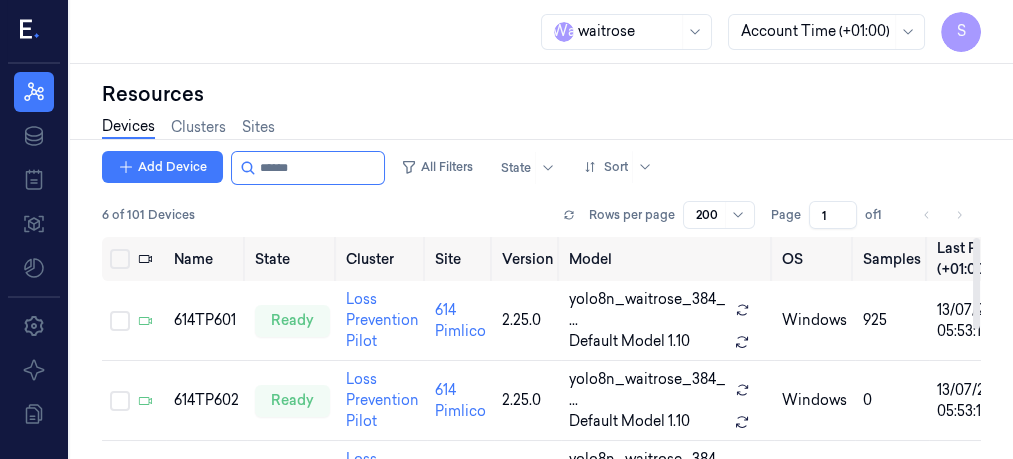 drag, startPoint x: 978, startPoint y: 275, endPoint x: 971, endPoint y: 128, distance: 147.16656 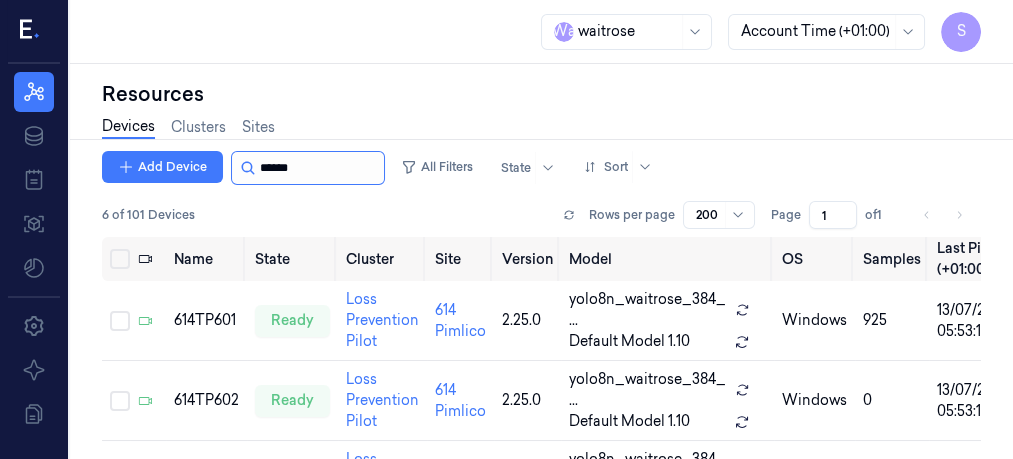 click at bounding box center [320, 168] 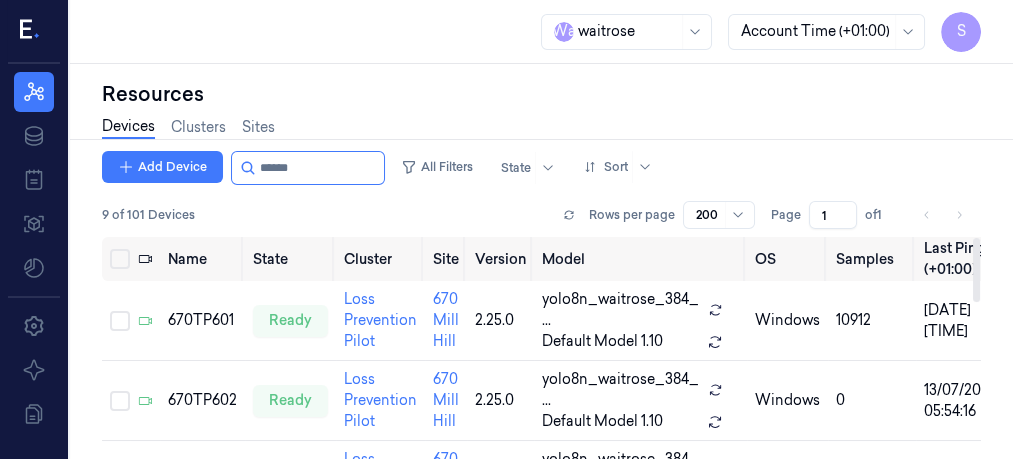 type on "******" 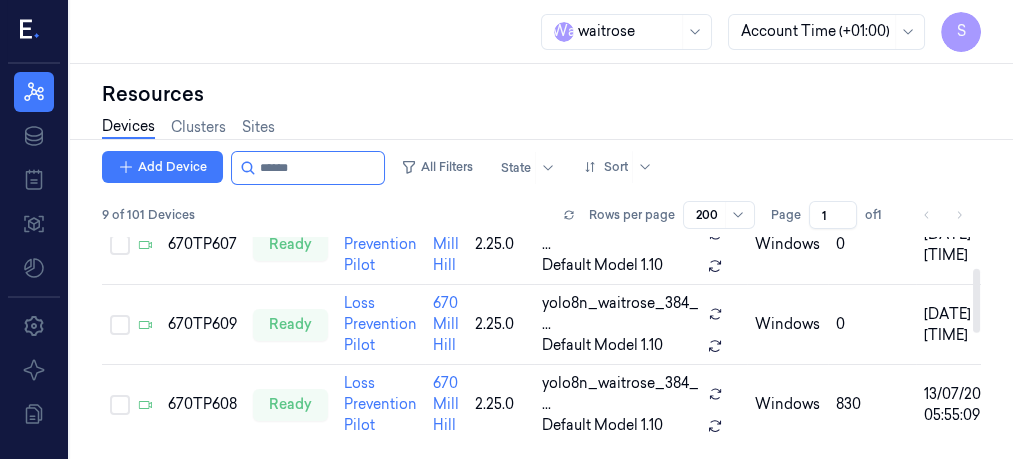 scroll, scrollTop: 0, scrollLeft: 0, axis: both 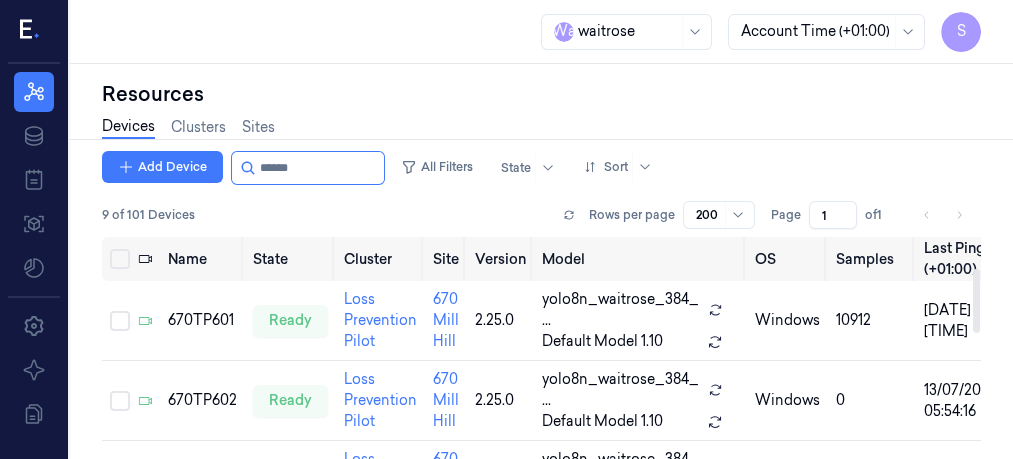 drag, startPoint x: 976, startPoint y: 266, endPoint x: 1011, endPoint y: 149, distance: 122.12289 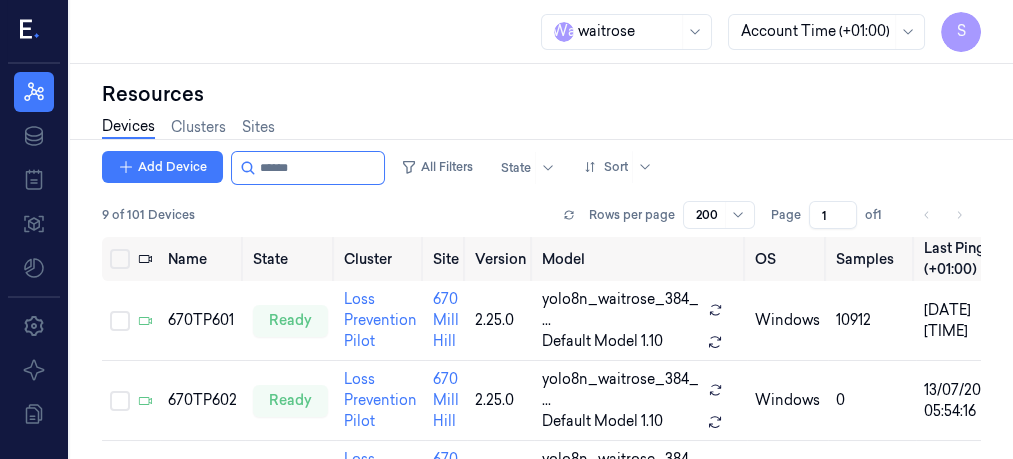 click on "Devices Clusters Sites" at bounding box center [541, 129] 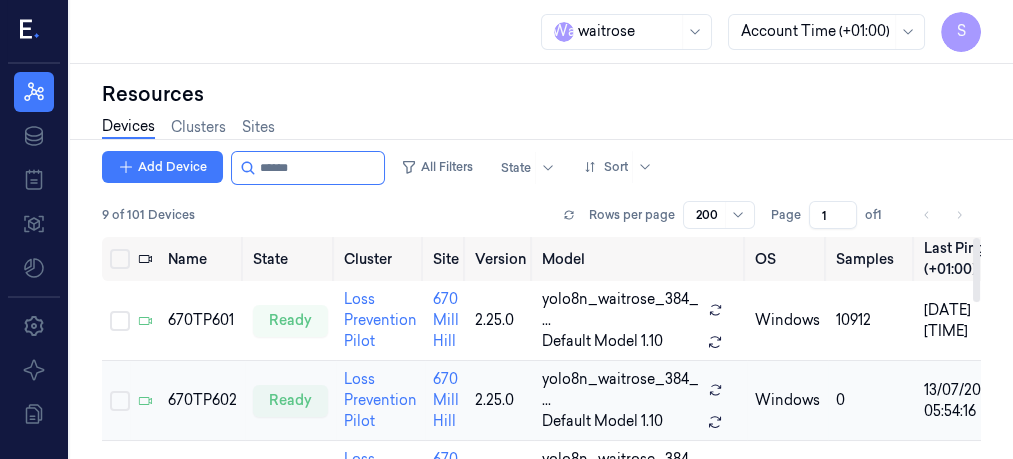 click at bounding box center [116, 401] 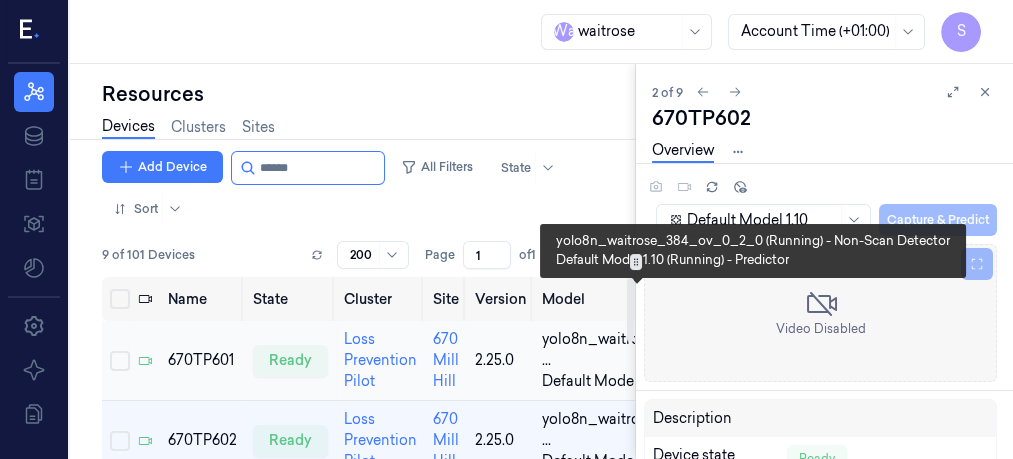 scroll, scrollTop: 0, scrollLeft: 0, axis: both 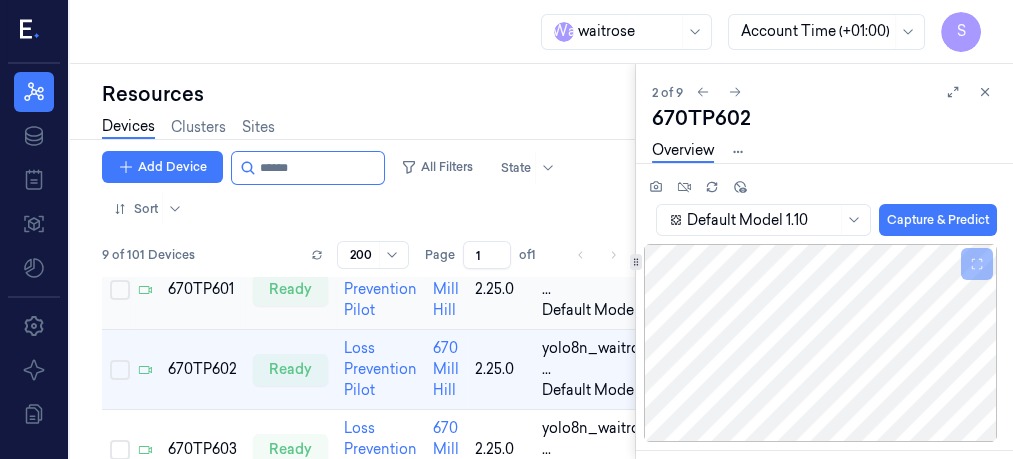 click on "Devices Clusters Sites" at bounding box center (368, 129) 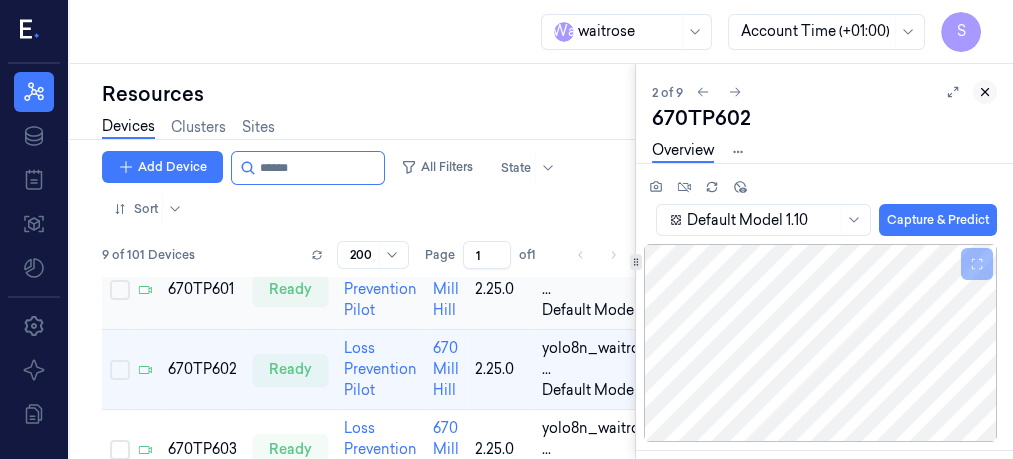 click 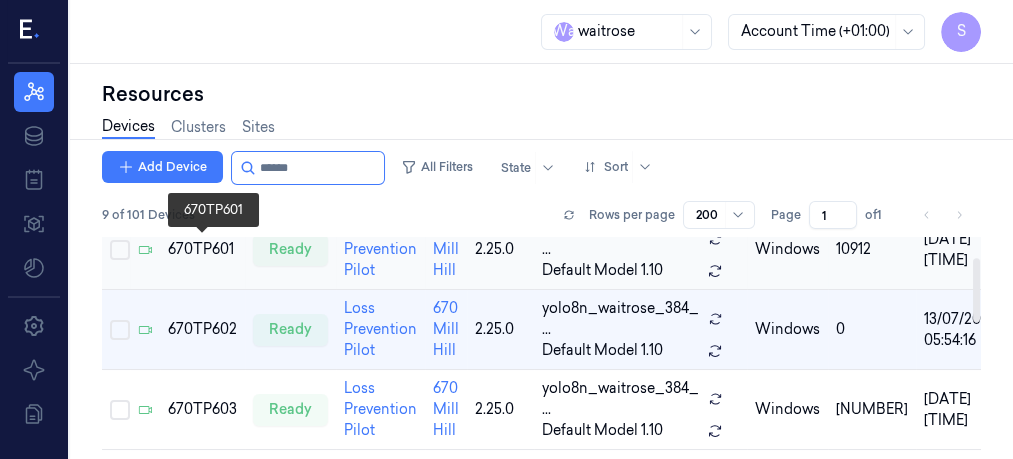 click on "670TP601" at bounding box center [202, 249] 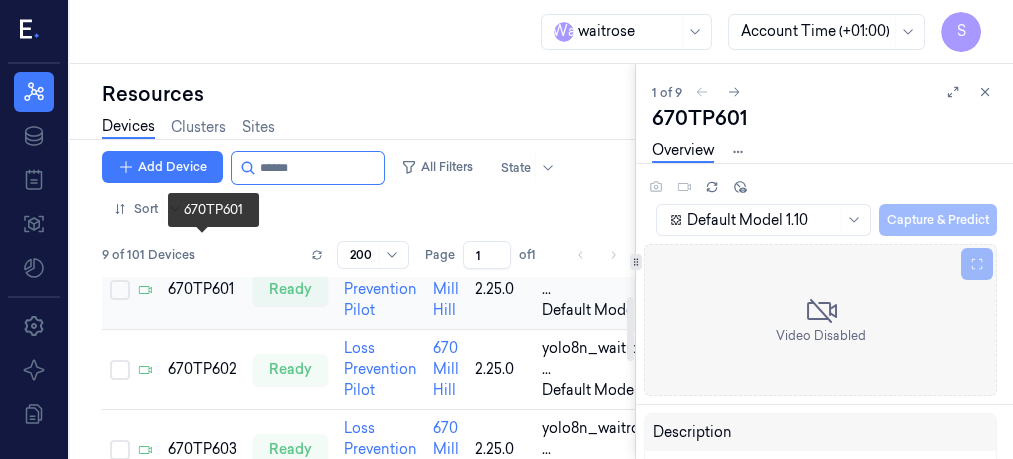 scroll, scrollTop: 0, scrollLeft: 0, axis: both 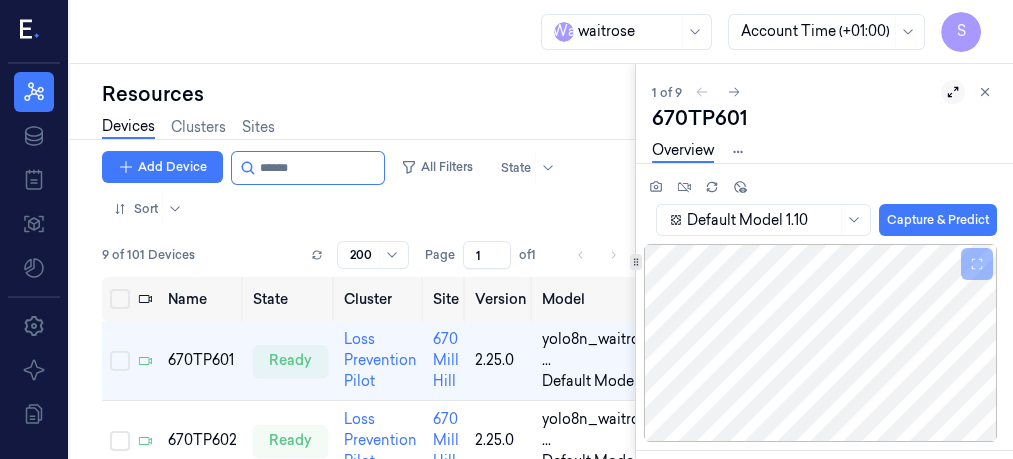 click 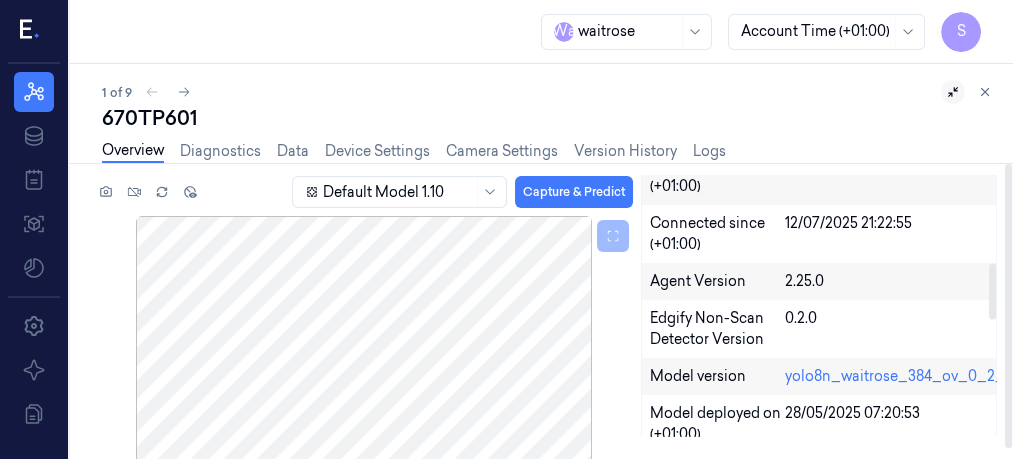 scroll, scrollTop: 407, scrollLeft: 0, axis: vertical 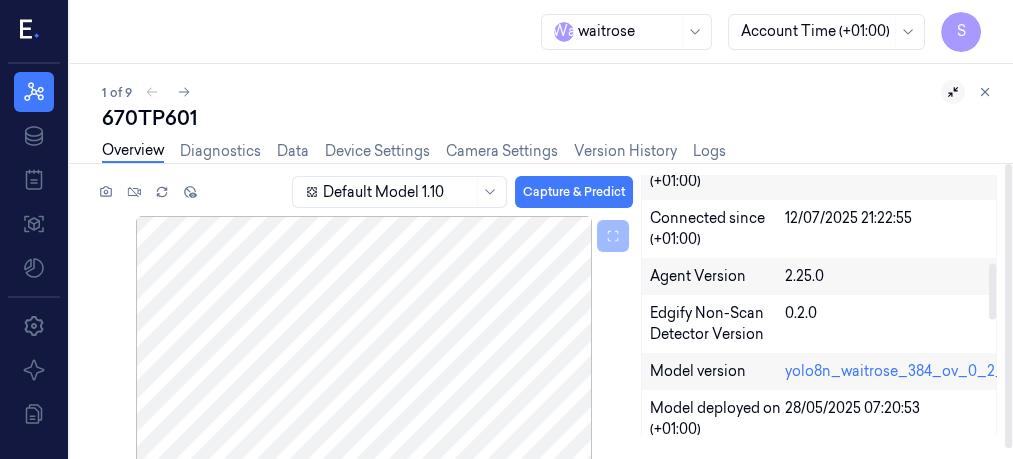 drag, startPoint x: 990, startPoint y: 210, endPoint x: 1001, endPoint y: 297, distance: 87.69264 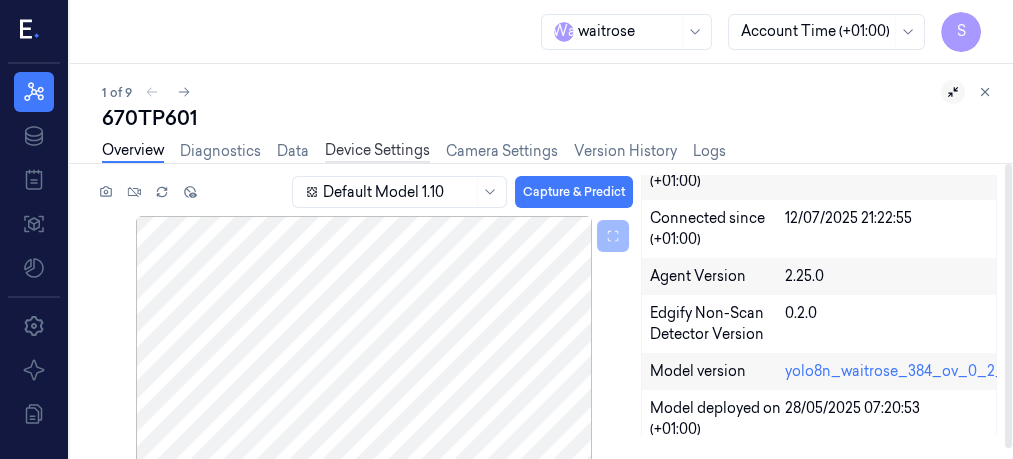 click on "Device Settings" at bounding box center [377, 151] 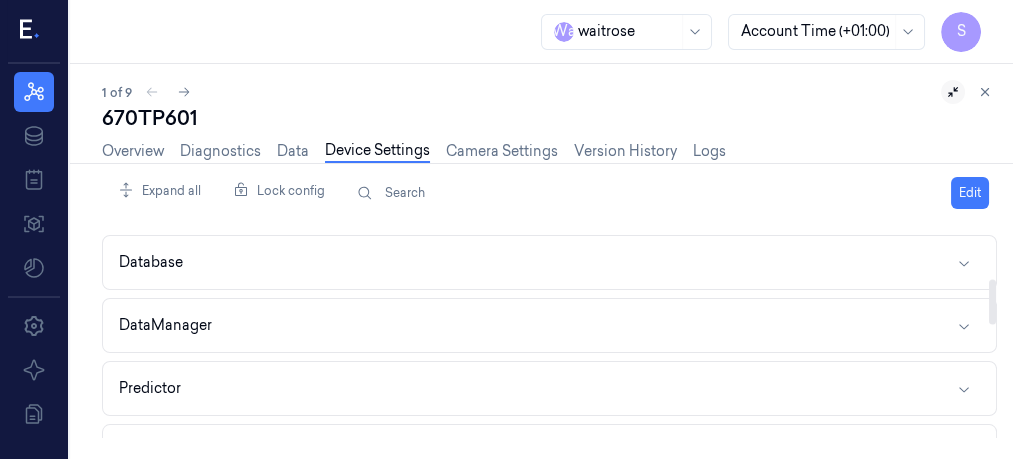 drag, startPoint x: 993, startPoint y: 245, endPoint x: 996, endPoint y: 295, distance: 50.08992 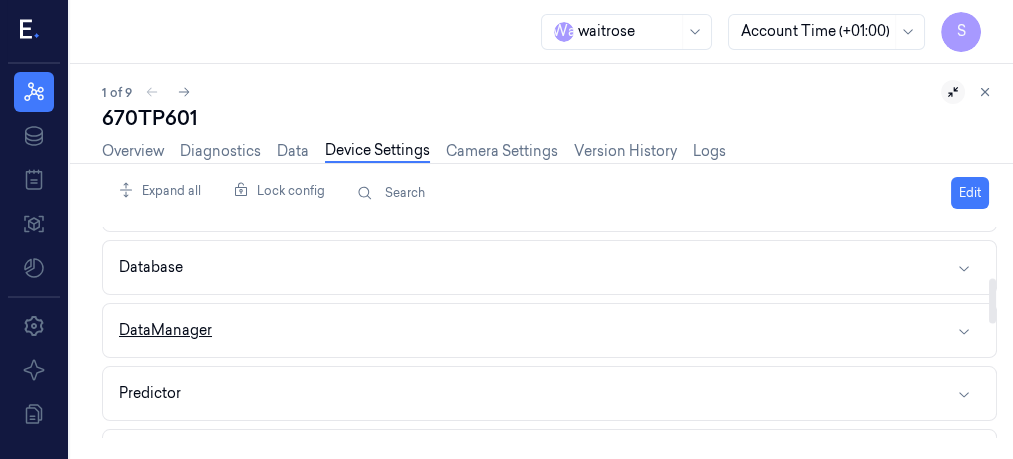 click 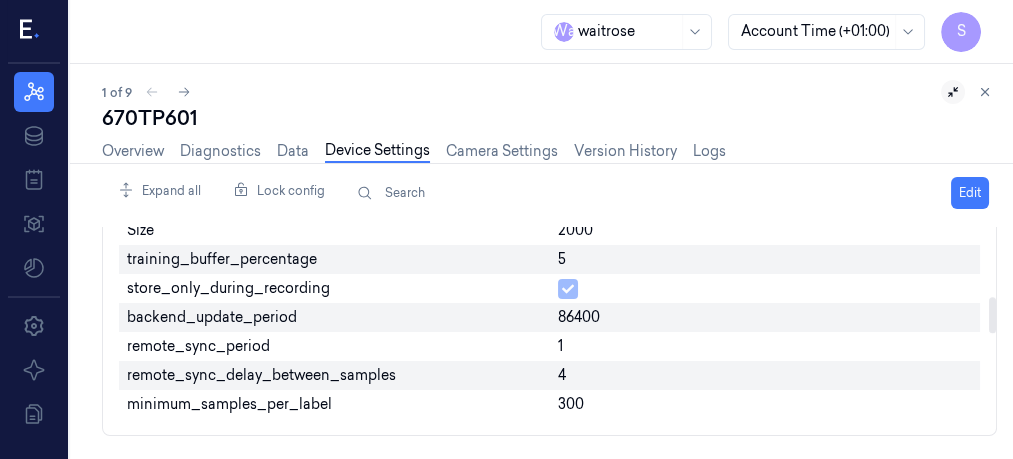 scroll, scrollTop: 424, scrollLeft: 0, axis: vertical 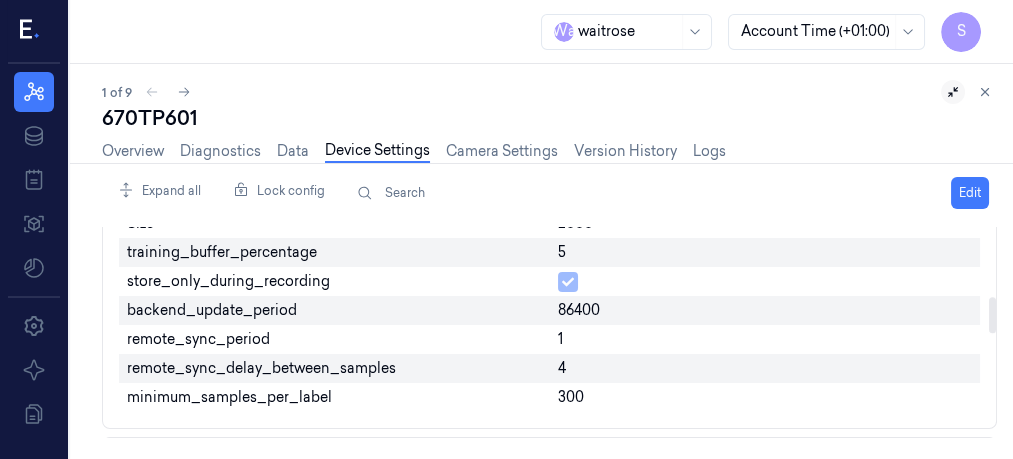 drag, startPoint x: 994, startPoint y: 281, endPoint x: 996, endPoint y: 313, distance: 32.06244 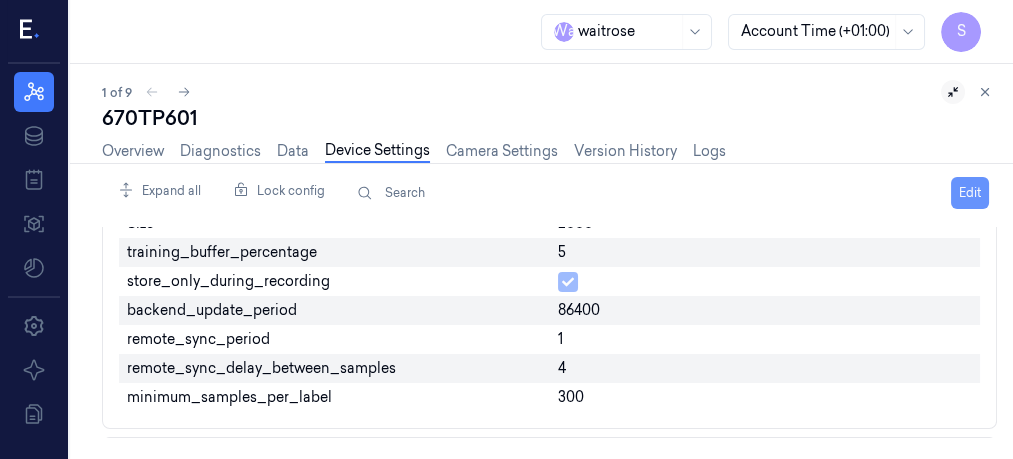 click on "Edit" at bounding box center (970, 193) 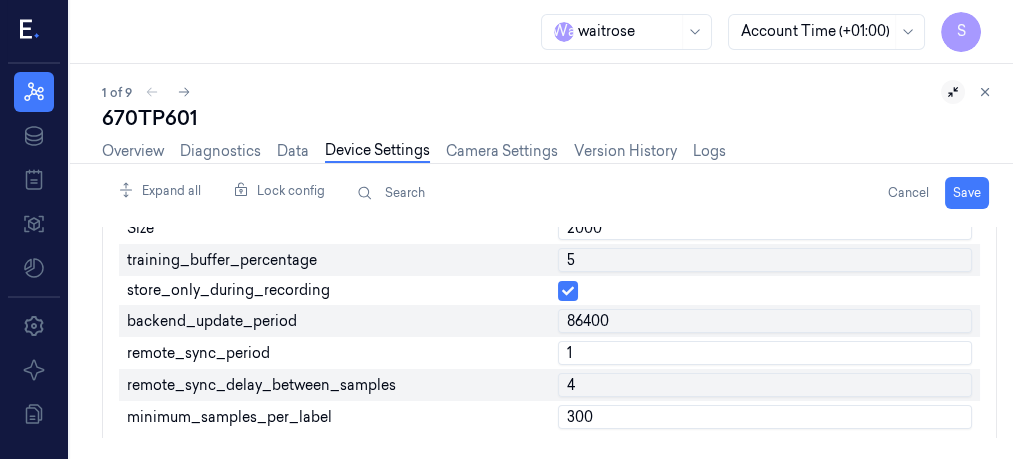 scroll, scrollTop: 428, scrollLeft: 0, axis: vertical 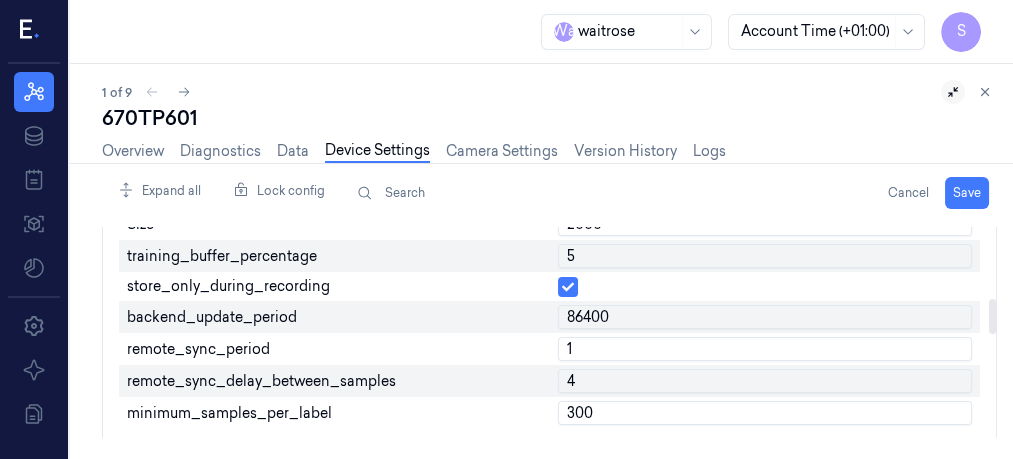 click on "1" at bounding box center (765, 349) 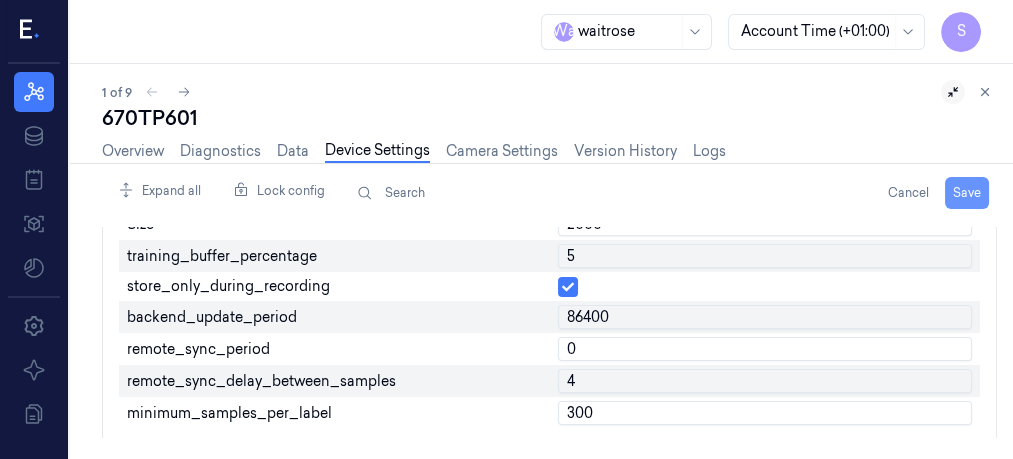 type on "0" 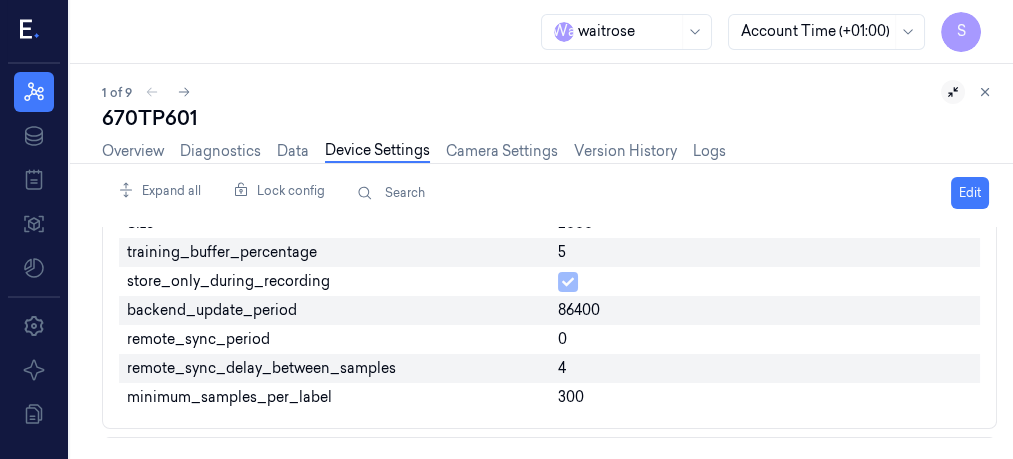 click 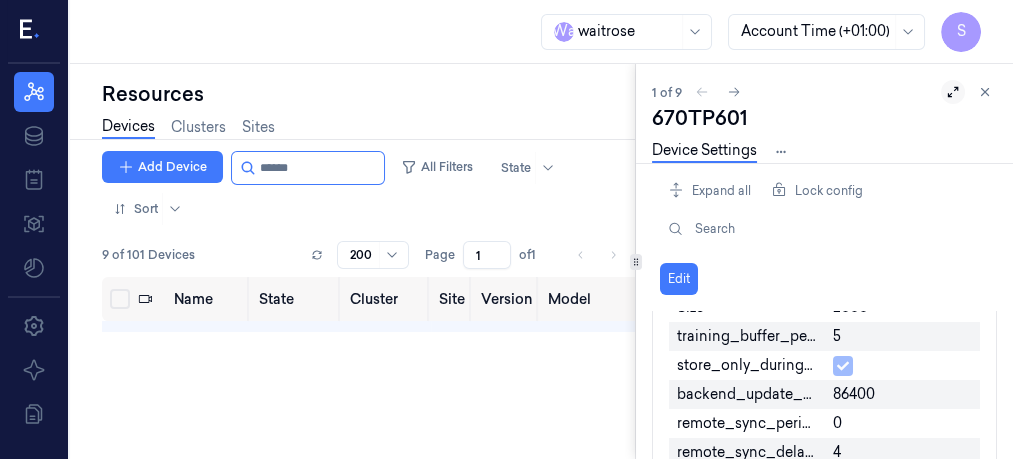 scroll, scrollTop: 0, scrollLeft: 0, axis: both 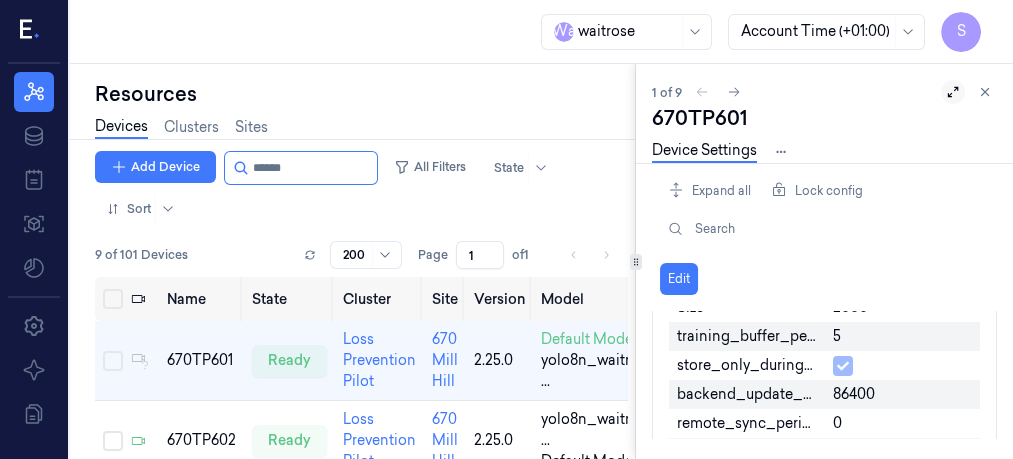 click 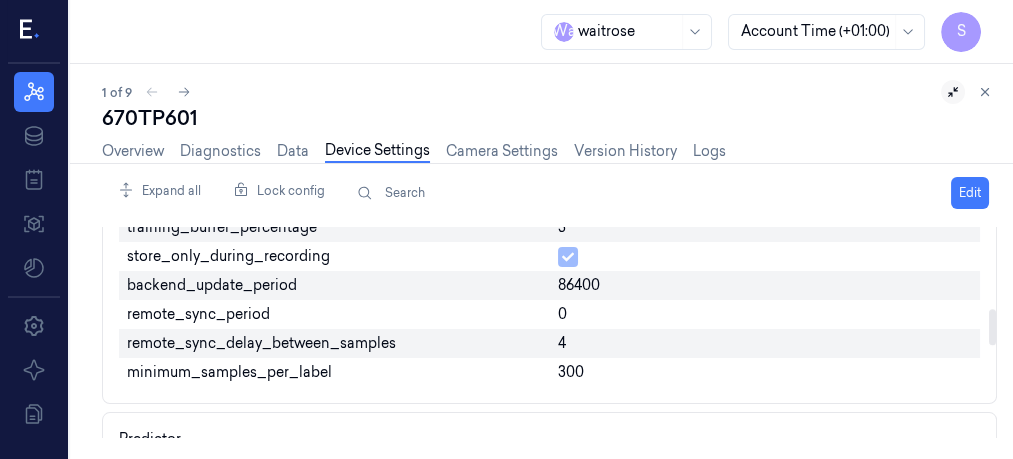 drag, startPoint x: 991, startPoint y: 316, endPoint x: 993, endPoint y: 327, distance: 11.18034 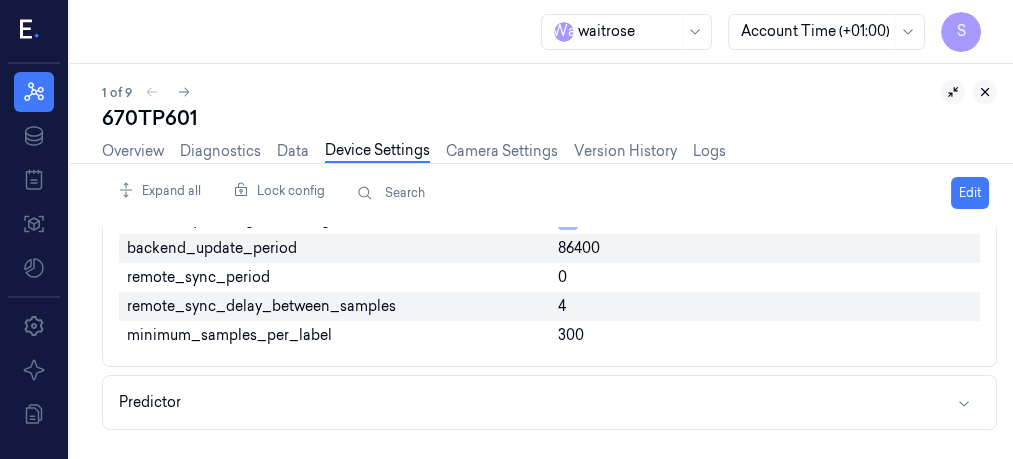 click 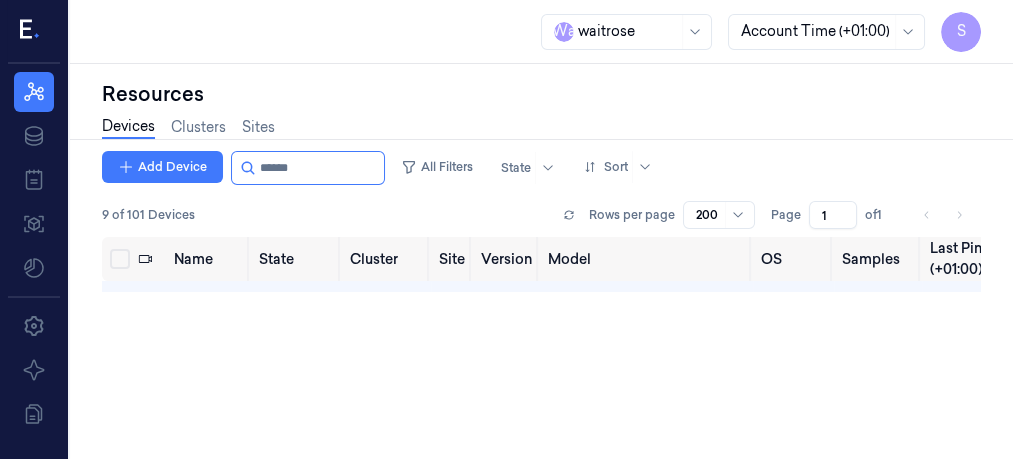 scroll, scrollTop: 0, scrollLeft: 0, axis: both 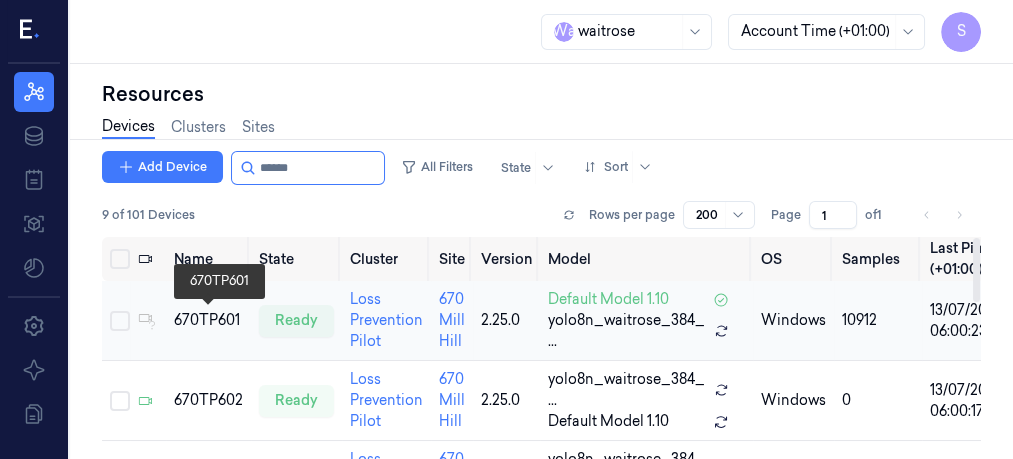click on "670TP601" at bounding box center [208, 320] 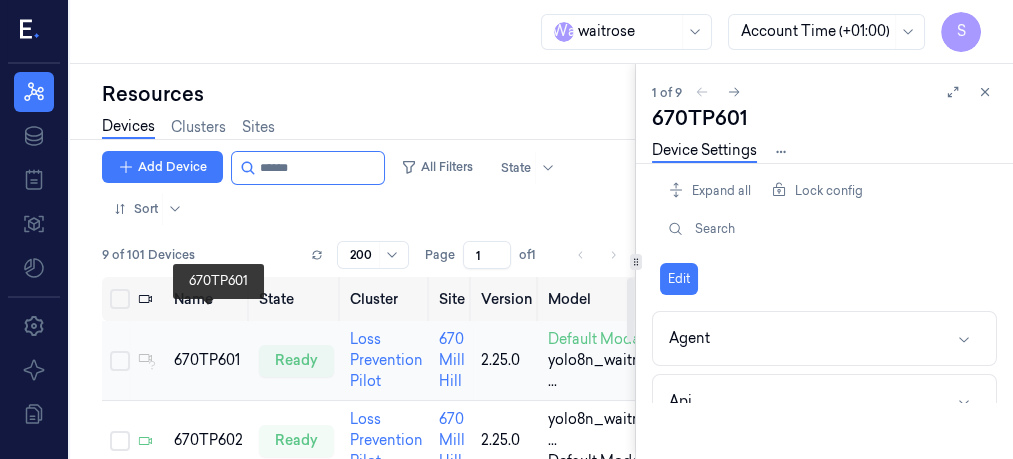 scroll, scrollTop: 0, scrollLeft: 0, axis: both 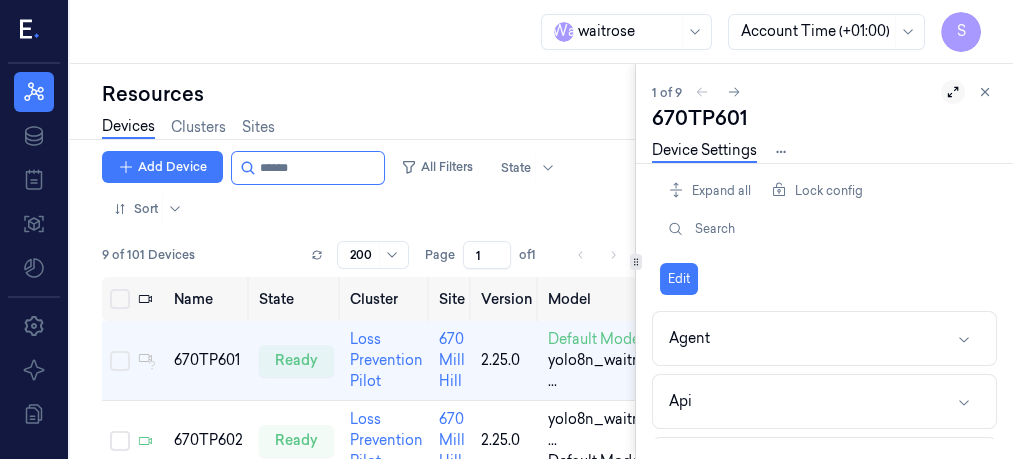 click 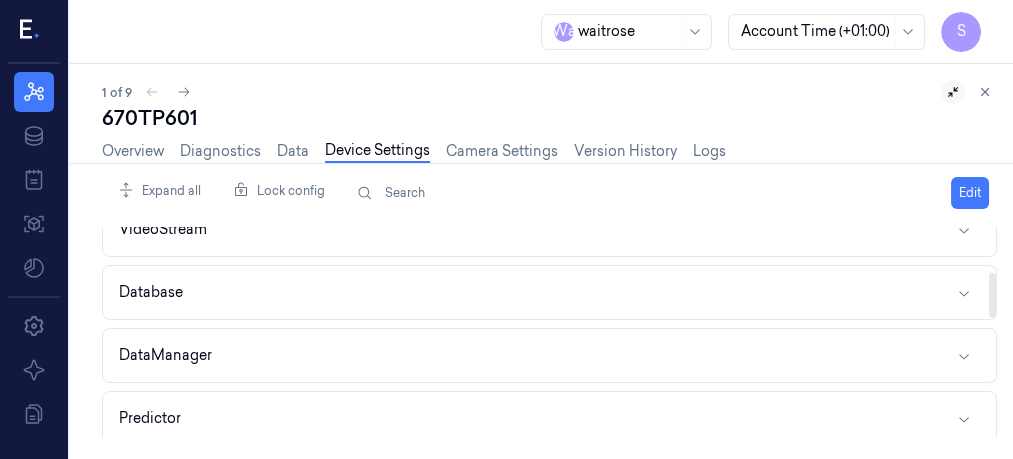 scroll, scrollTop: 224, scrollLeft: 0, axis: vertical 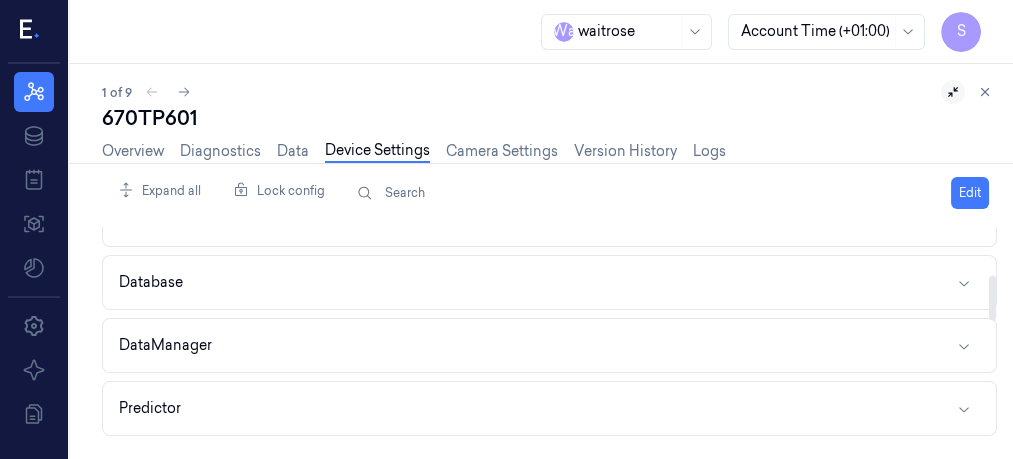 drag, startPoint x: 992, startPoint y: 248, endPoint x: 992, endPoint y: 296, distance: 48 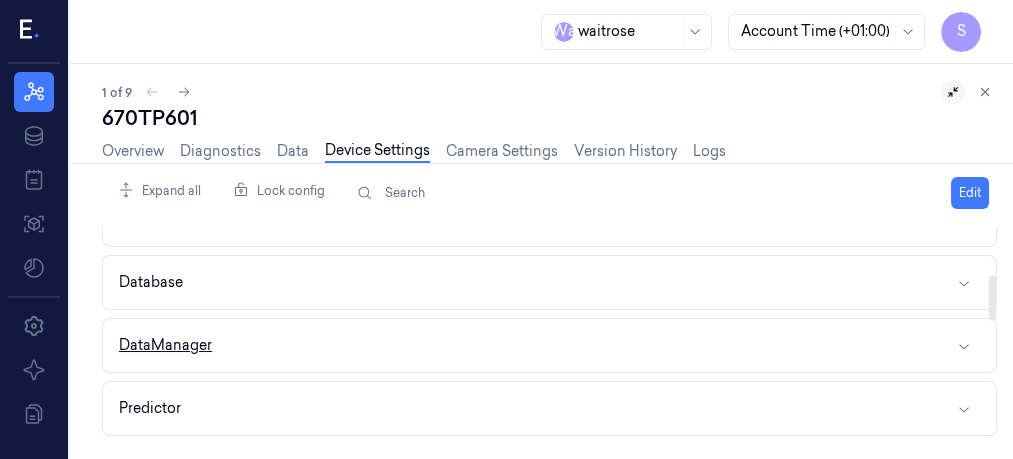 click 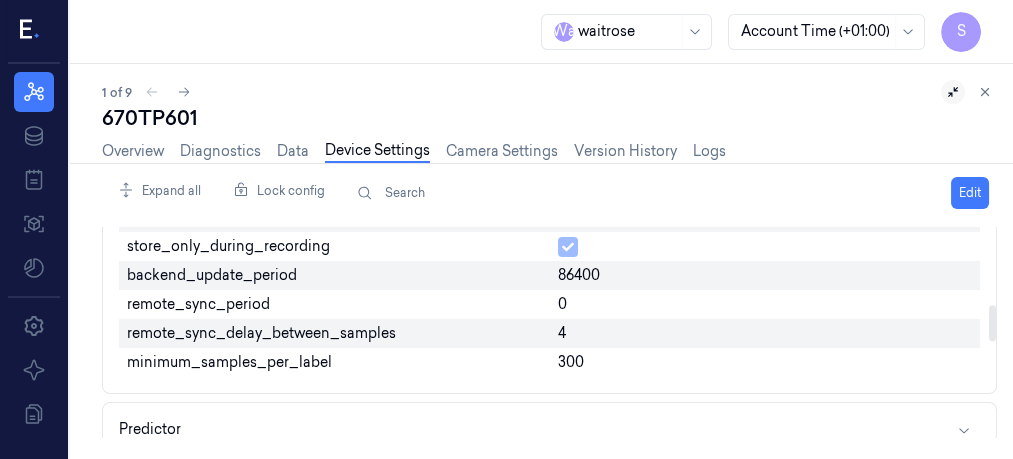 scroll, scrollTop: 0, scrollLeft: 0, axis: both 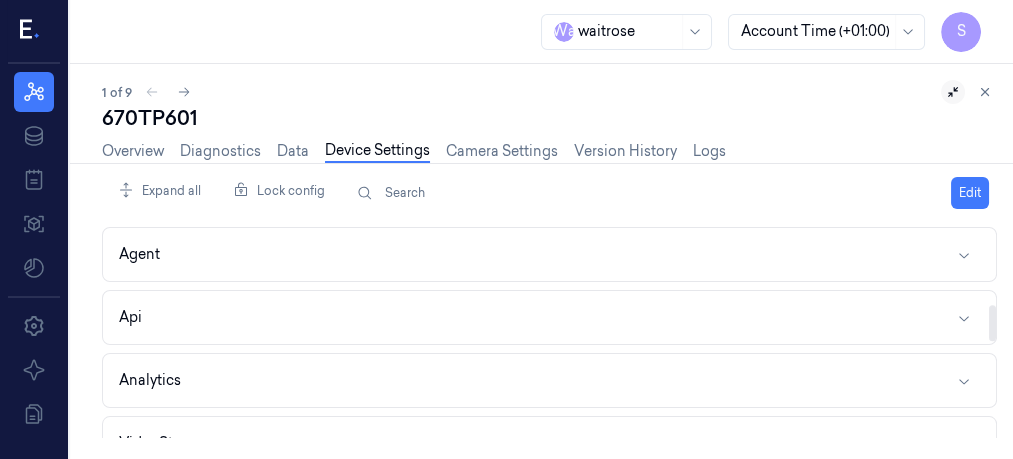 drag, startPoint x: 991, startPoint y: 286, endPoint x: 1011, endPoint y: 165, distance: 122.641754 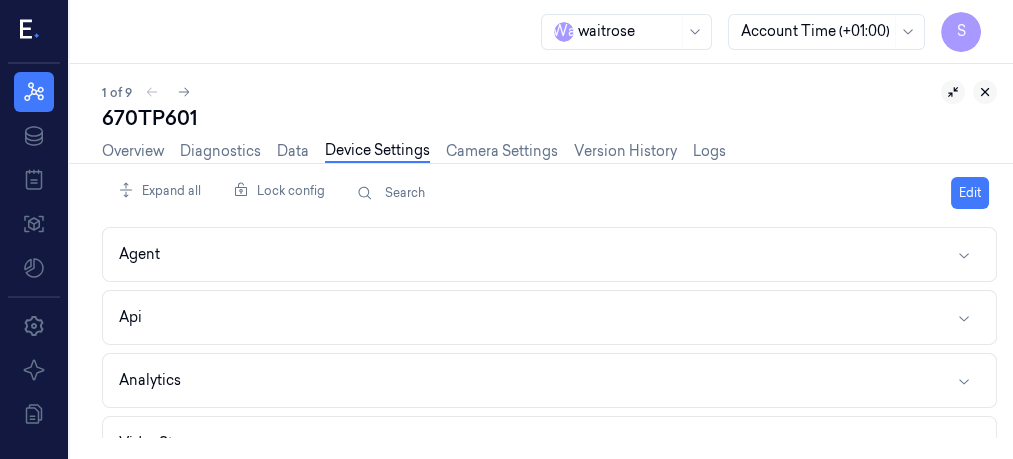 click 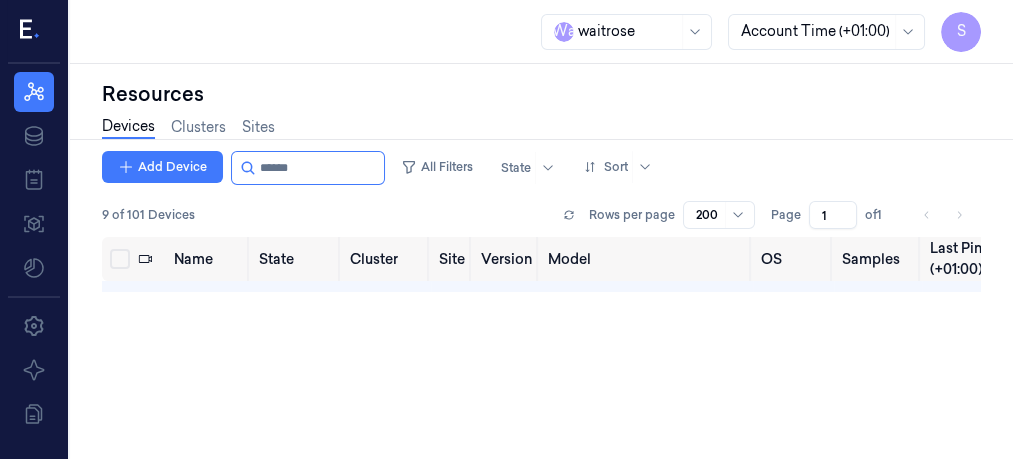 scroll, scrollTop: 0, scrollLeft: 0, axis: both 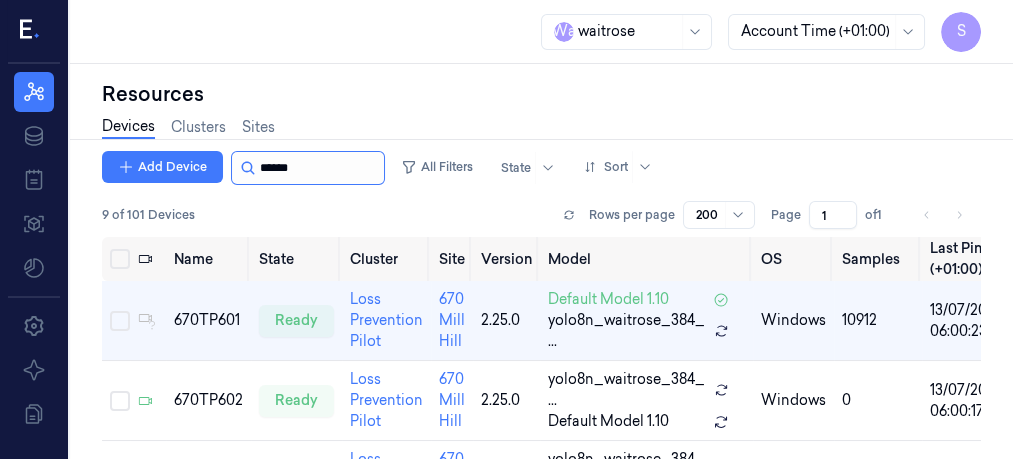 click at bounding box center (320, 168) 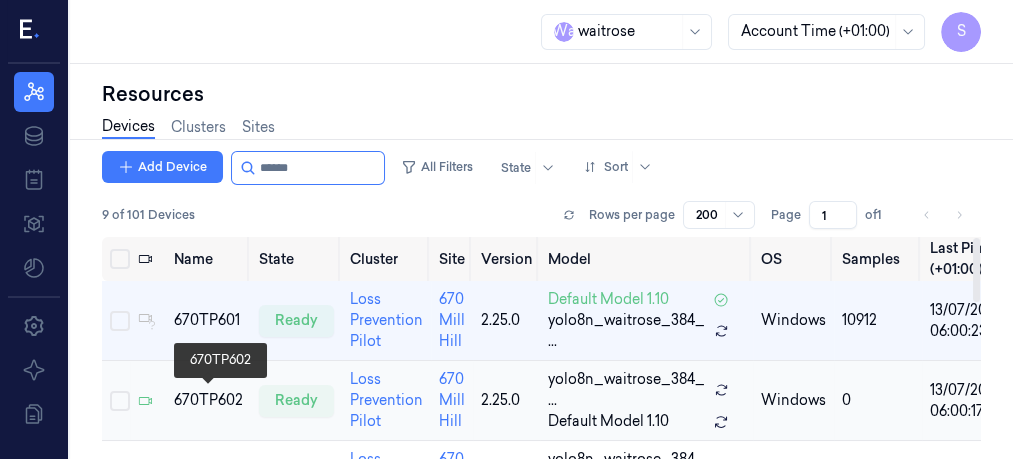 click on "670TP602" at bounding box center (208, 400) 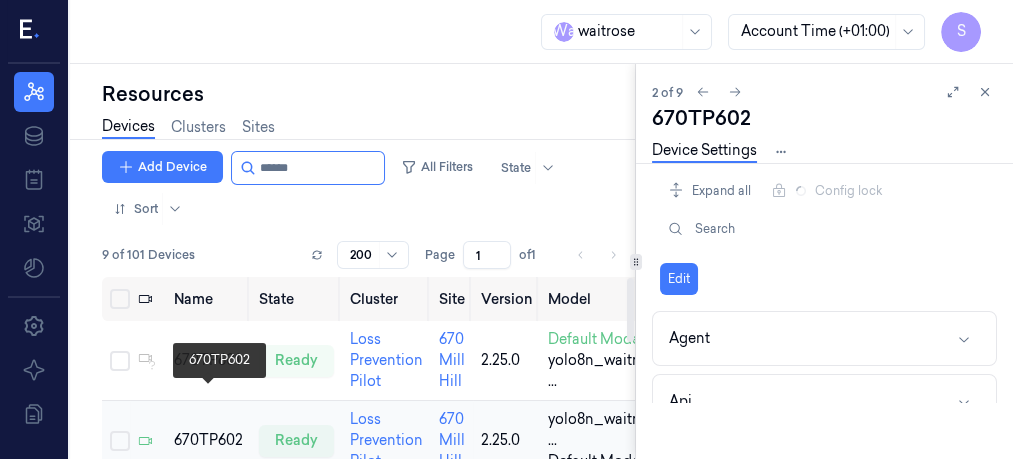 scroll, scrollTop: 0, scrollLeft: 0, axis: both 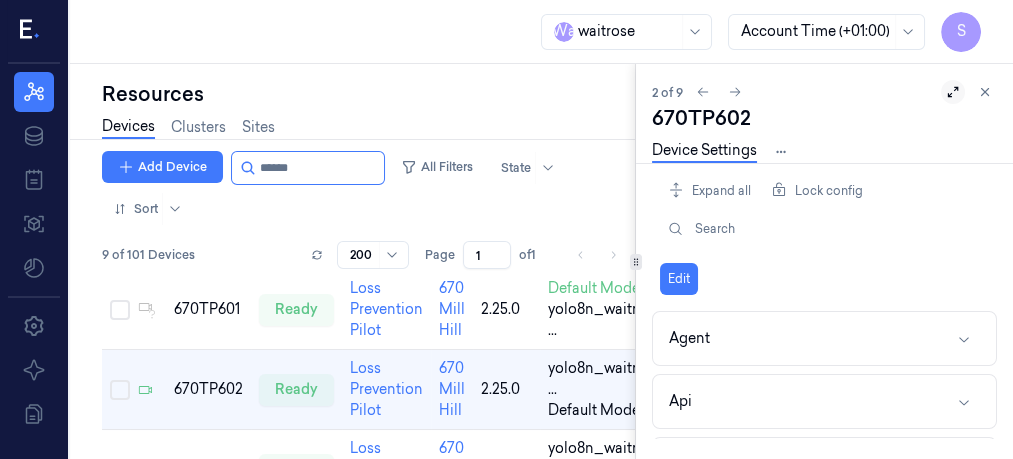 click 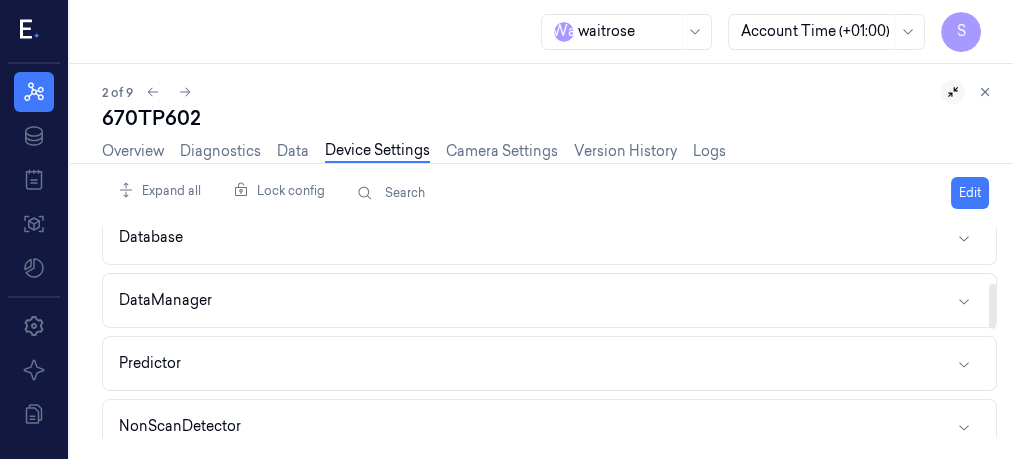 scroll, scrollTop: 269, scrollLeft: 0, axis: vertical 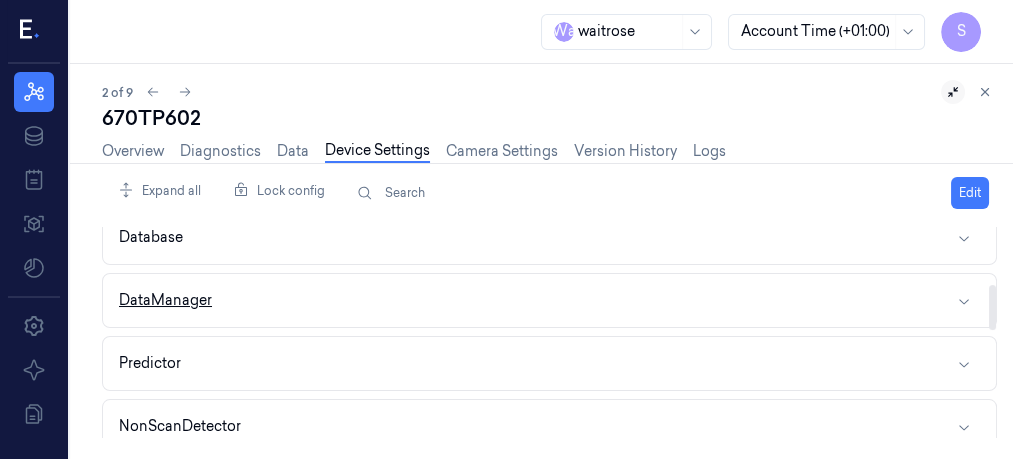 click 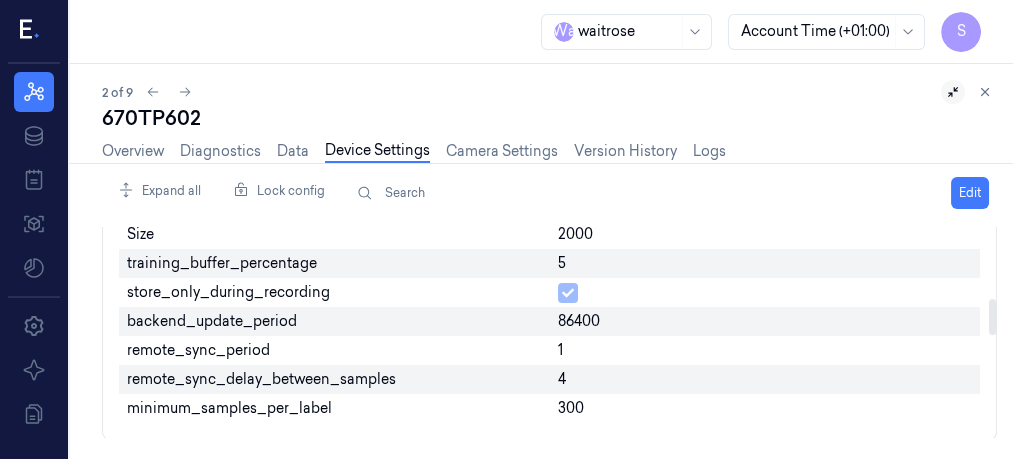 scroll, scrollTop: 422, scrollLeft: 0, axis: vertical 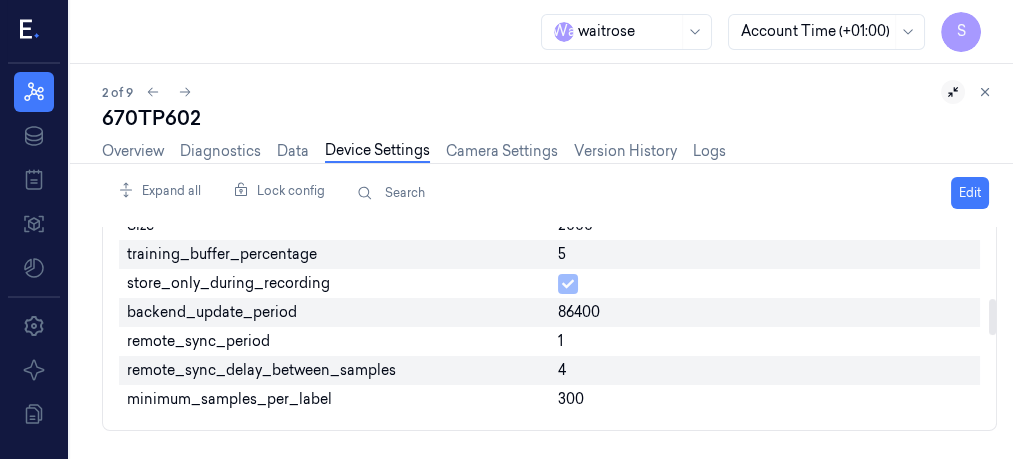 drag, startPoint x: 992, startPoint y: 285, endPoint x: 991, endPoint y: 311, distance: 26.019224 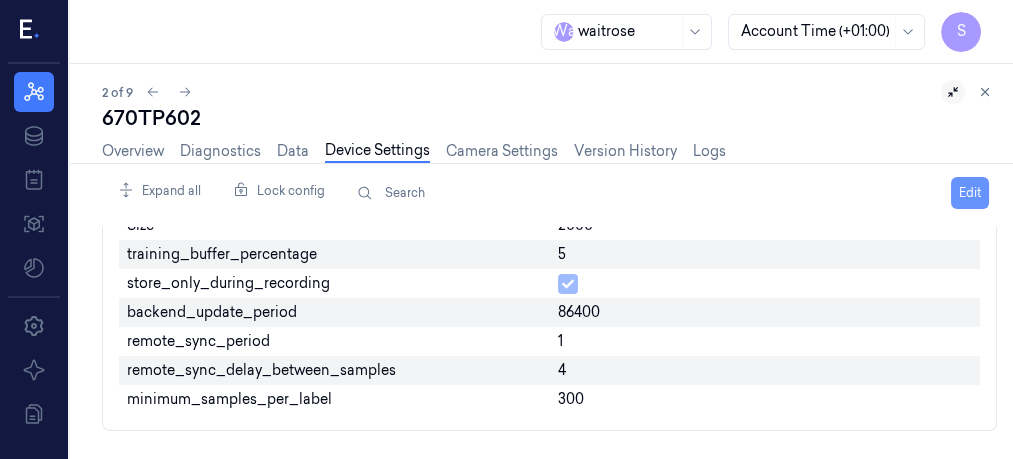 click on "Edit" at bounding box center [970, 193] 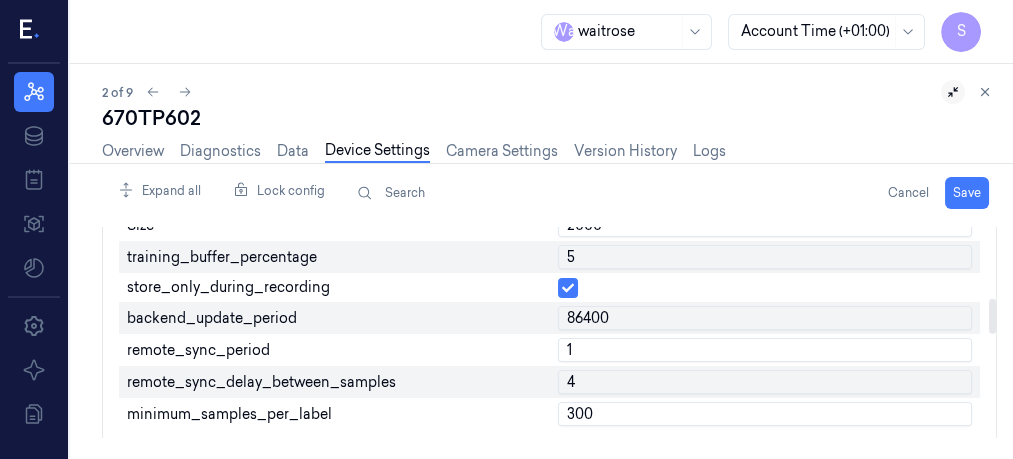 click on "1" at bounding box center (765, 350) 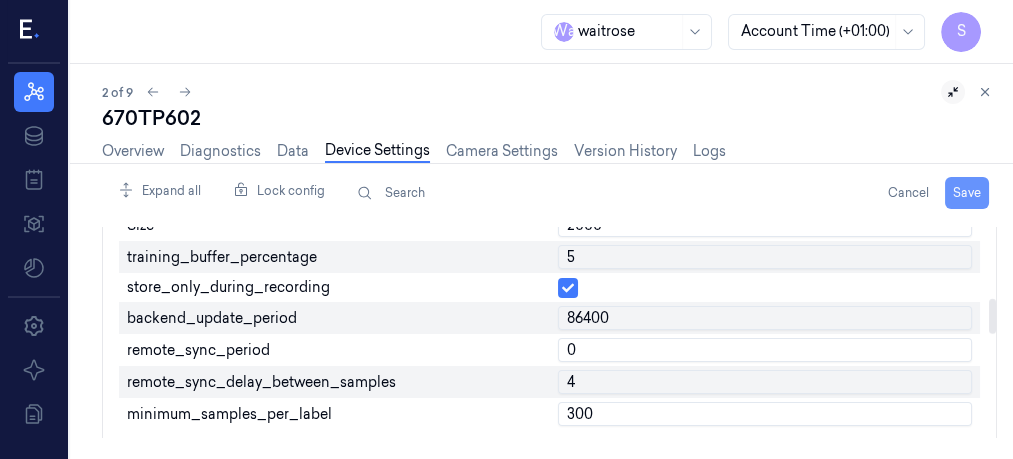 type on "0" 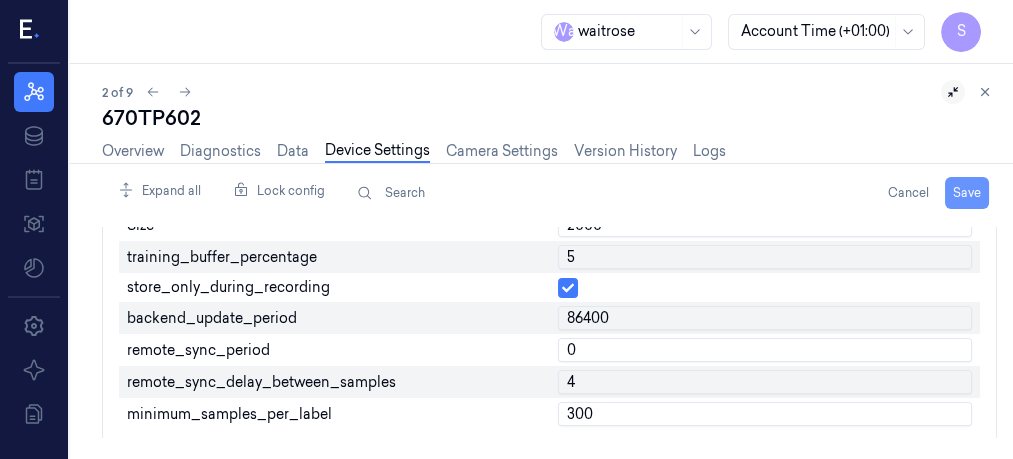 click on "Save" at bounding box center (967, 193) 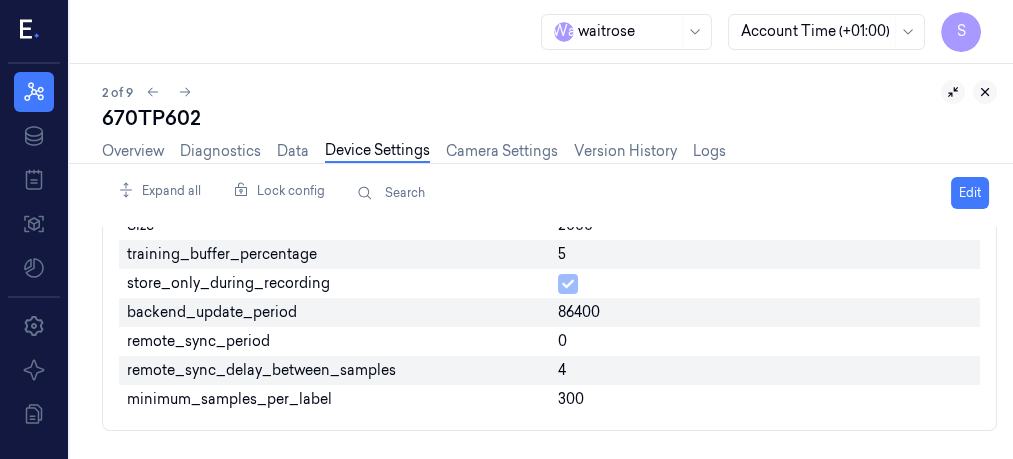 click 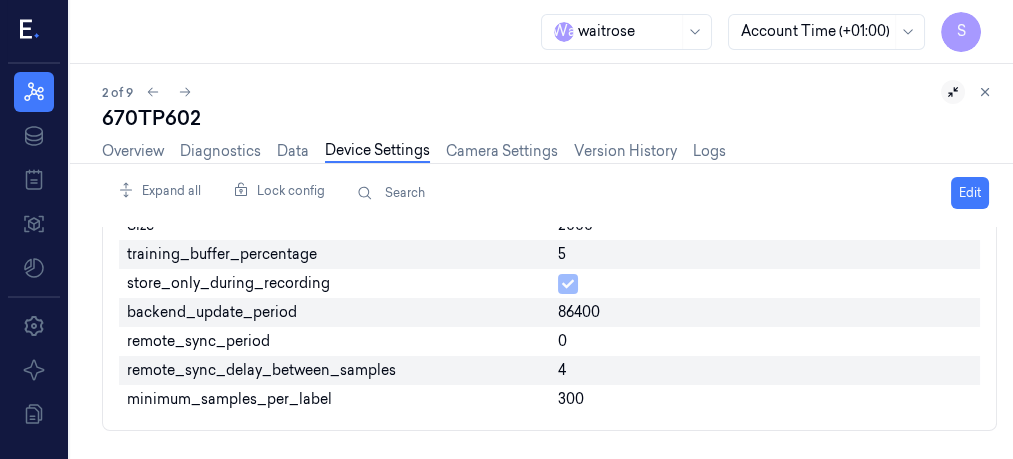 scroll, scrollTop: 0, scrollLeft: 0, axis: both 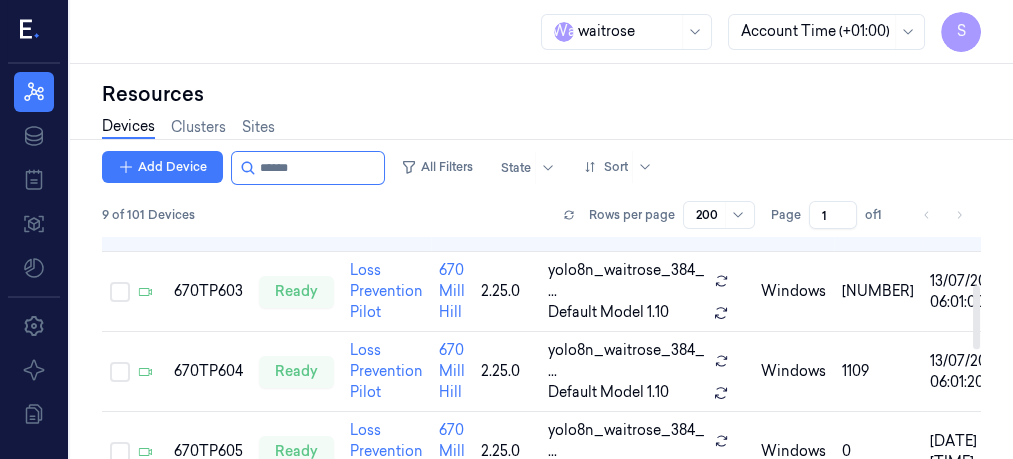 drag, startPoint x: 976, startPoint y: 284, endPoint x: 983, endPoint y: 338, distance: 54.451813 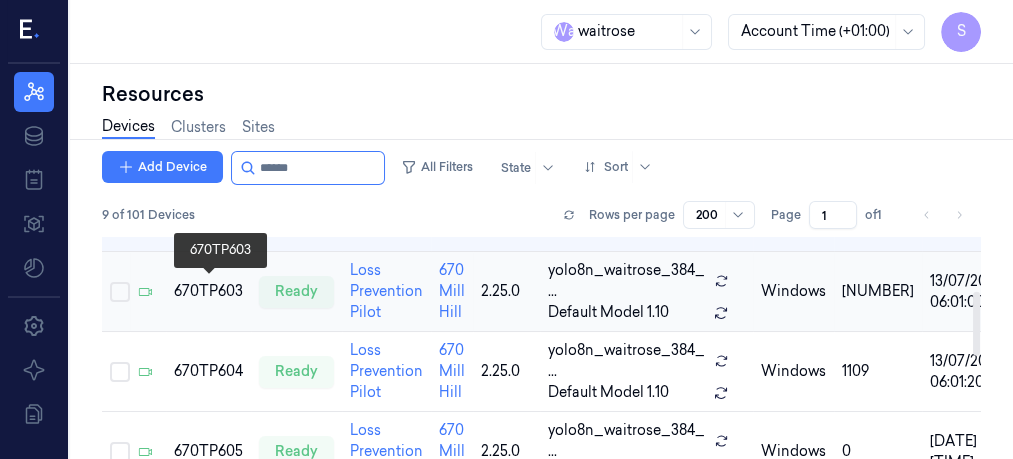 click on "670TP603" at bounding box center (208, 291) 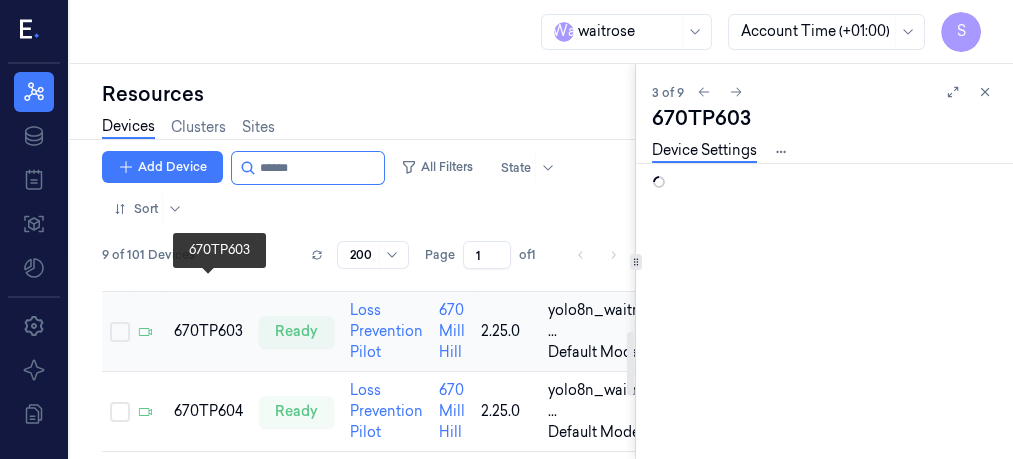 scroll, scrollTop: 0, scrollLeft: 0, axis: both 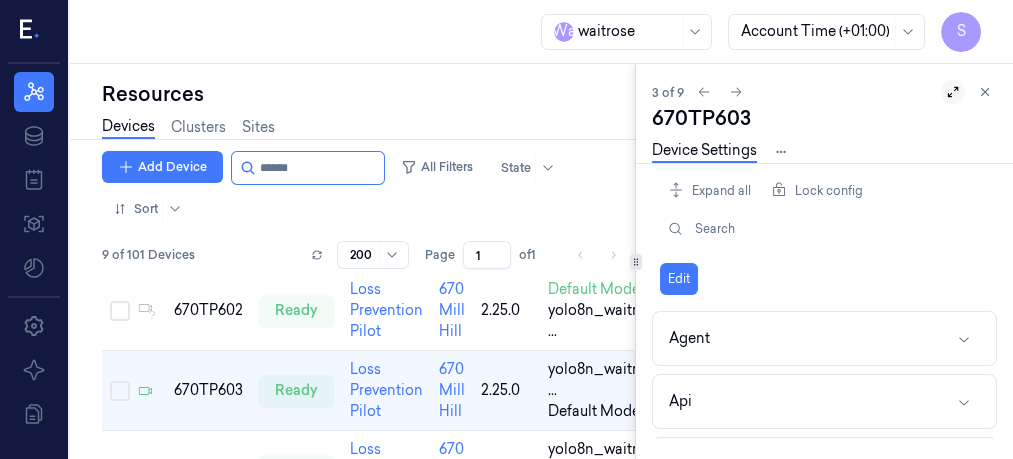 click 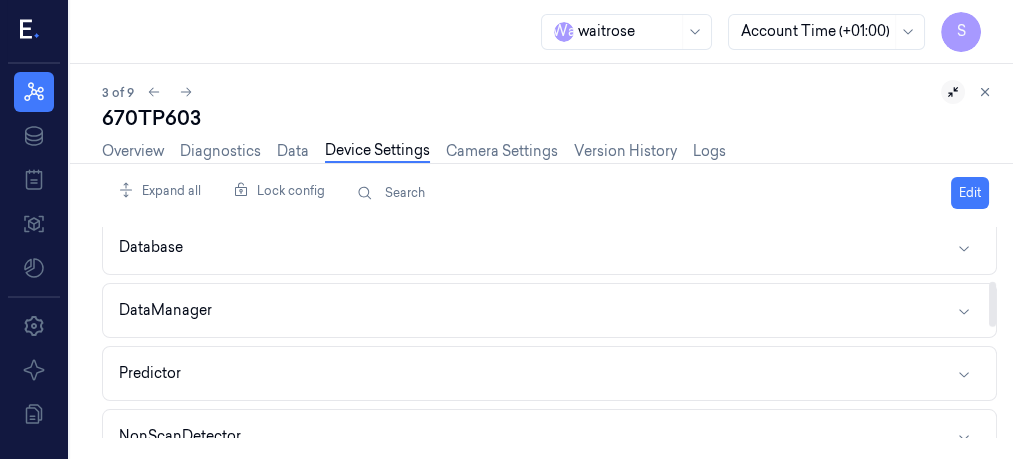 drag, startPoint x: 988, startPoint y: 249, endPoint x: 996, endPoint y: 302, distance: 53.600372 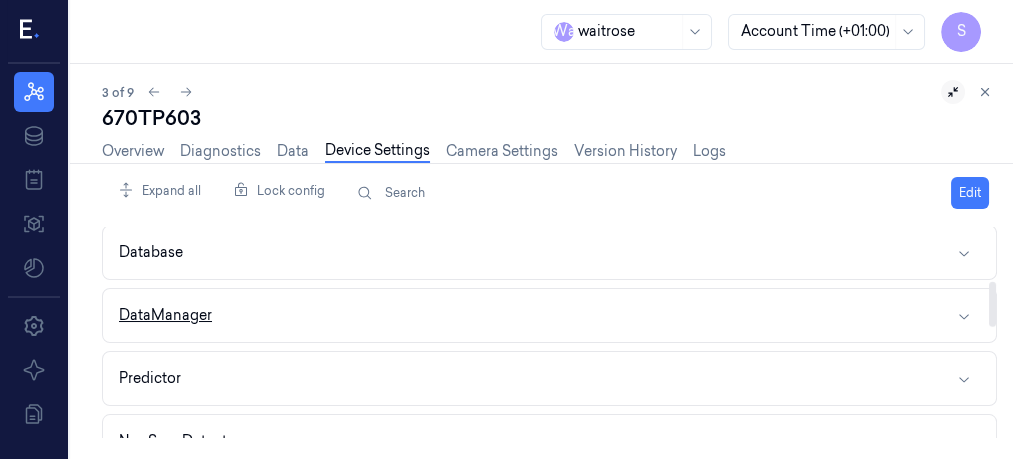 click 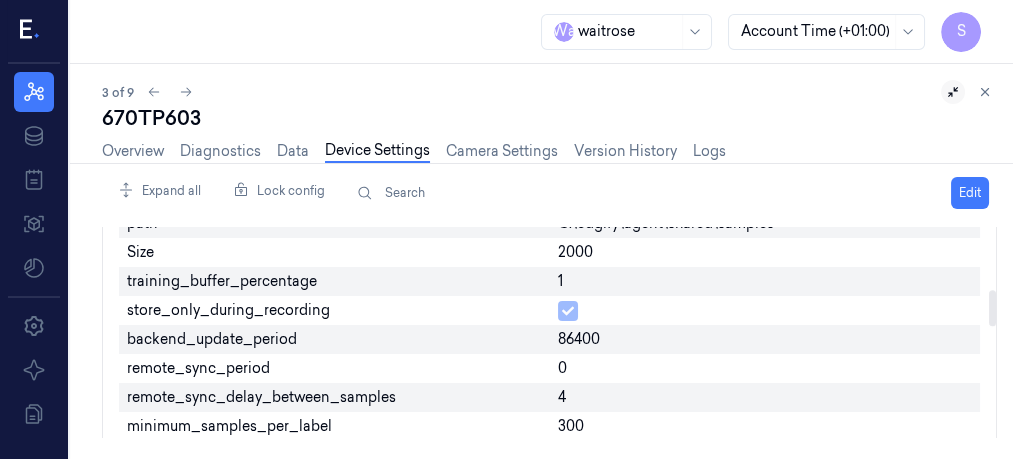 scroll, scrollTop: 404, scrollLeft: 0, axis: vertical 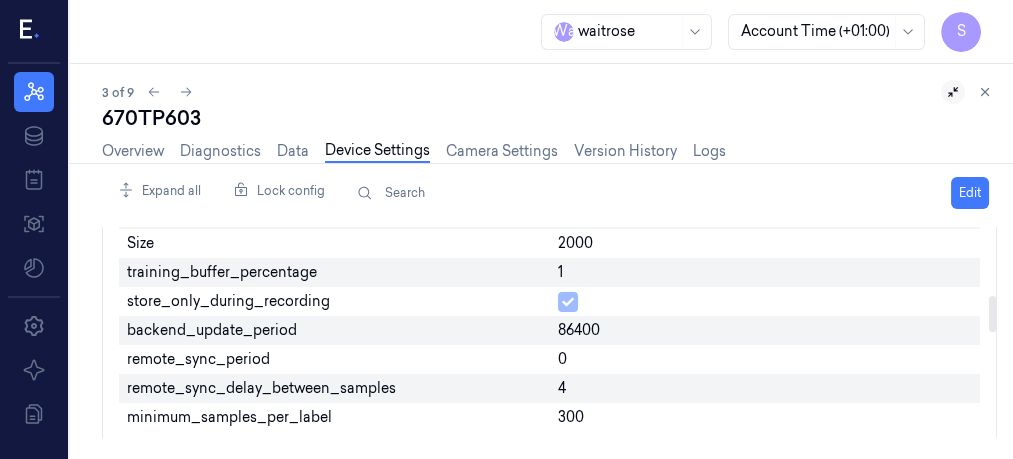 drag, startPoint x: 991, startPoint y: 285, endPoint x: 991, endPoint y: 311, distance: 26 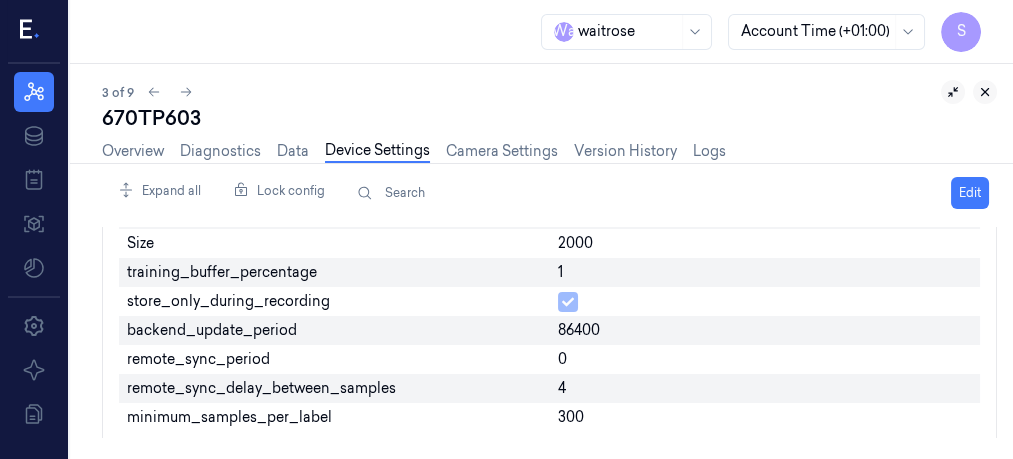 click 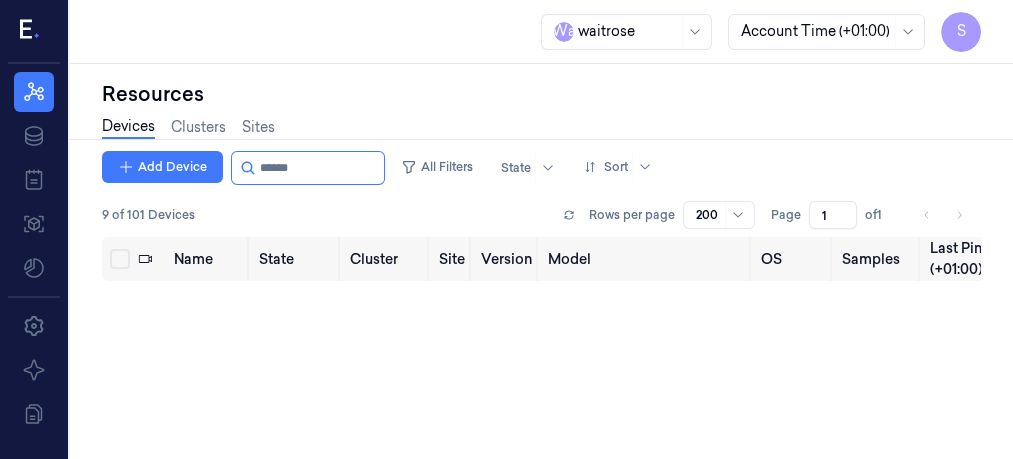 scroll, scrollTop: 0, scrollLeft: 0, axis: both 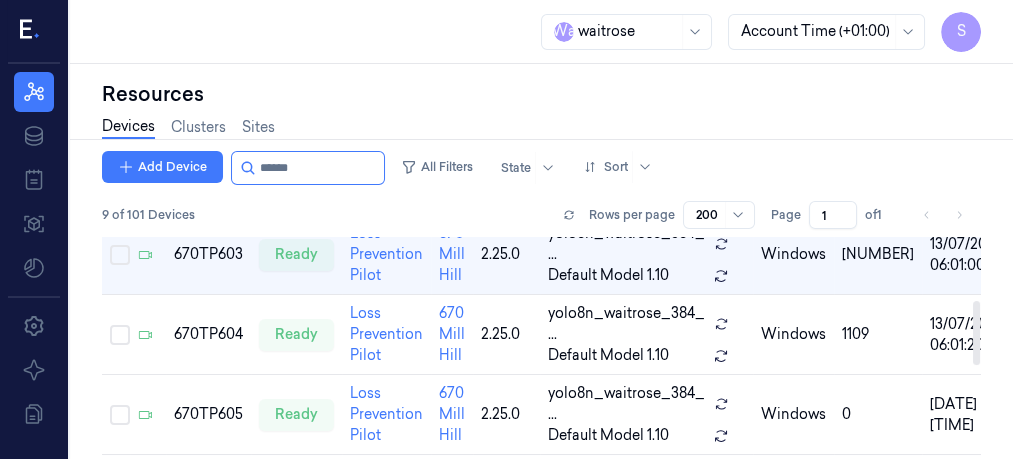 drag, startPoint x: 971, startPoint y: 259, endPoint x: 973, endPoint y: 332, distance: 73.02739 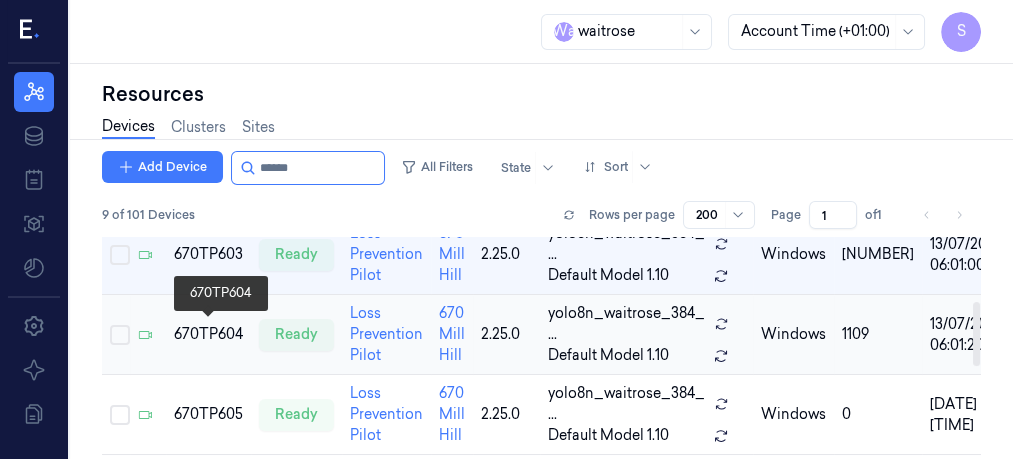 click on "670TP604" at bounding box center (208, 334) 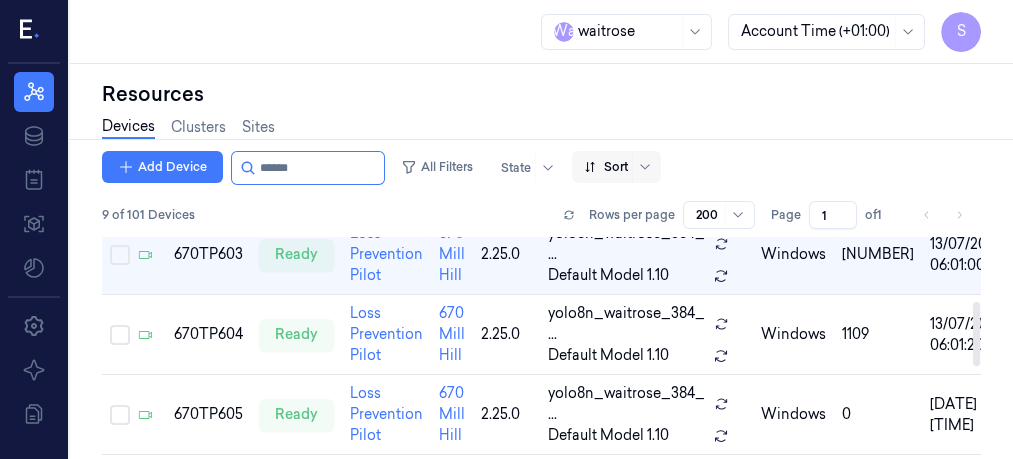 scroll, scrollTop: 0, scrollLeft: 0, axis: both 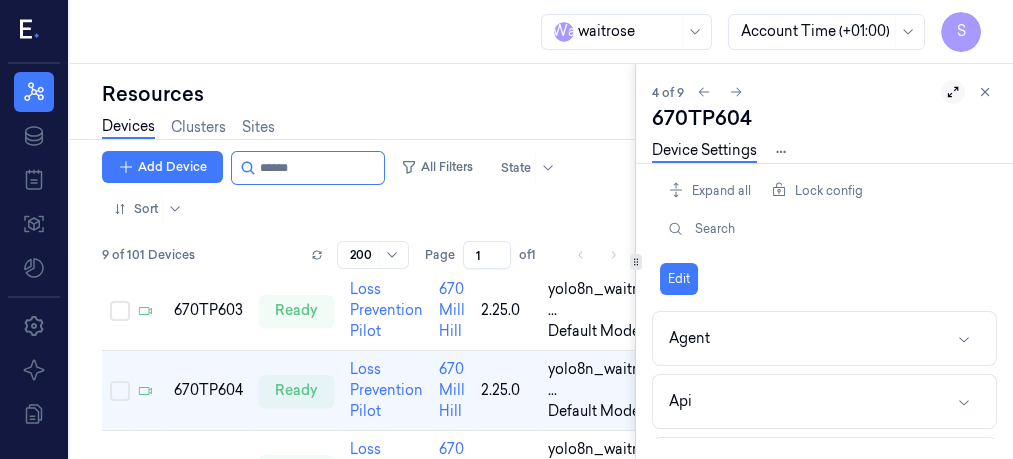 click 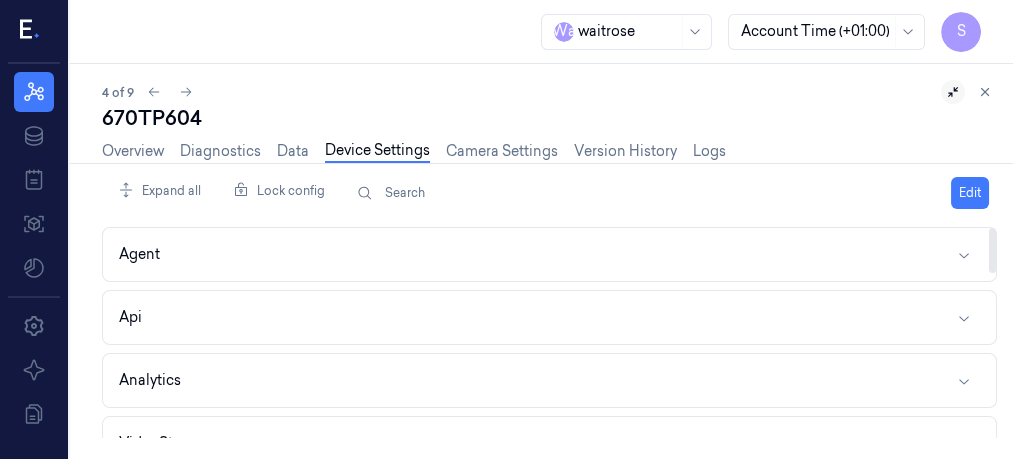 drag, startPoint x: 993, startPoint y: 252, endPoint x: 986, endPoint y: 290, distance: 38.63936 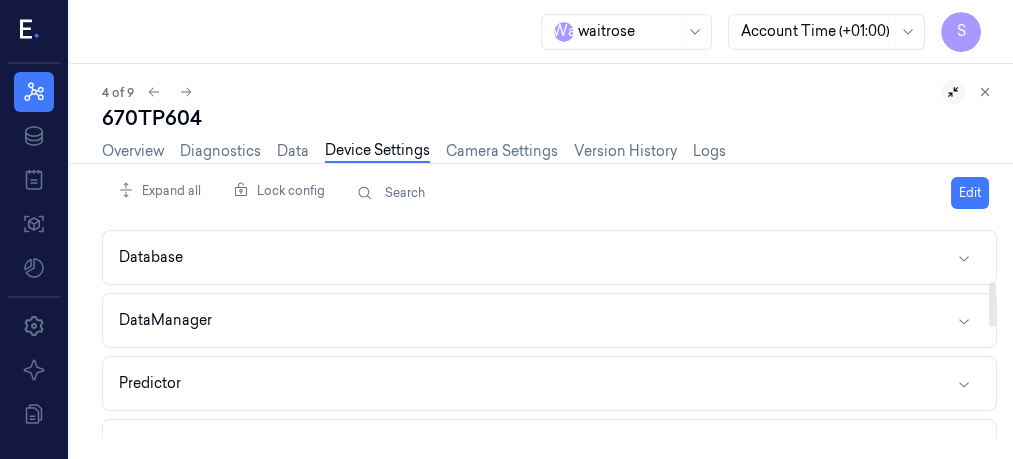 scroll, scrollTop: 256, scrollLeft: 0, axis: vertical 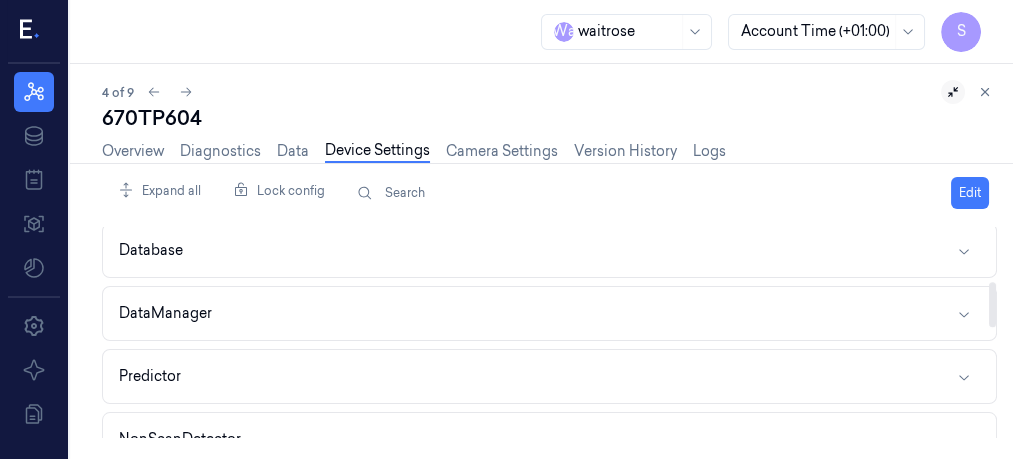 drag, startPoint x: 986, startPoint y: 290, endPoint x: 998, endPoint y: 310, distance: 23.323807 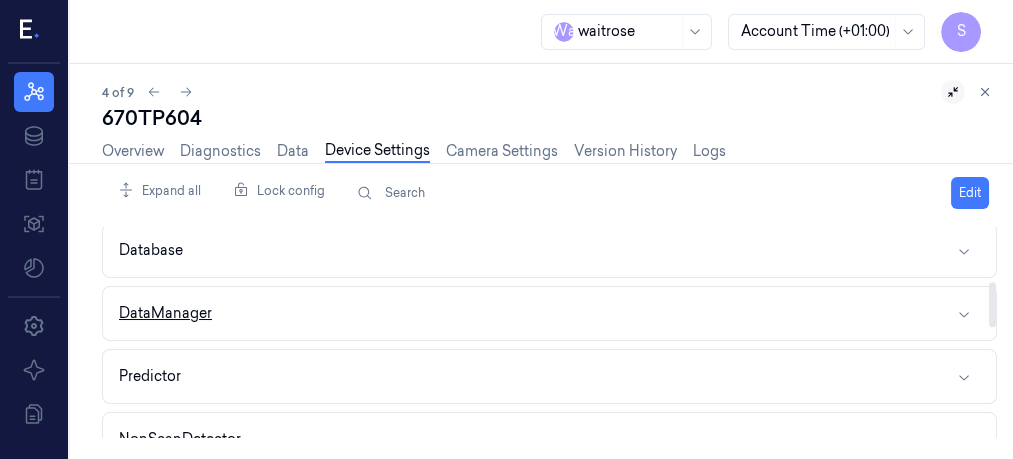 click 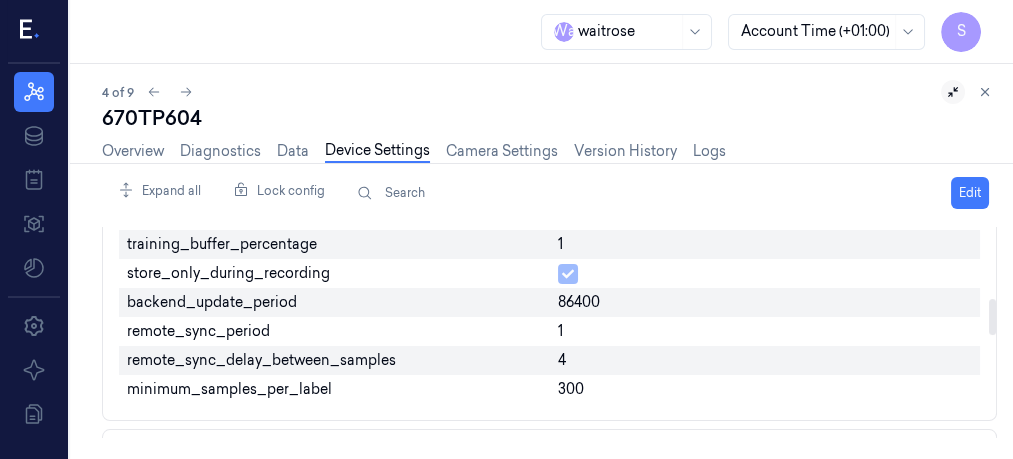 scroll, scrollTop: 438, scrollLeft: 0, axis: vertical 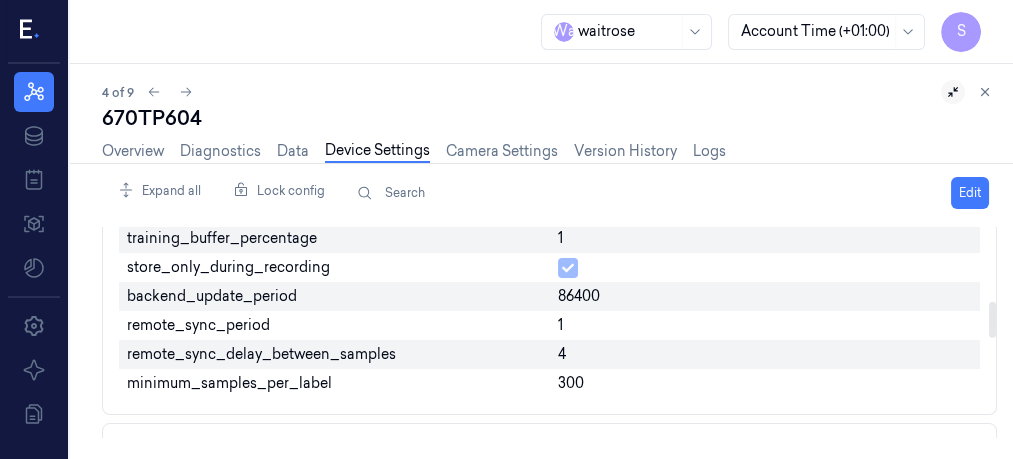 drag, startPoint x: 992, startPoint y: 285, endPoint x: 992, endPoint y: 315, distance: 30 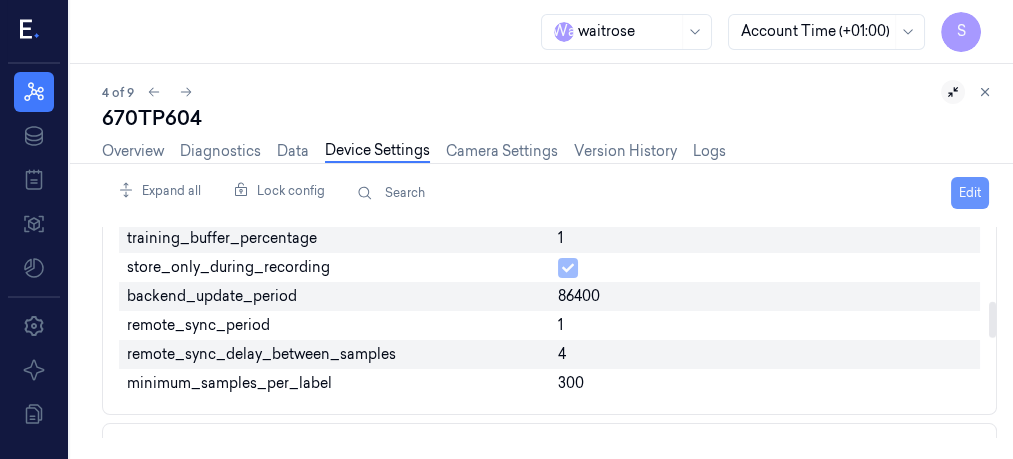 click on "Edit" at bounding box center (970, 193) 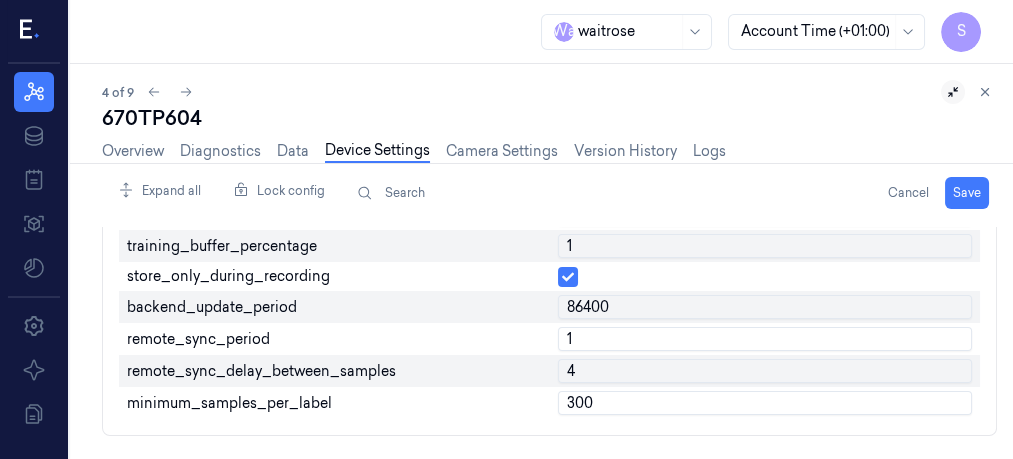 scroll, scrollTop: 445, scrollLeft: 0, axis: vertical 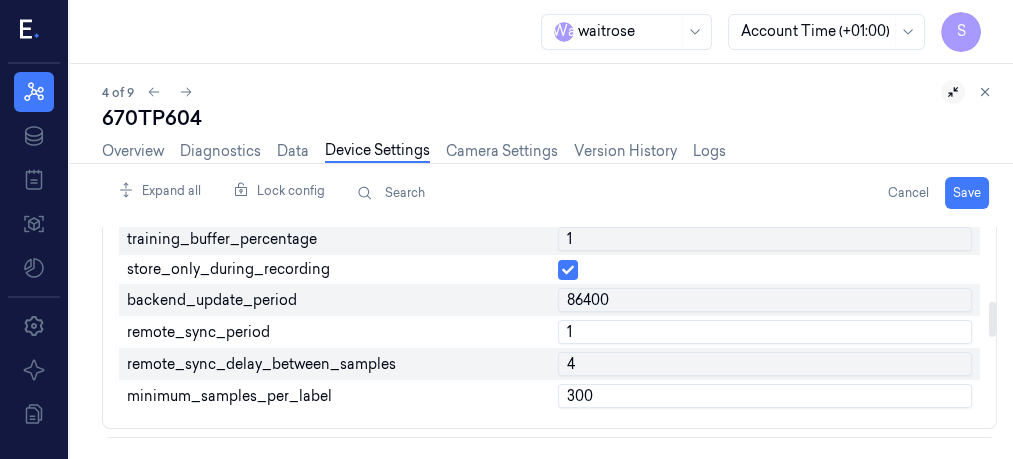 click on "1" at bounding box center (765, 332) 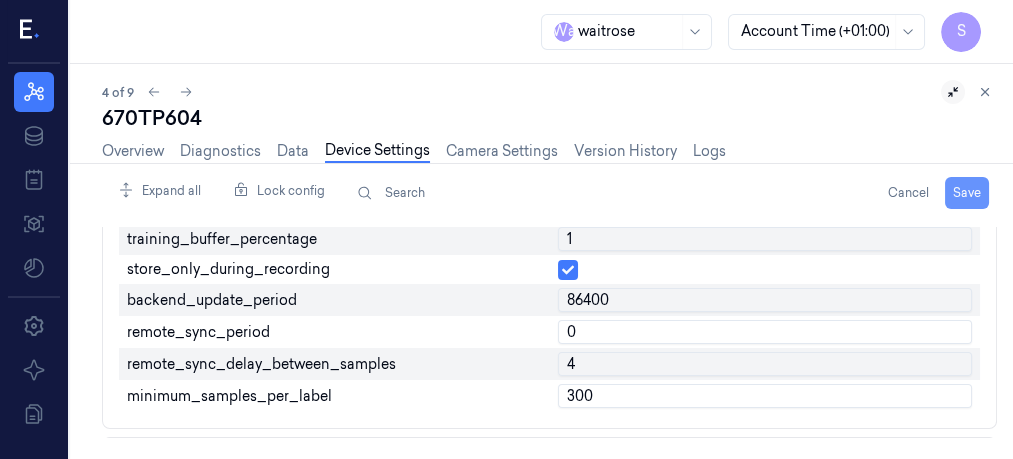 type on "0" 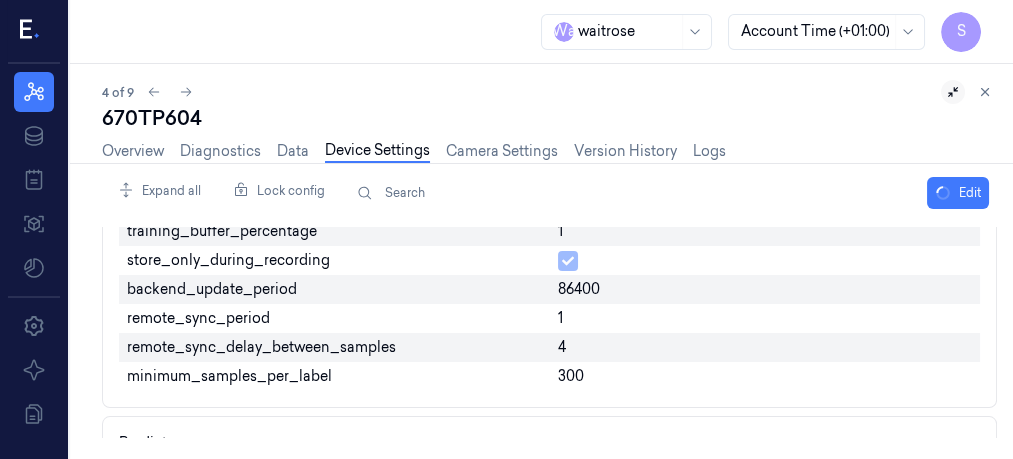 scroll, scrollTop: 438, scrollLeft: 0, axis: vertical 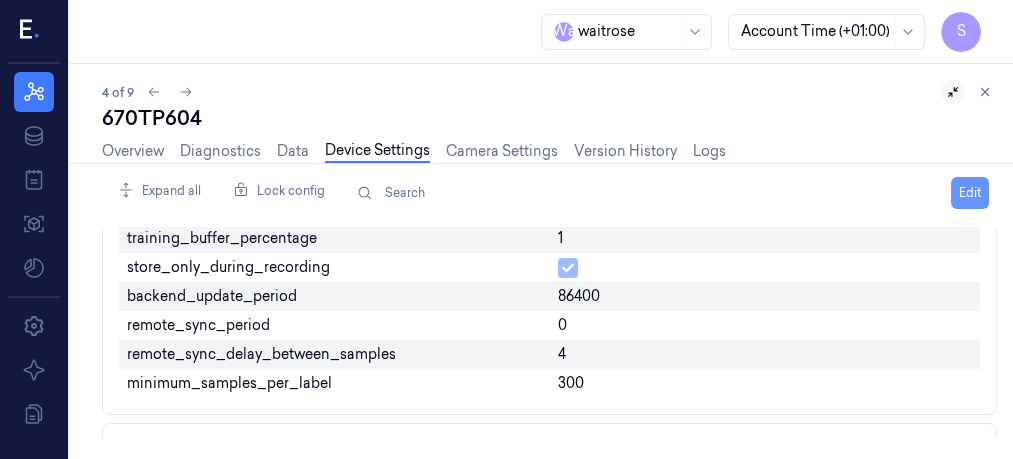click on "Edit" at bounding box center [970, 193] 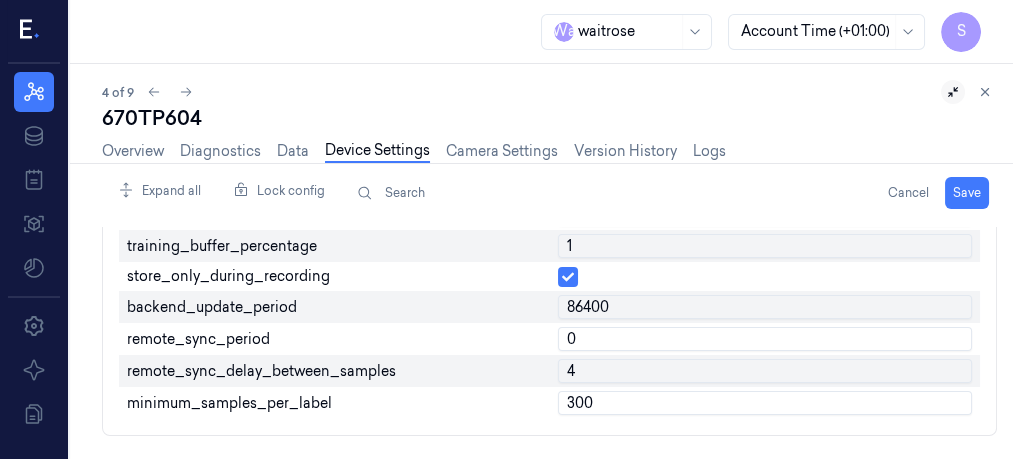 scroll, scrollTop: 445, scrollLeft: 0, axis: vertical 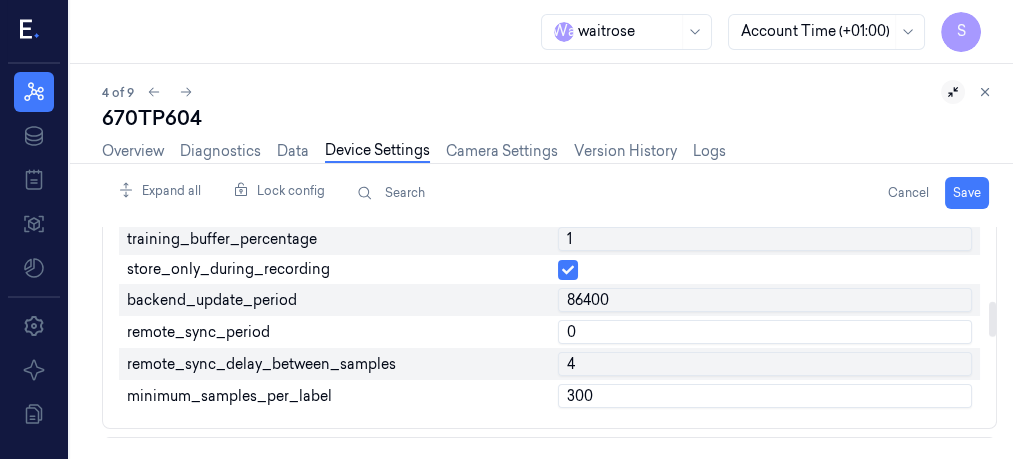 click on "1" at bounding box center (765, 239) 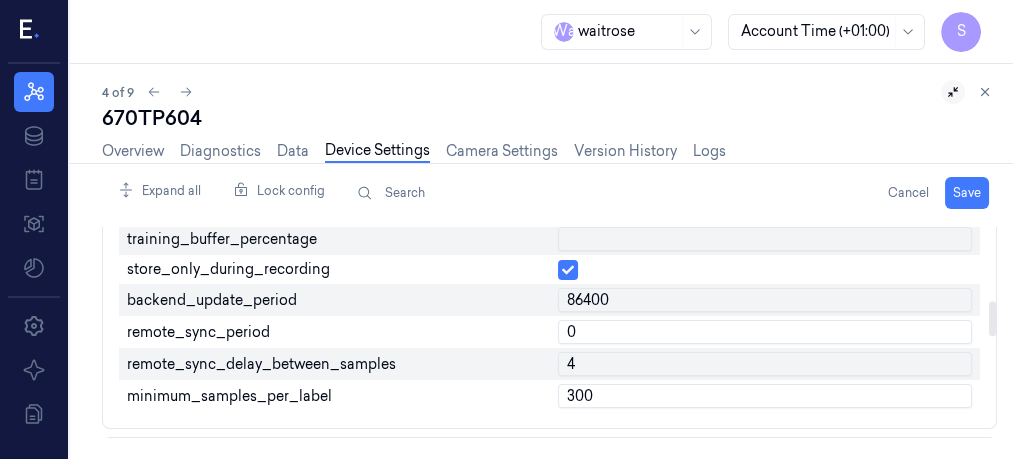scroll, scrollTop: 442, scrollLeft: 0, axis: vertical 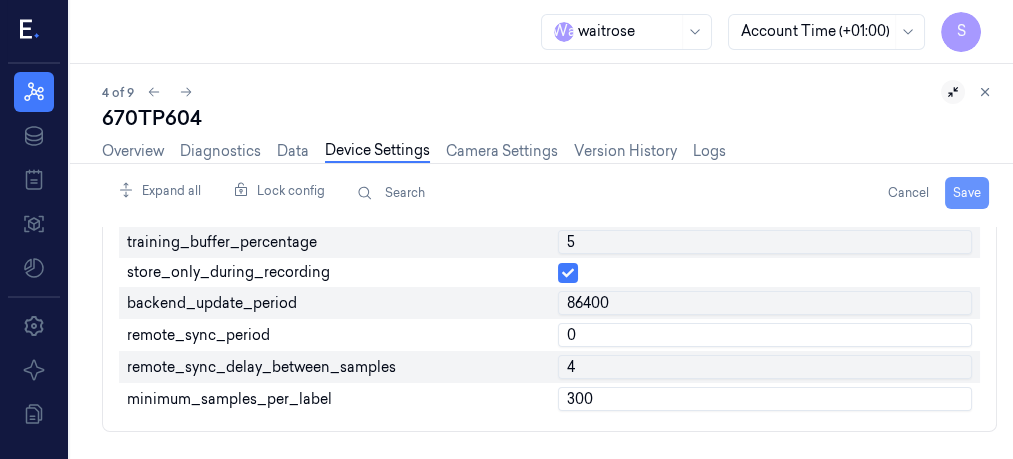 type on "5" 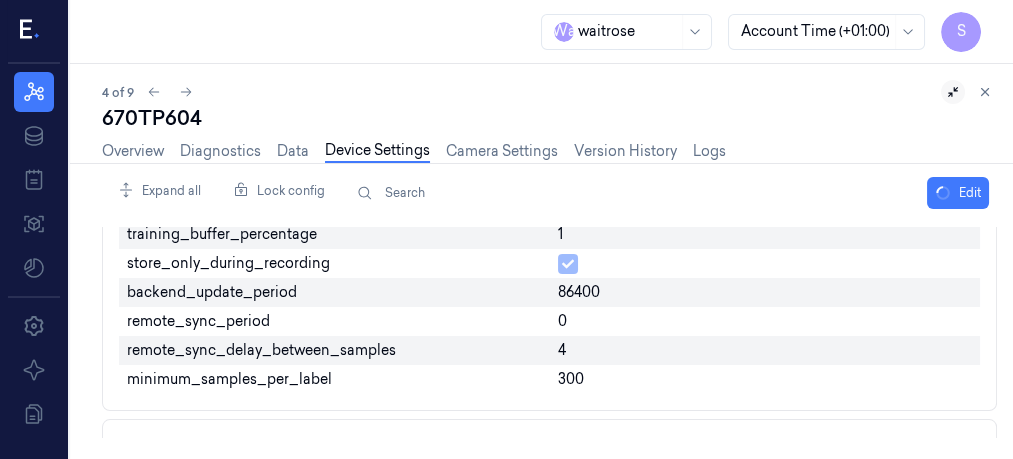 scroll, scrollTop: 435, scrollLeft: 0, axis: vertical 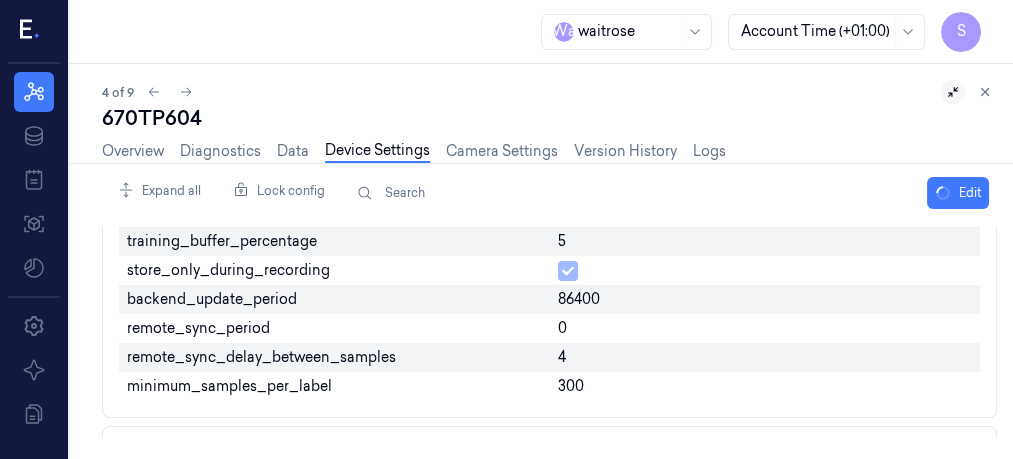 click on "Edit" at bounding box center [958, 193] 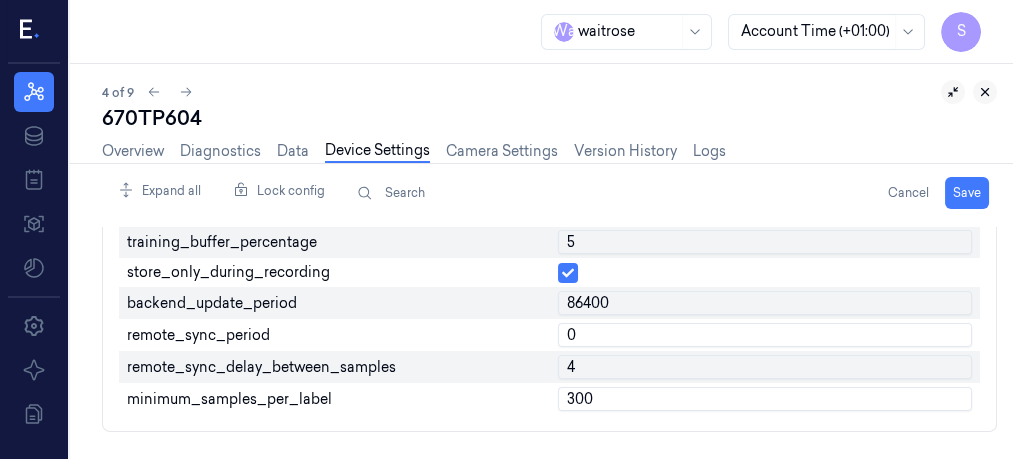 click 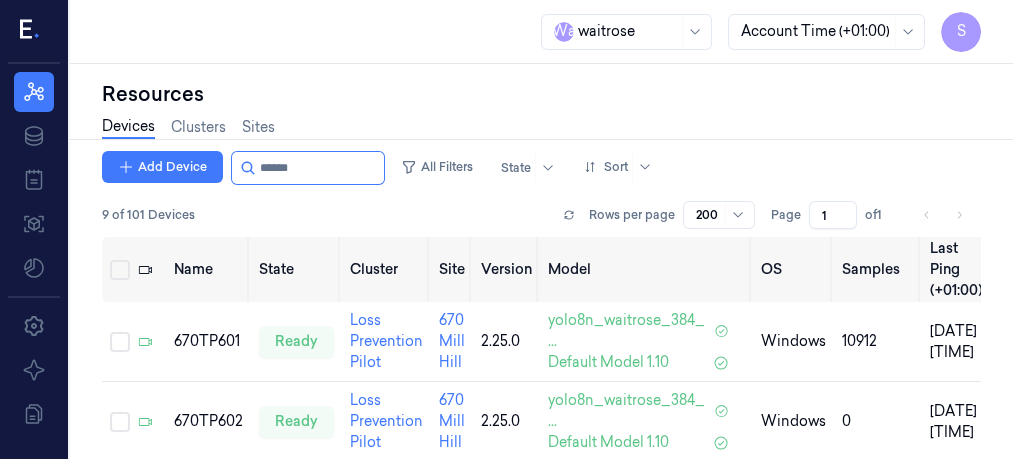 scroll, scrollTop: 0, scrollLeft: 0, axis: both 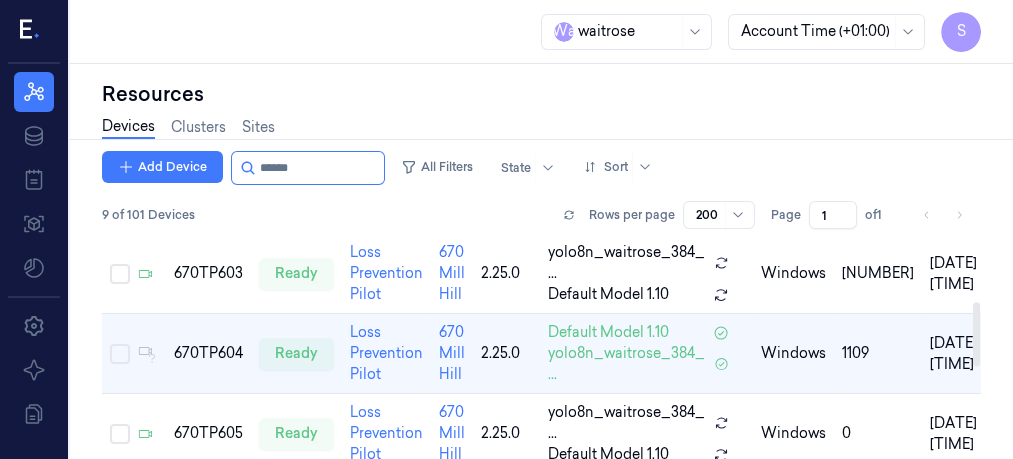 drag, startPoint x: 977, startPoint y: 275, endPoint x: 977, endPoint y: 341, distance: 66 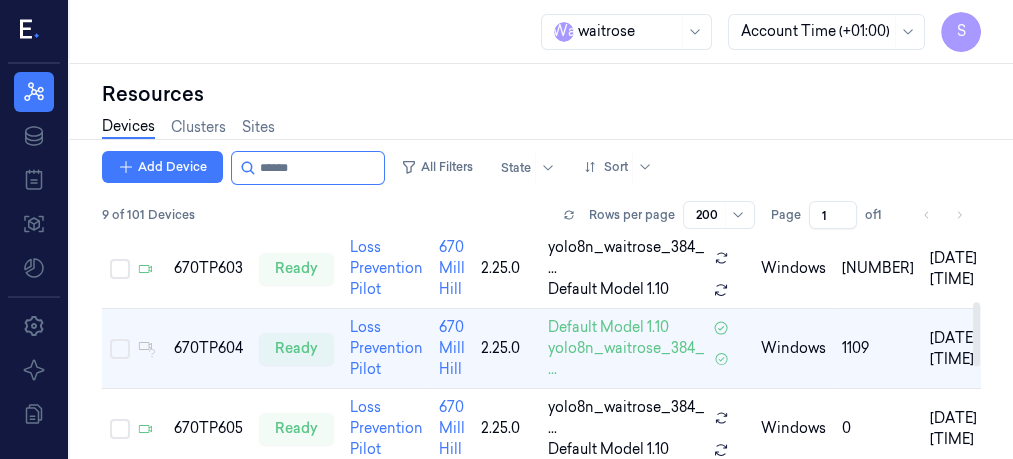 click at bounding box center [976, 334] 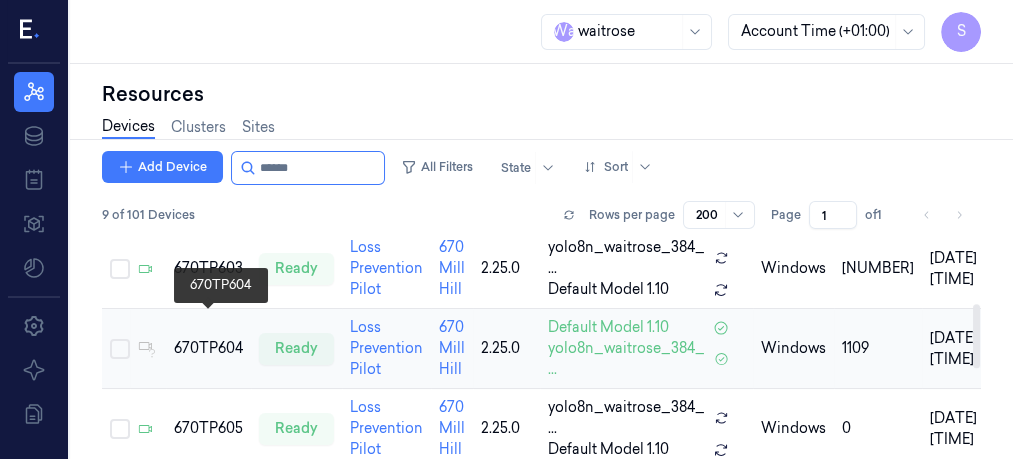 click on "670TP604" at bounding box center [208, 348] 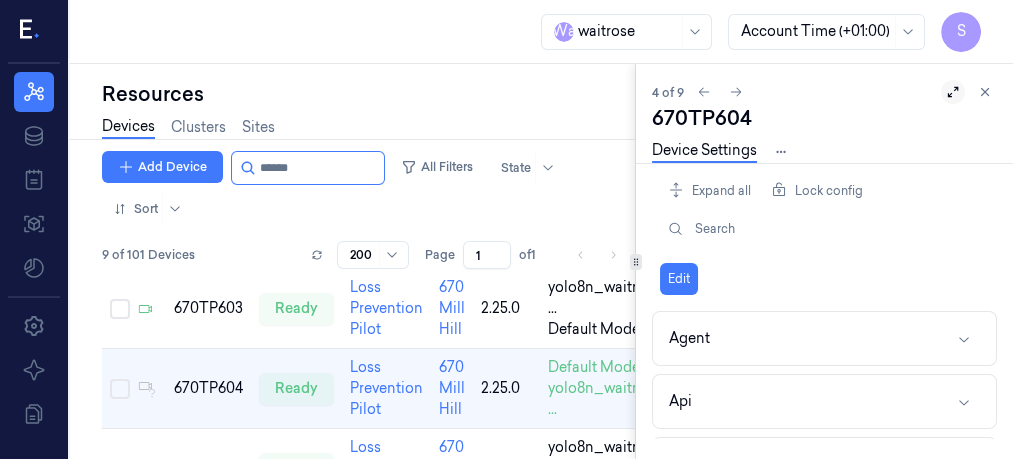 click 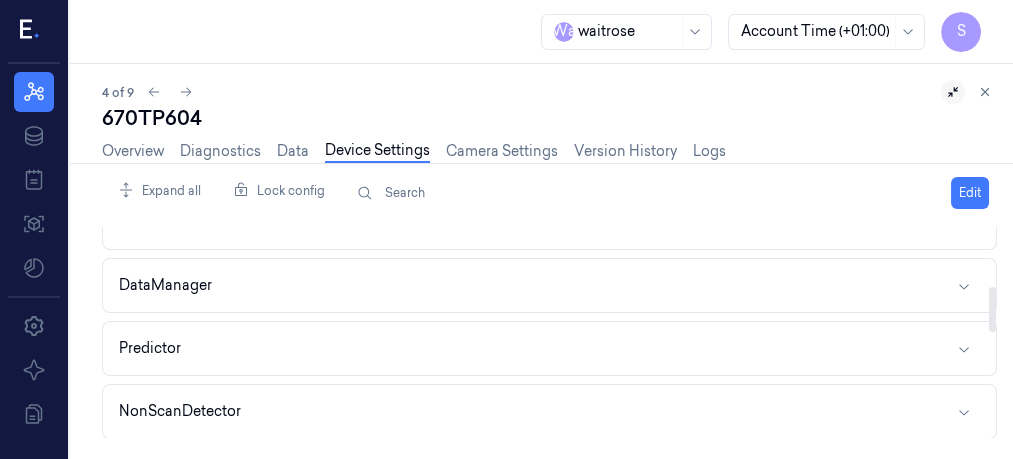 scroll, scrollTop: 281, scrollLeft: 0, axis: vertical 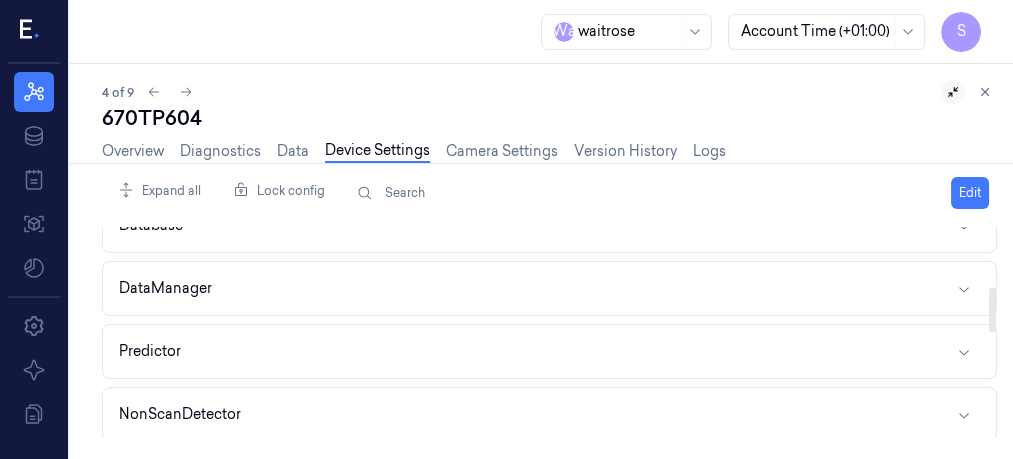 drag, startPoint x: 991, startPoint y: 248, endPoint x: 990, endPoint y: 308, distance: 60.00833 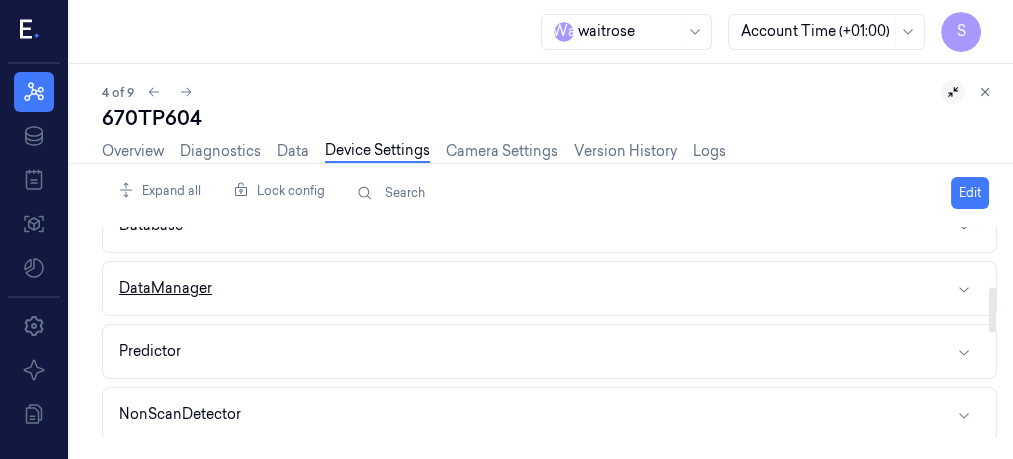 click 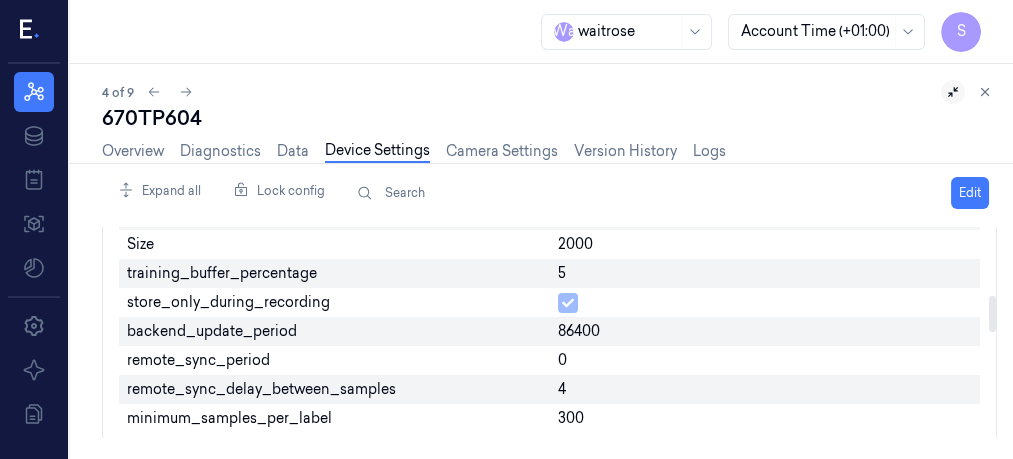 scroll, scrollTop: 419, scrollLeft: 0, axis: vertical 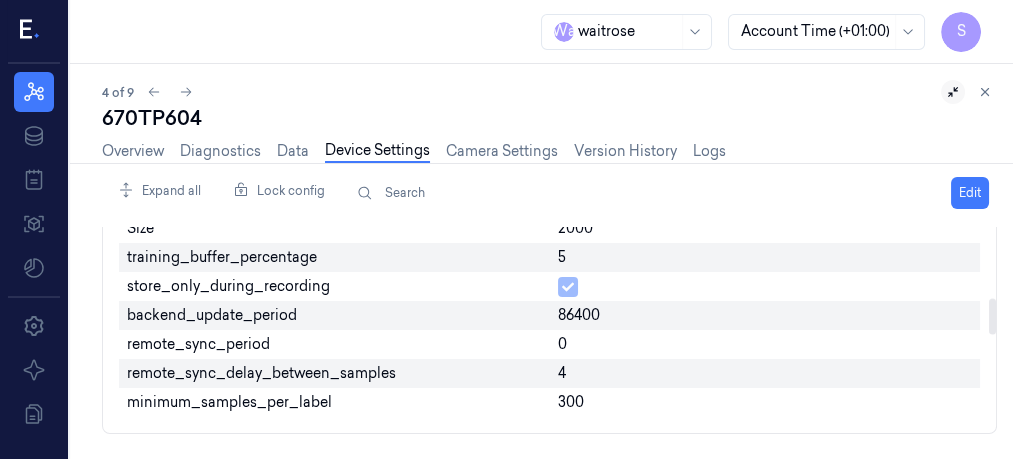 drag, startPoint x: 992, startPoint y: 286, endPoint x: 994, endPoint y: 309, distance: 23.086792 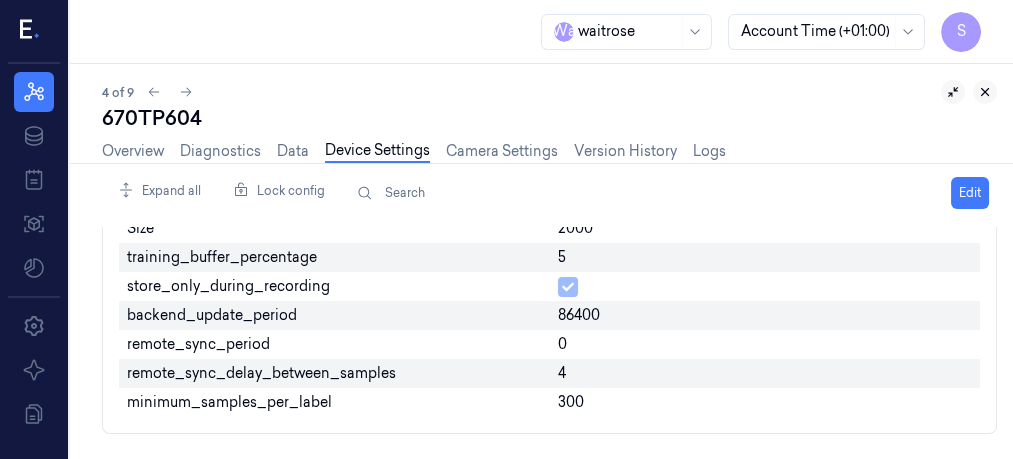 click 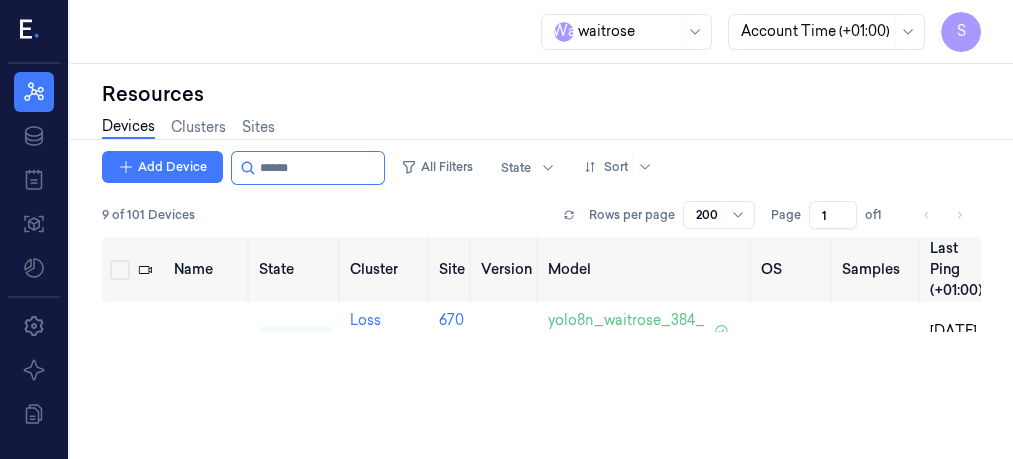 scroll, scrollTop: 0, scrollLeft: 0, axis: both 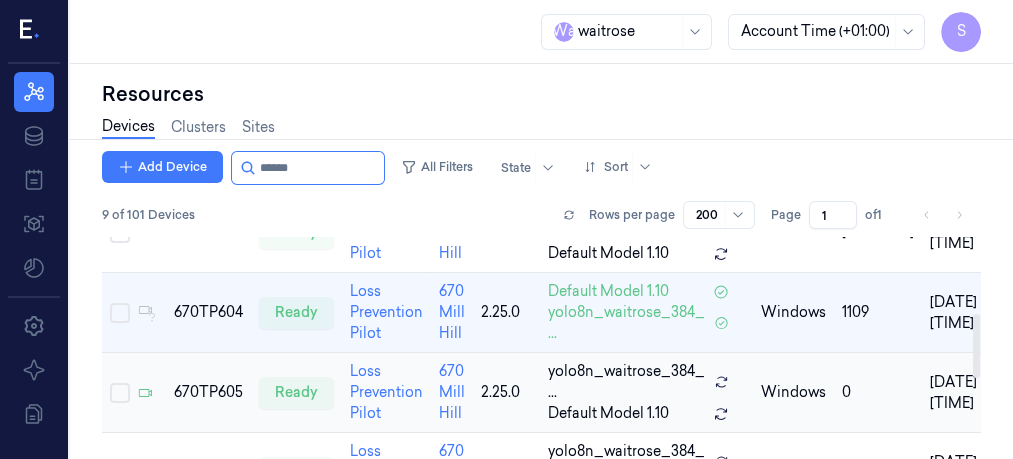 drag, startPoint x: 976, startPoint y: 273, endPoint x: 966, endPoint y: 349, distance: 76.655075 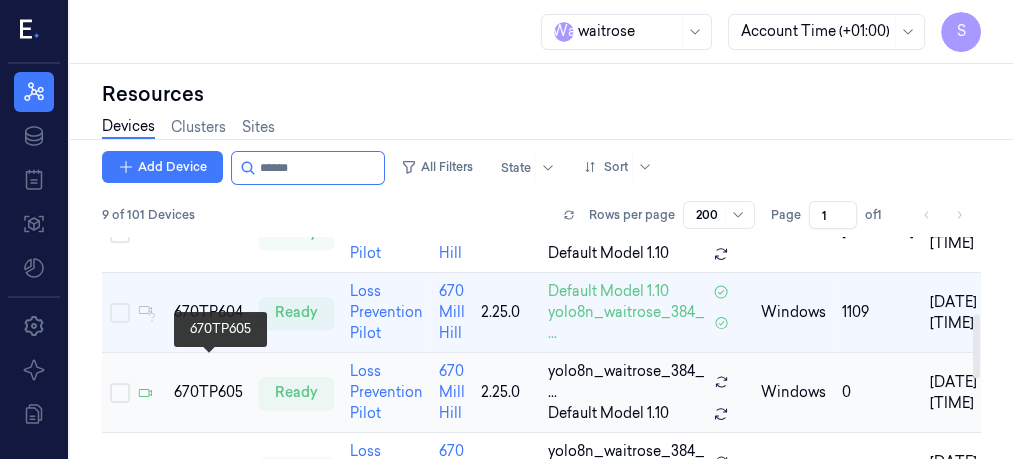 click on "670TP605" at bounding box center (208, 392) 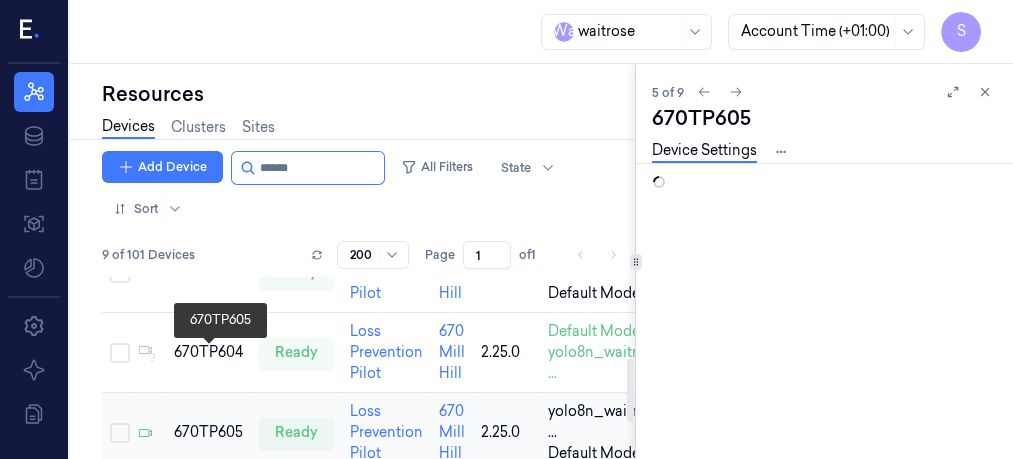 scroll, scrollTop: 0, scrollLeft: 0, axis: both 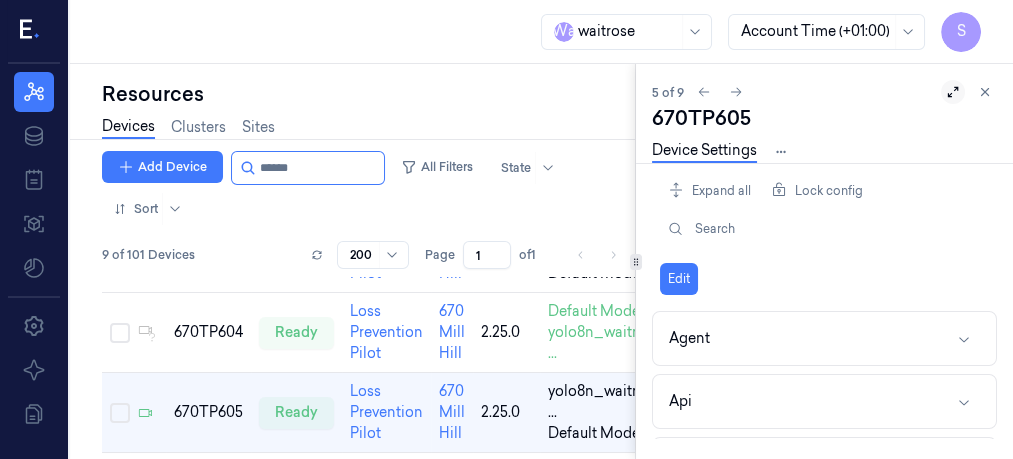 click 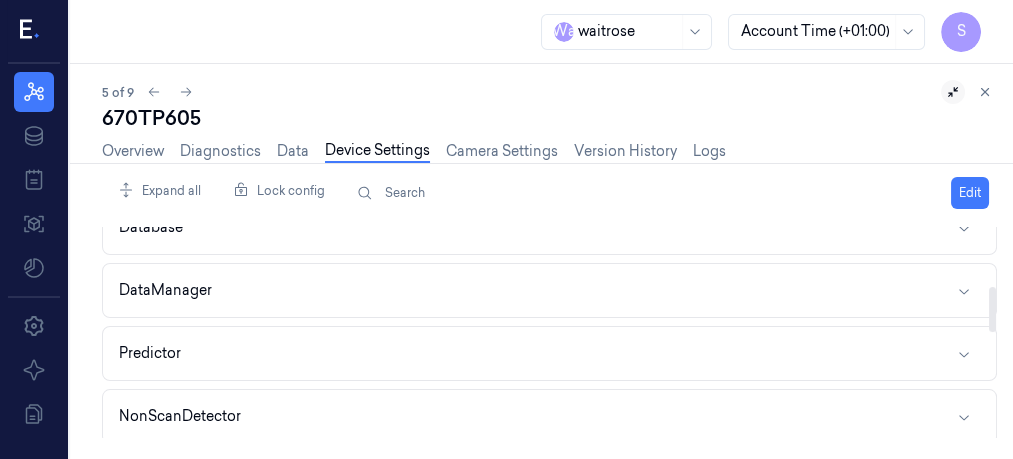 drag, startPoint x: 990, startPoint y: 253, endPoint x: 993, endPoint y: 312, distance: 59.07622 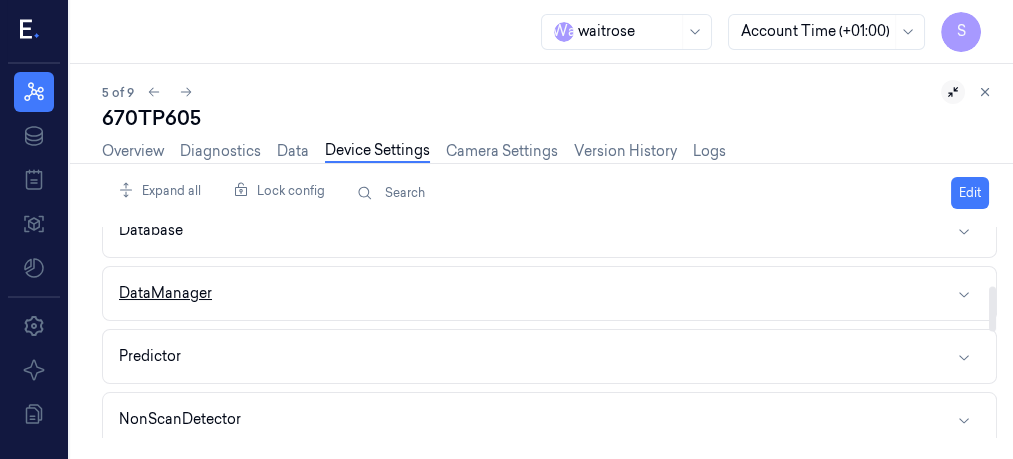 click 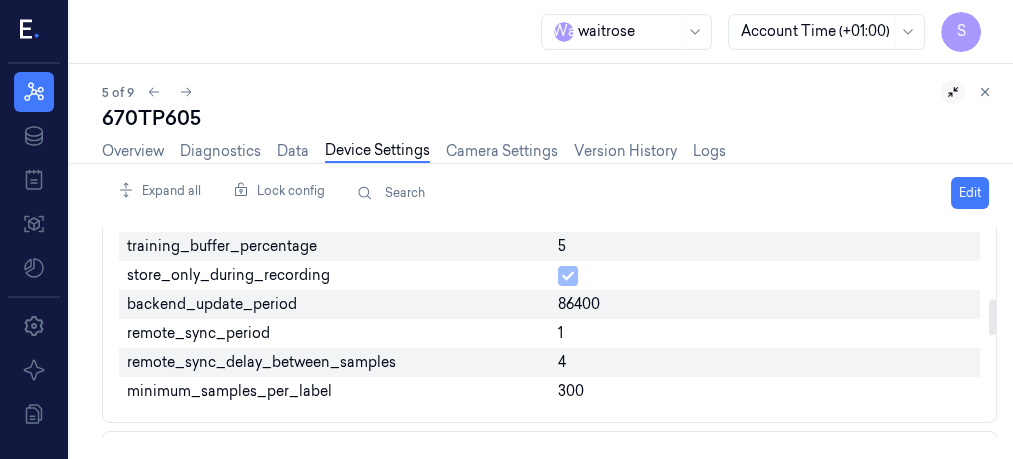 scroll, scrollTop: 436, scrollLeft: 0, axis: vertical 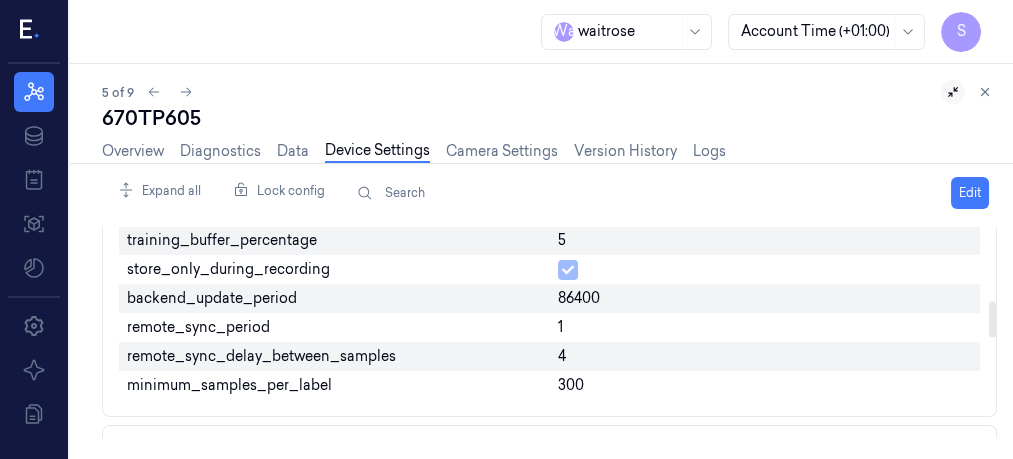 drag, startPoint x: 994, startPoint y: 289, endPoint x: 993, endPoint y: 316, distance: 27.018513 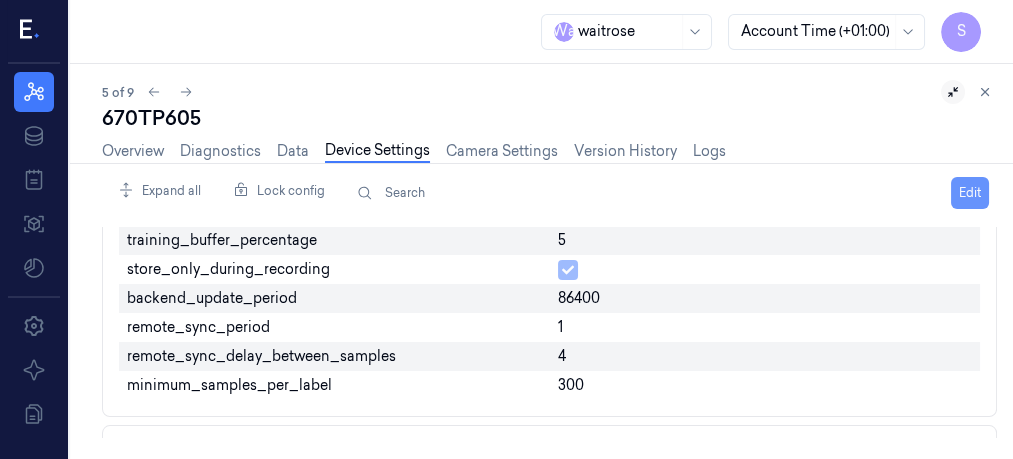click on "Edit" at bounding box center [970, 193] 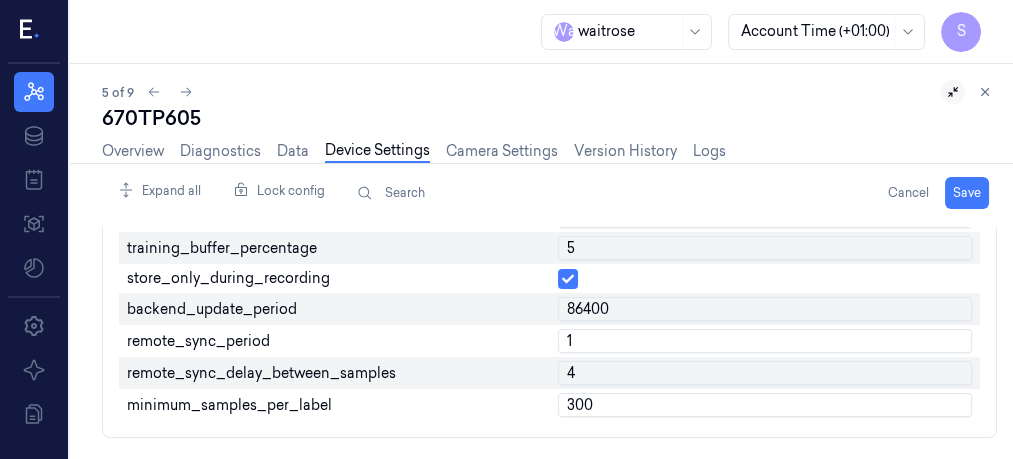 scroll, scrollTop: 443, scrollLeft: 0, axis: vertical 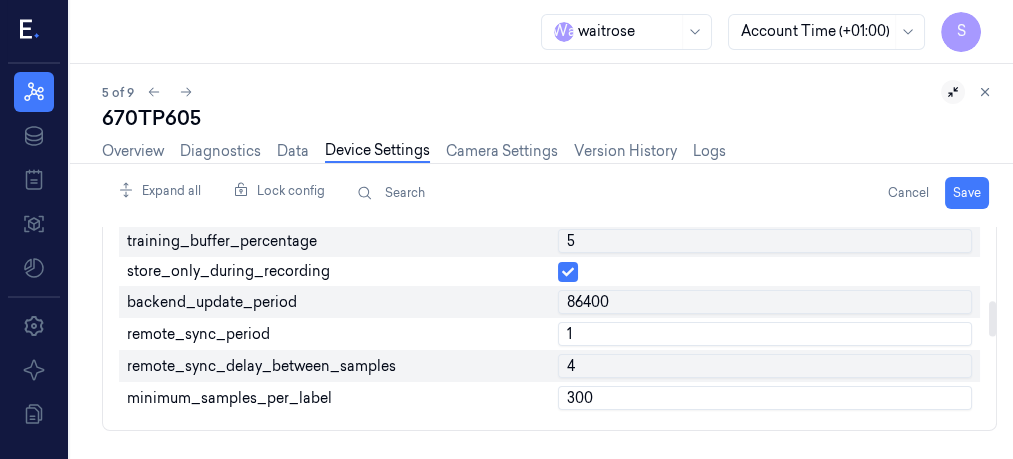 click on "1" at bounding box center (765, 334) 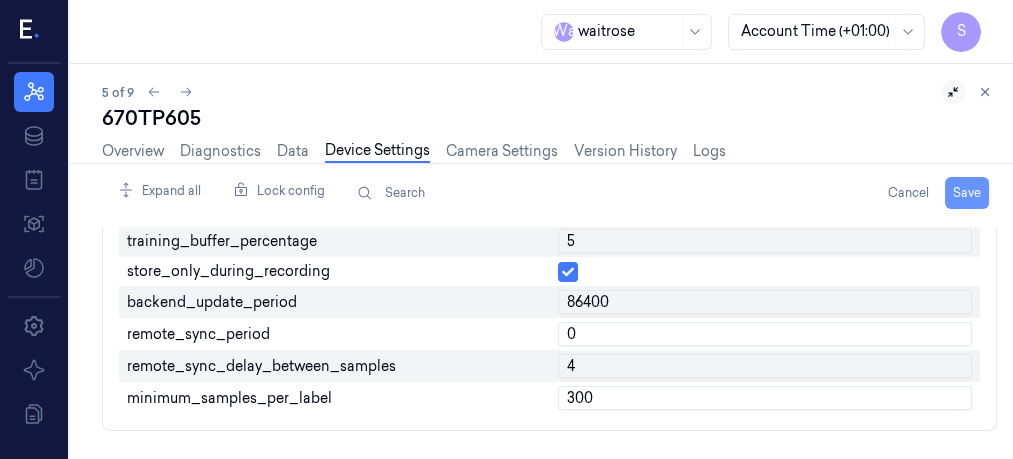 type on "0" 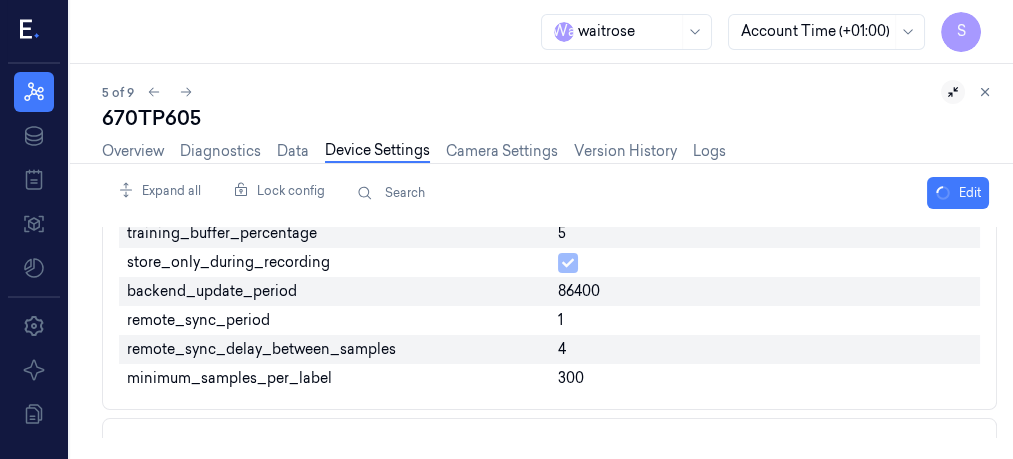 scroll, scrollTop: 436, scrollLeft: 0, axis: vertical 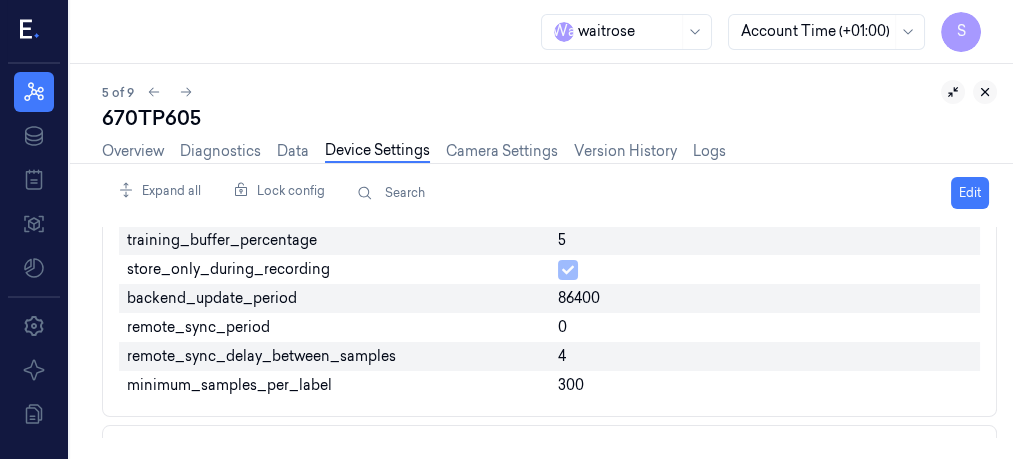 click 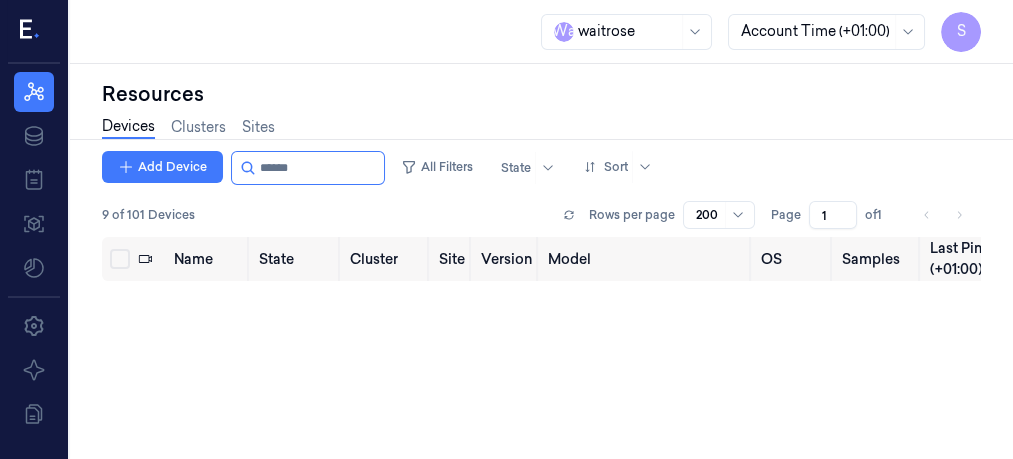 scroll, scrollTop: 0, scrollLeft: 0, axis: both 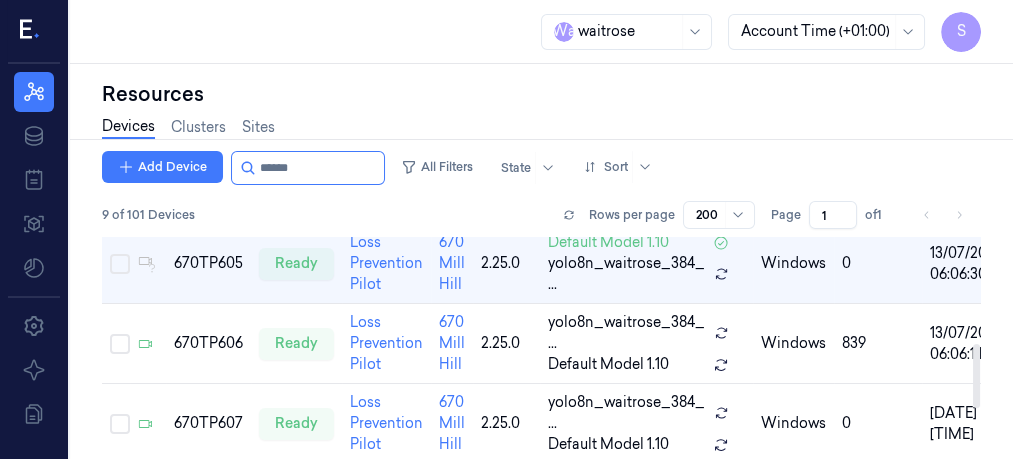 drag, startPoint x: 974, startPoint y: 279, endPoint x: 976, endPoint y: 387, distance: 108.01852 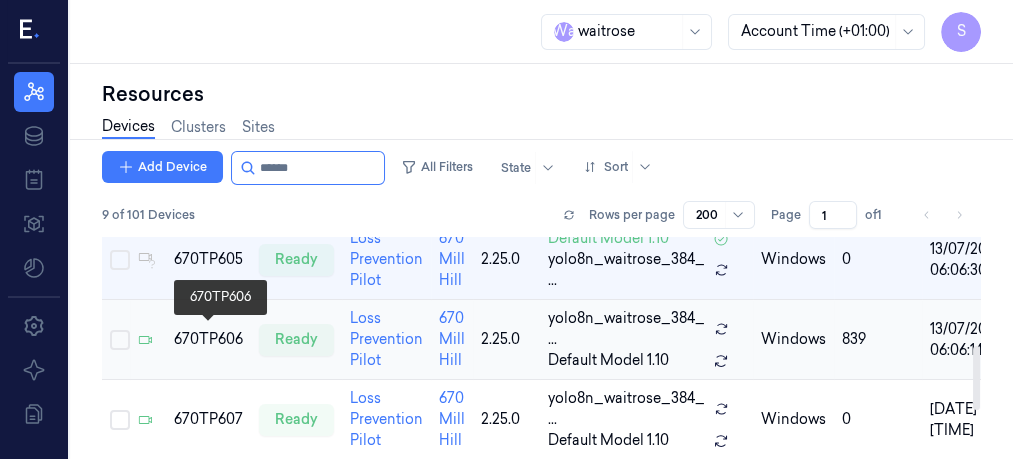 click on "670TP606" at bounding box center (208, 339) 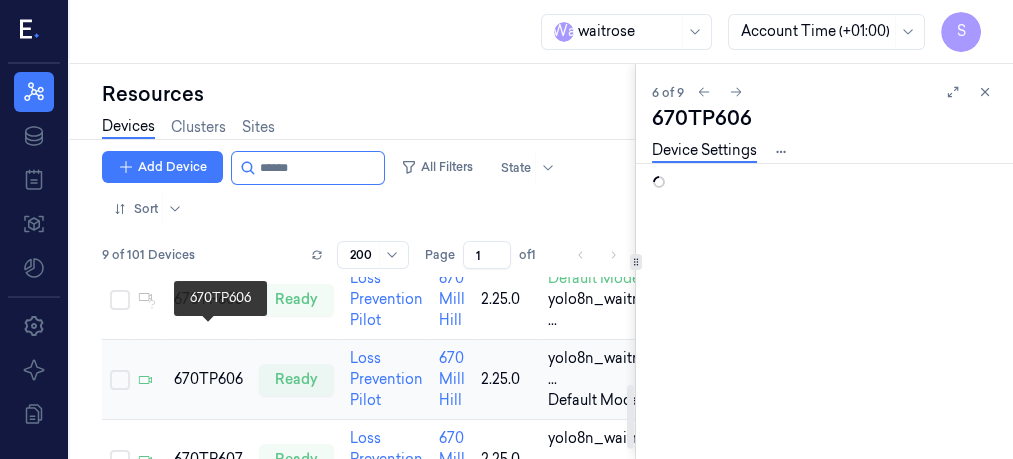 scroll, scrollTop: 0, scrollLeft: 0, axis: both 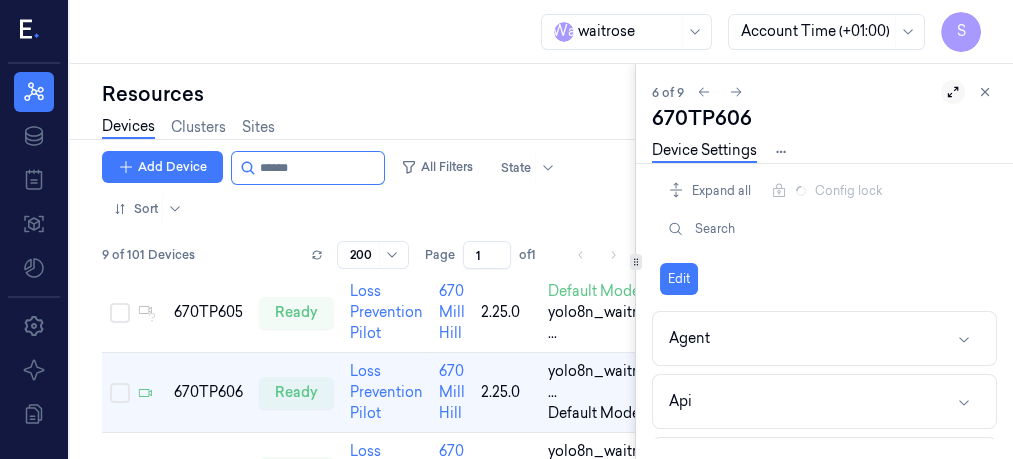 click 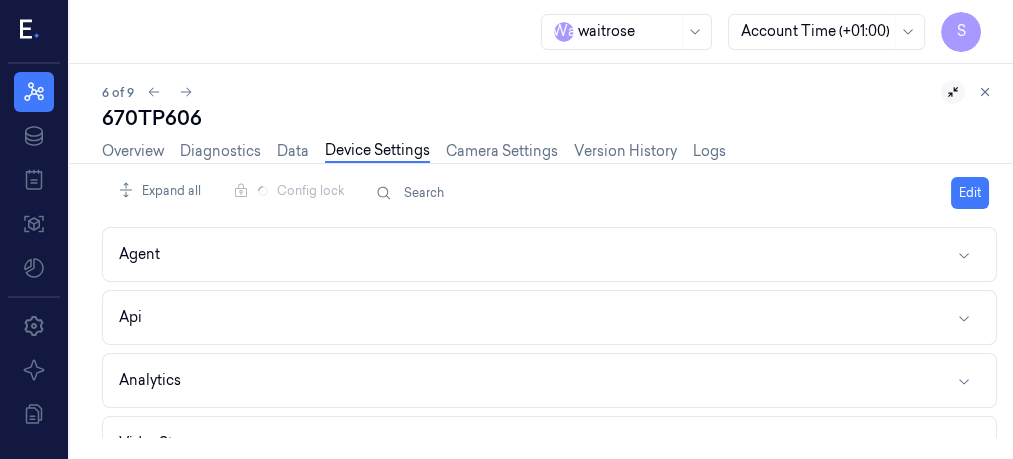 click on "Device Settings" at bounding box center (377, 151) 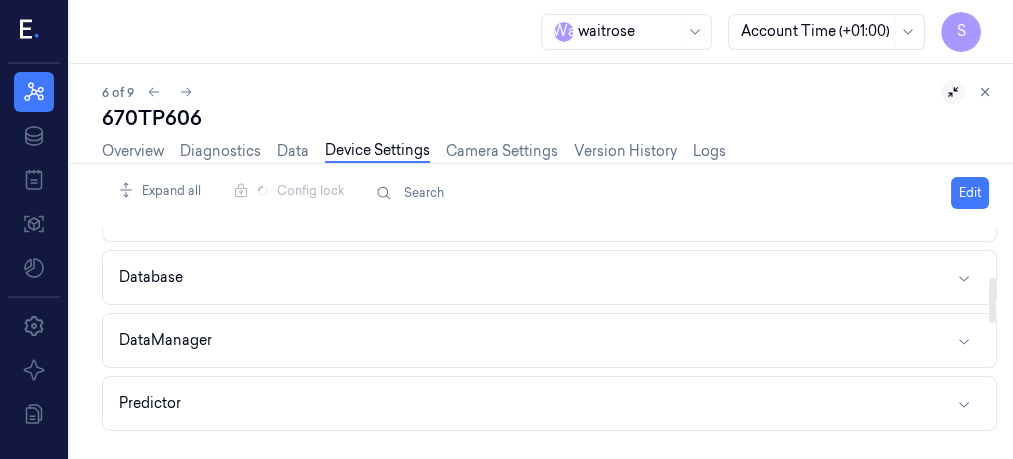 scroll, scrollTop: 236, scrollLeft: 0, axis: vertical 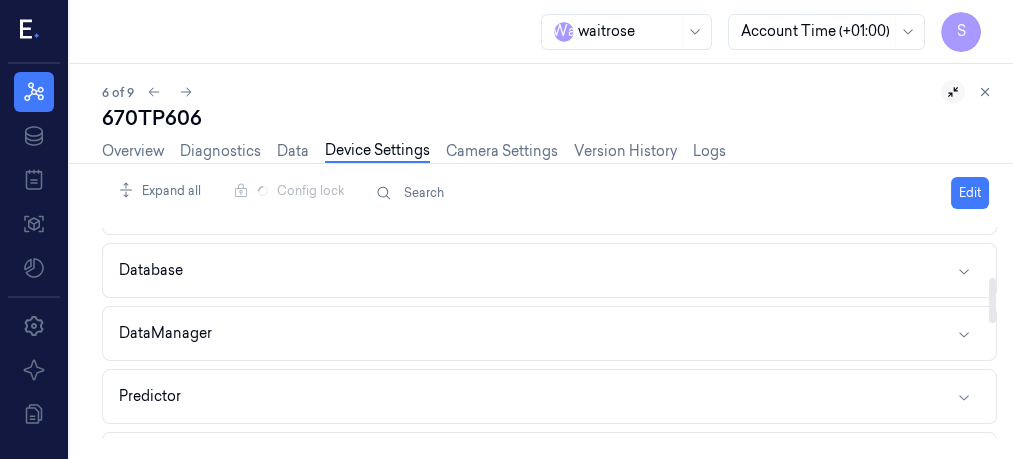drag, startPoint x: 993, startPoint y: 239, endPoint x: 992, endPoint y: 289, distance: 50.01 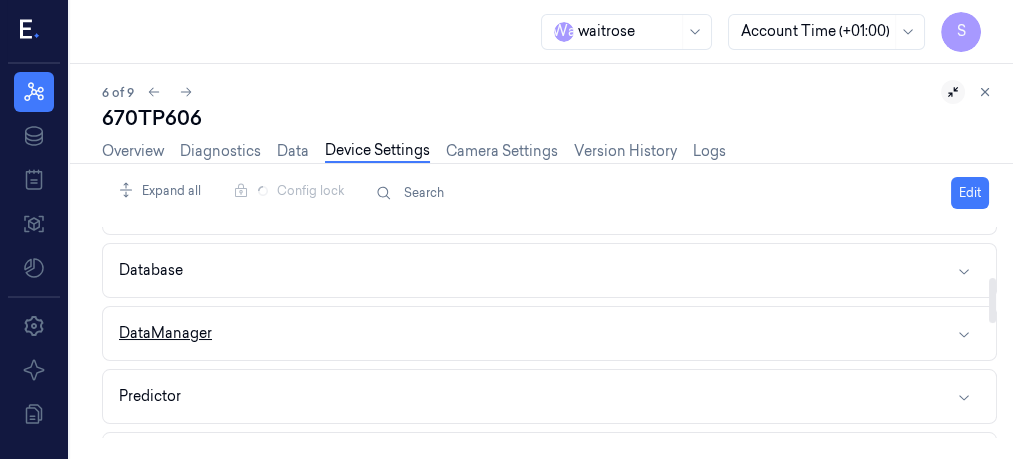 click 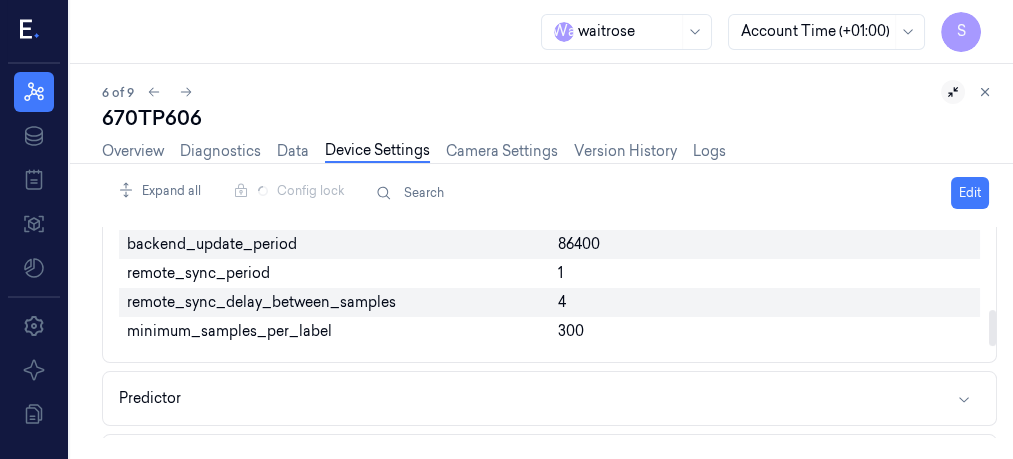 drag, startPoint x: 991, startPoint y: 279, endPoint x: 992, endPoint y: 321, distance: 42.0119 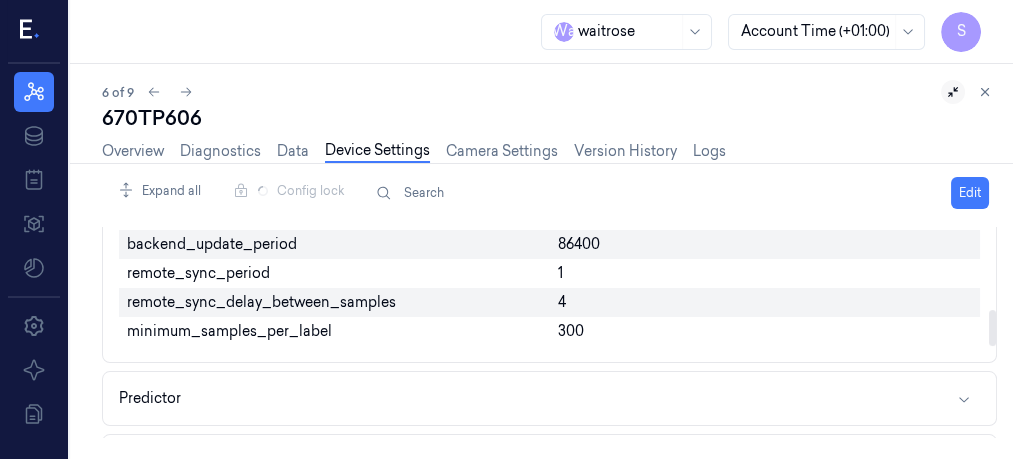 click at bounding box center (992, 328) 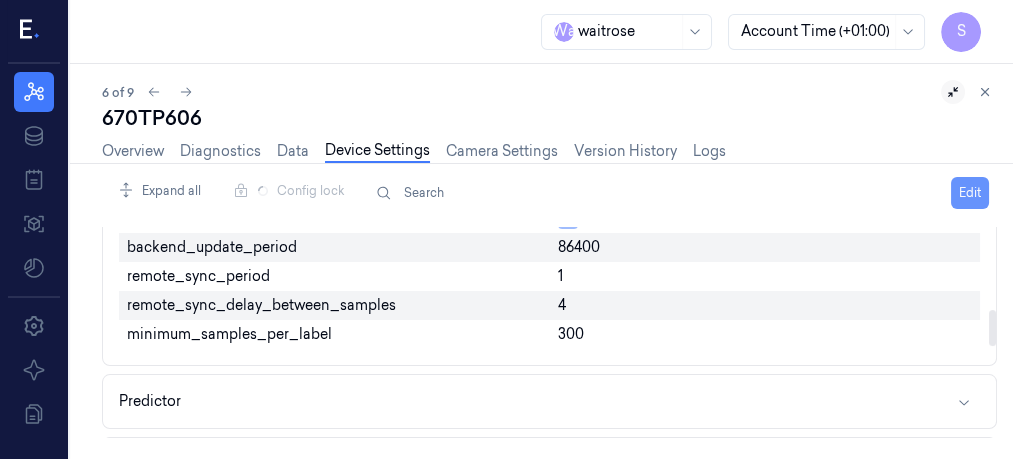click on "Edit" at bounding box center (970, 193) 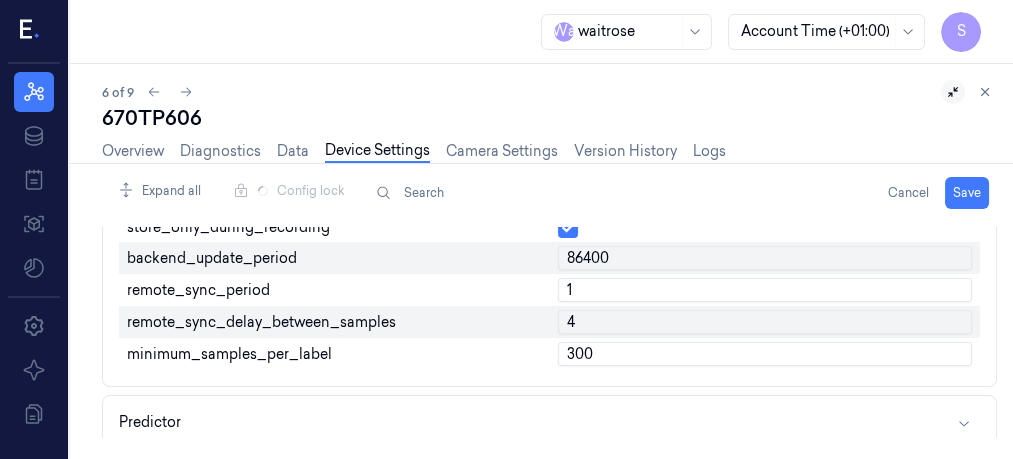 scroll, scrollTop: 496, scrollLeft: 0, axis: vertical 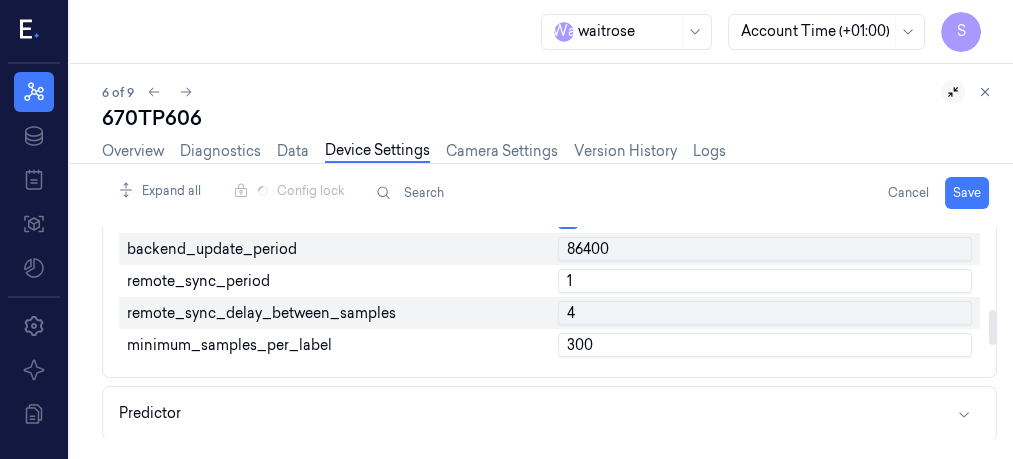 click on "1" at bounding box center (765, 281) 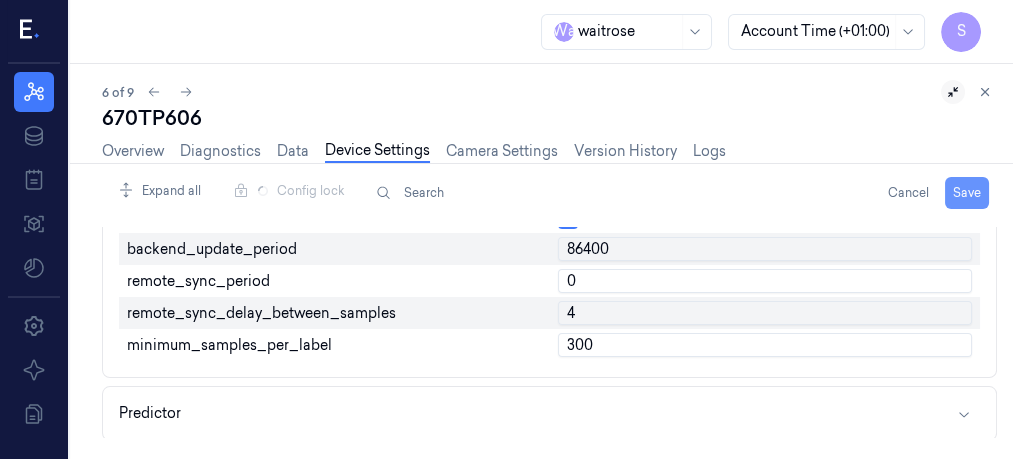 type on "0" 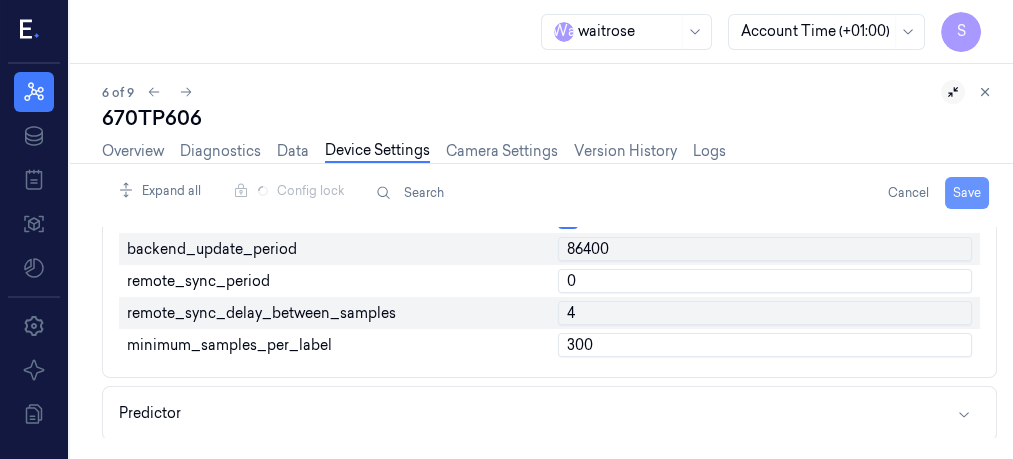 click on "Save" at bounding box center (967, 193) 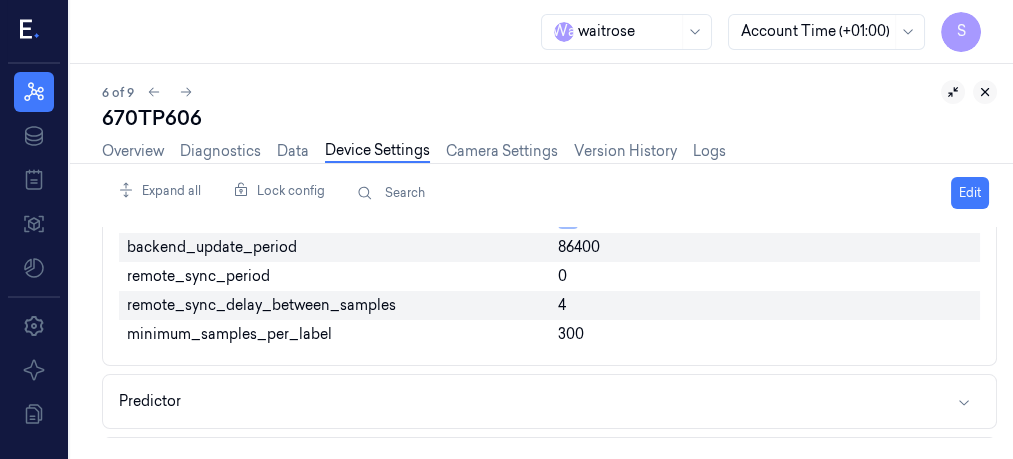 click 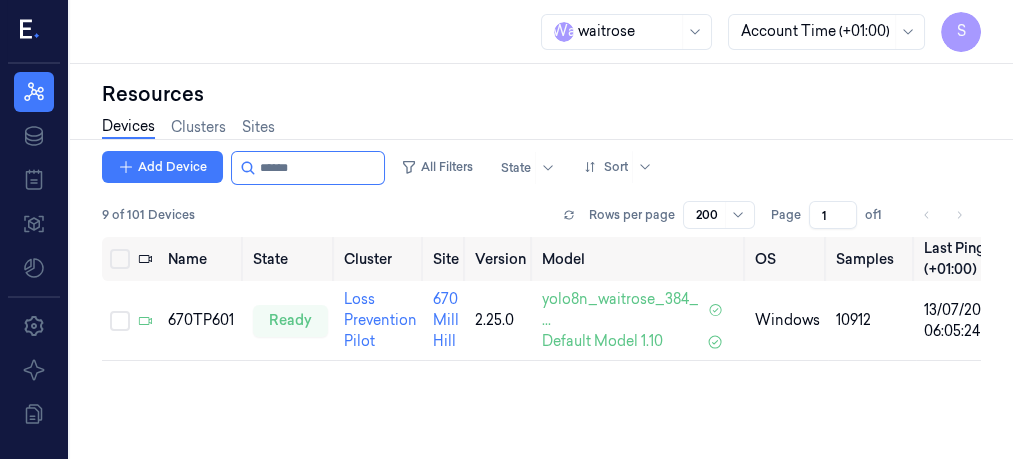 scroll, scrollTop: 0, scrollLeft: 0, axis: both 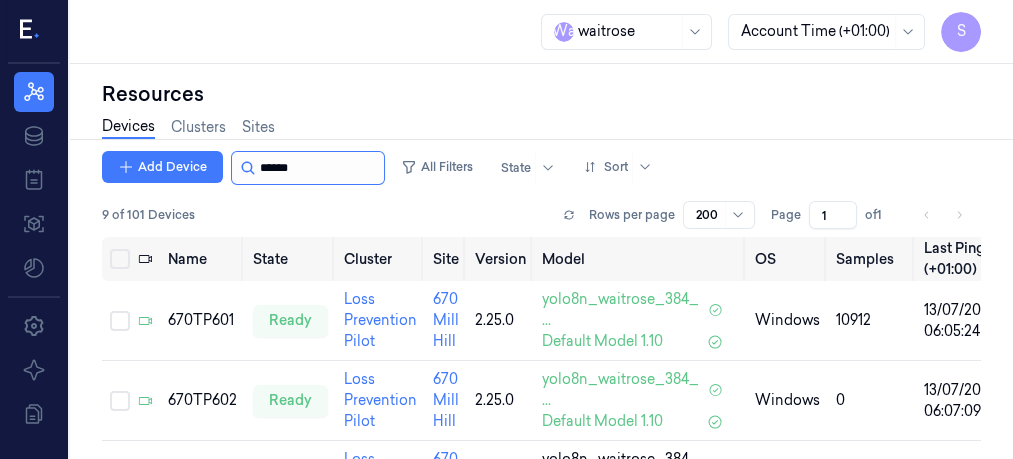 click at bounding box center [320, 168] 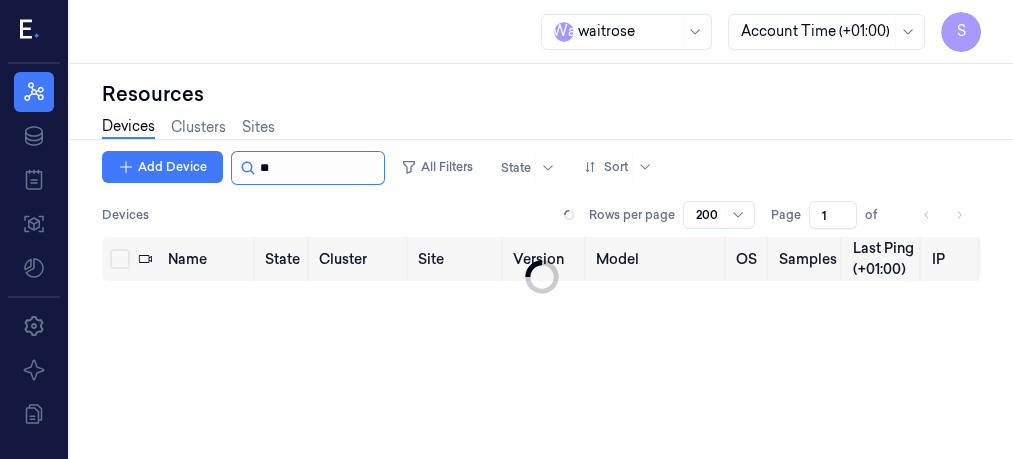 type on "*" 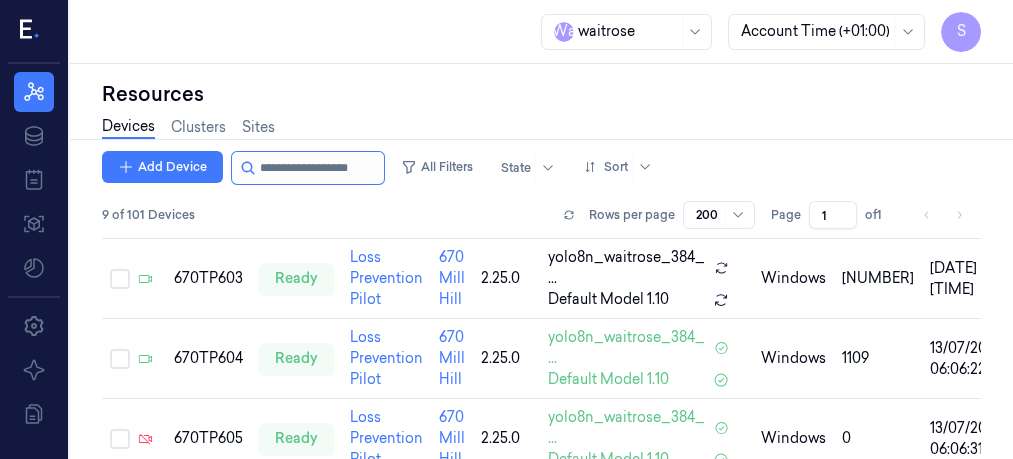 scroll, scrollTop: 307, scrollLeft: 0, axis: vertical 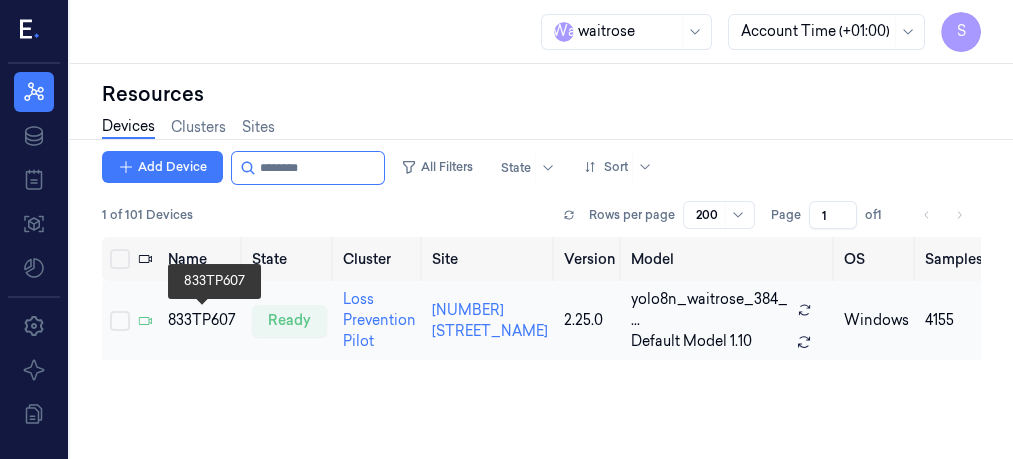 type on "********" 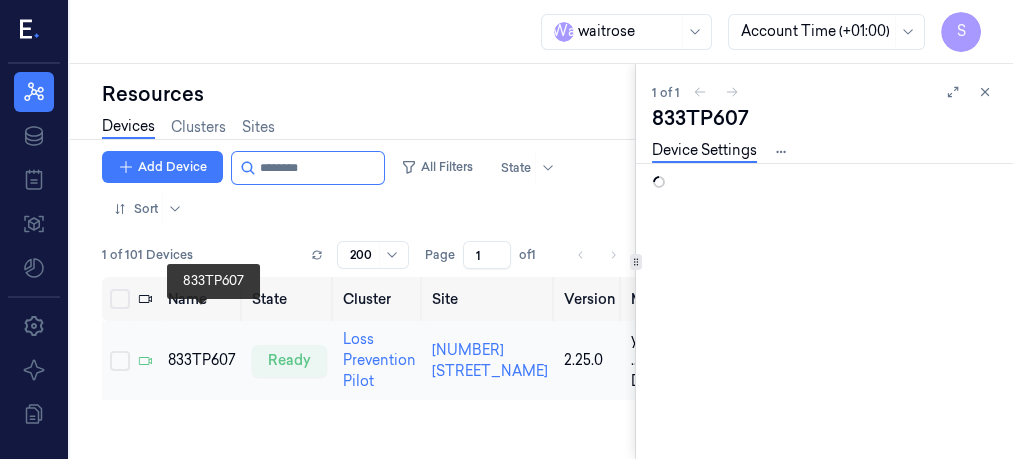scroll, scrollTop: 0, scrollLeft: 0, axis: both 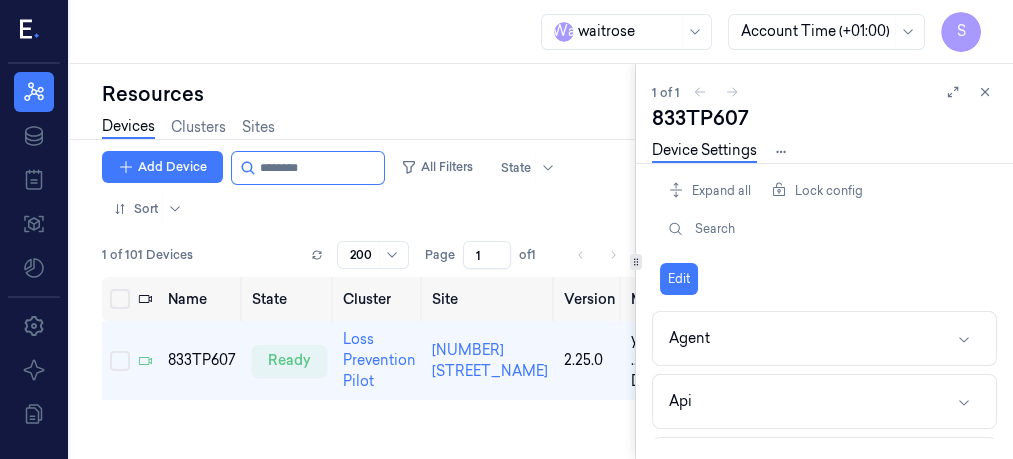 click on "1
of 1" at bounding box center [824, 92] 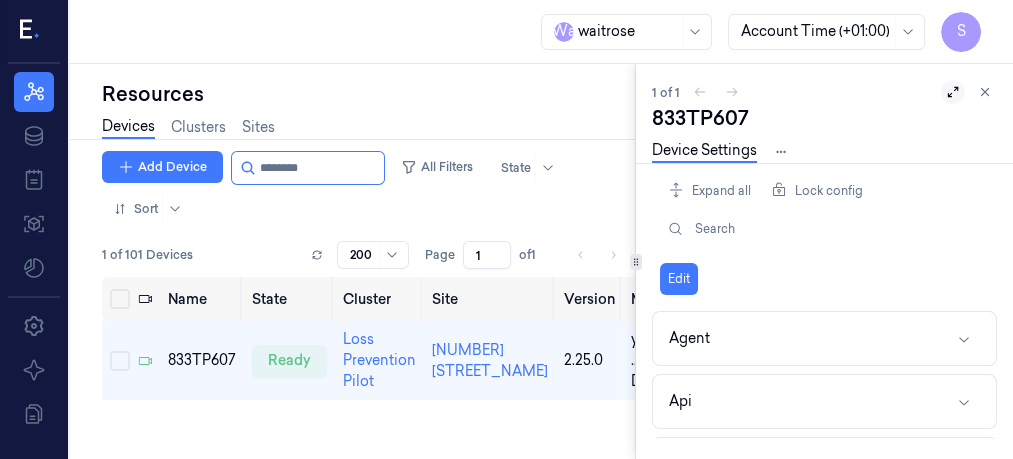 click 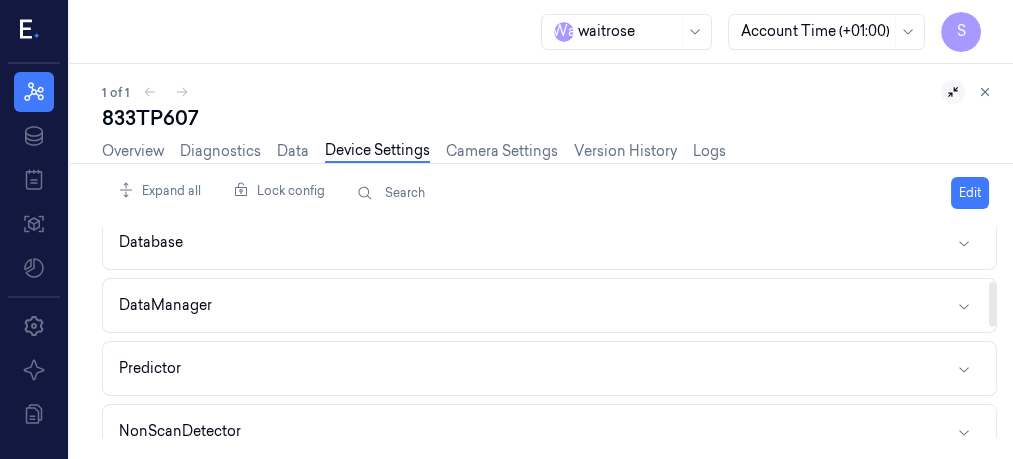 scroll, scrollTop: 276, scrollLeft: 0, axis: vertical 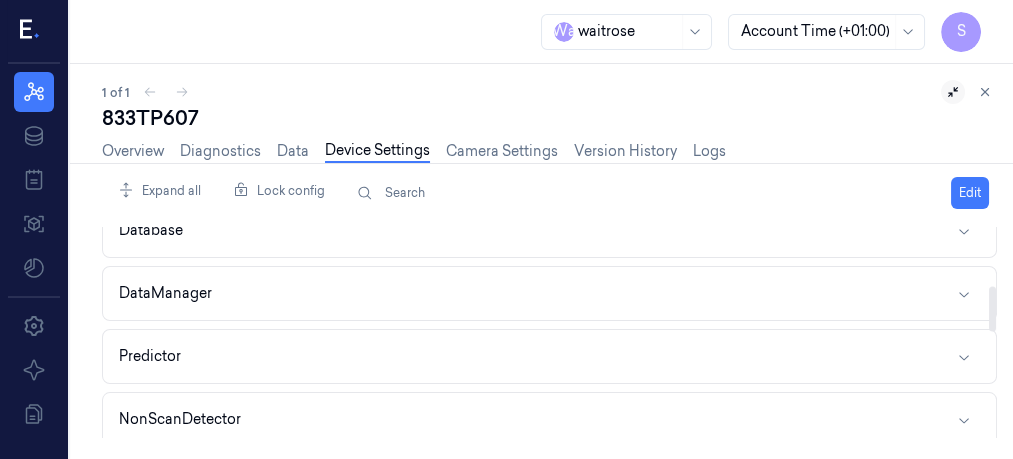 drag, startPoint x: 989, startPoint y: 250, endPoint x: 1005, endPoint y: 309, distance: 61.13101 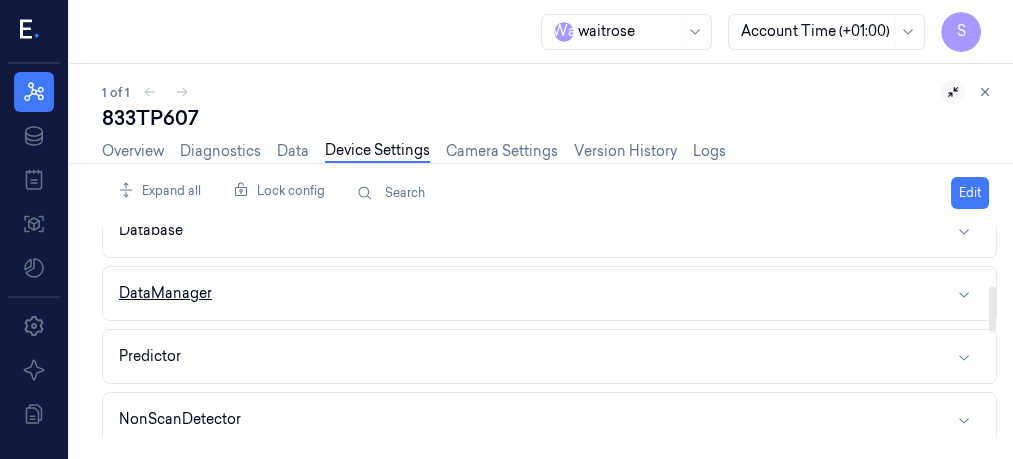 click 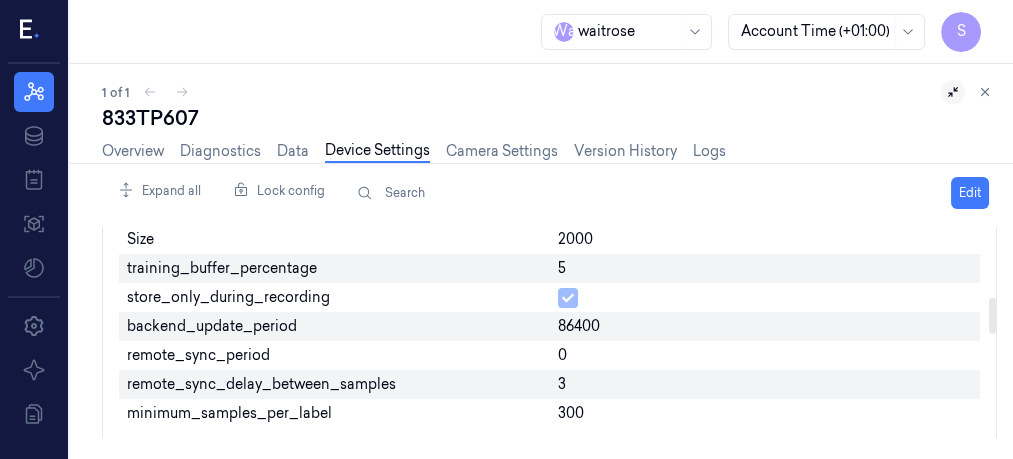 scroll, scrollTop: 442, scrollLeft: 0, axis: vertical 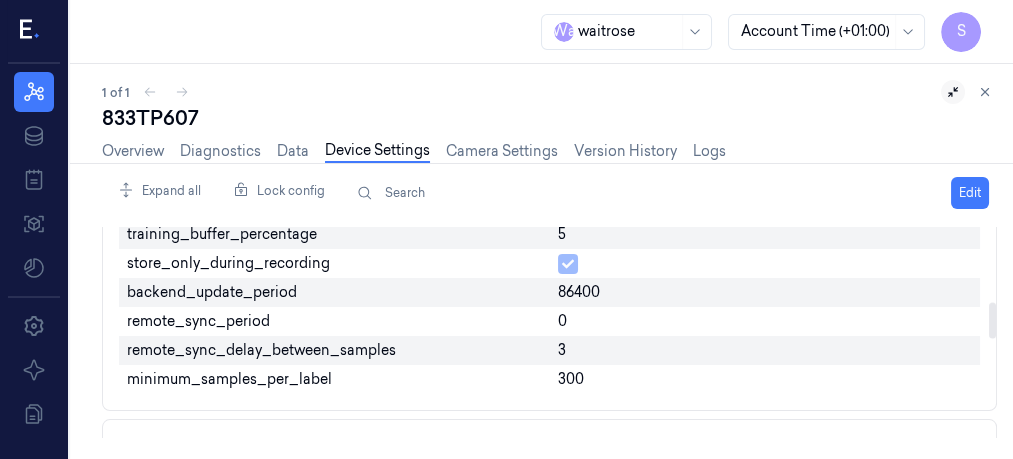 drag, startPoint x: 991, startPoint y: 298, endPoint x: 992, endPoint y: 326, distance: 28.01785 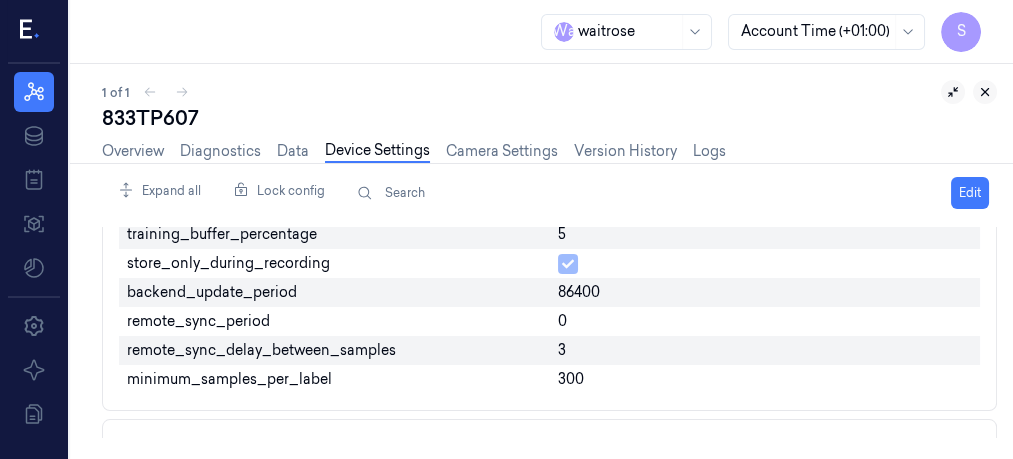 click 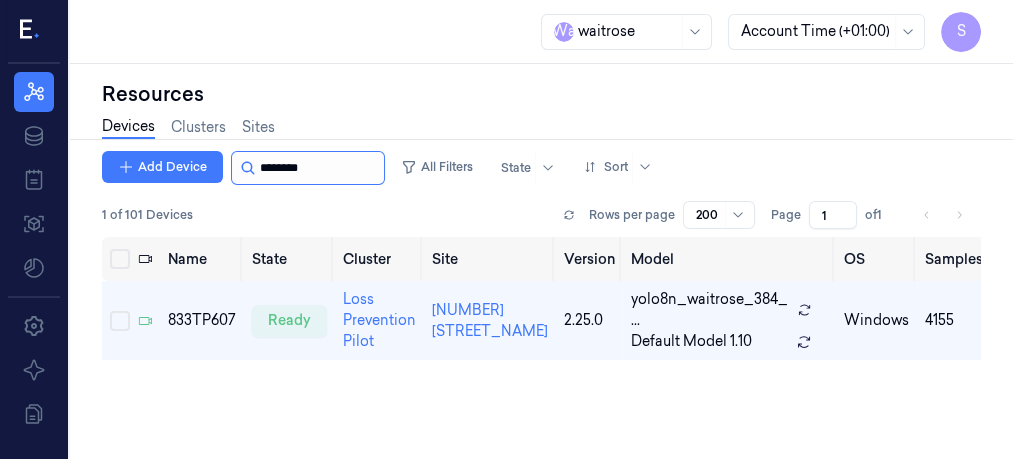click at bounding box center (320, 168) 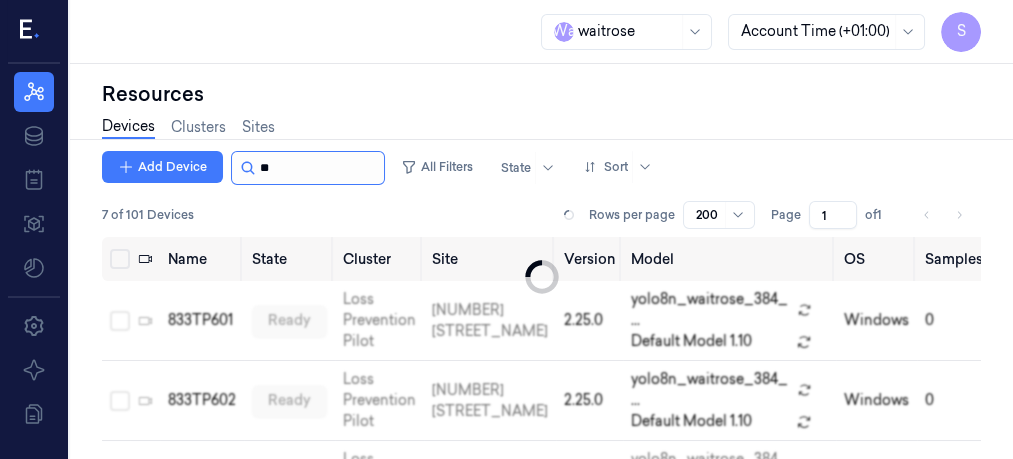 type on "*" 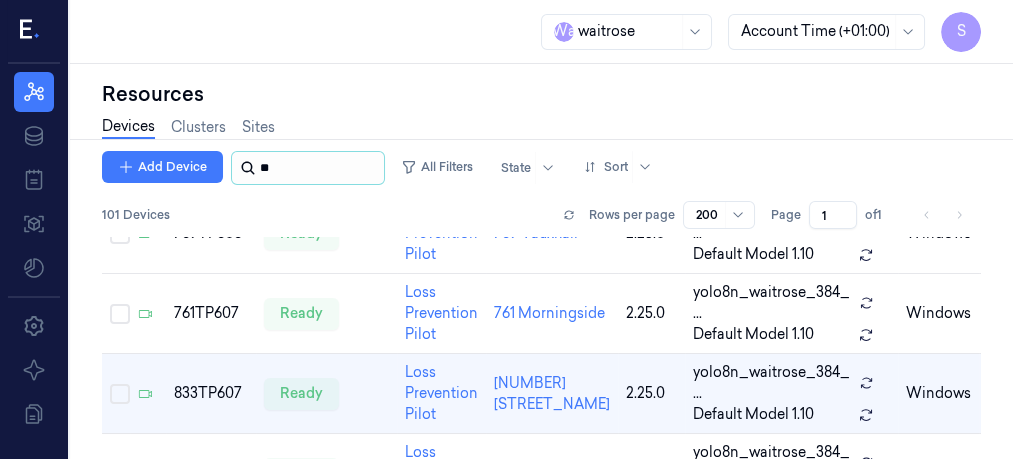 scroll, scrollTop: 5177, scrollLeft: 0, axis: vertical 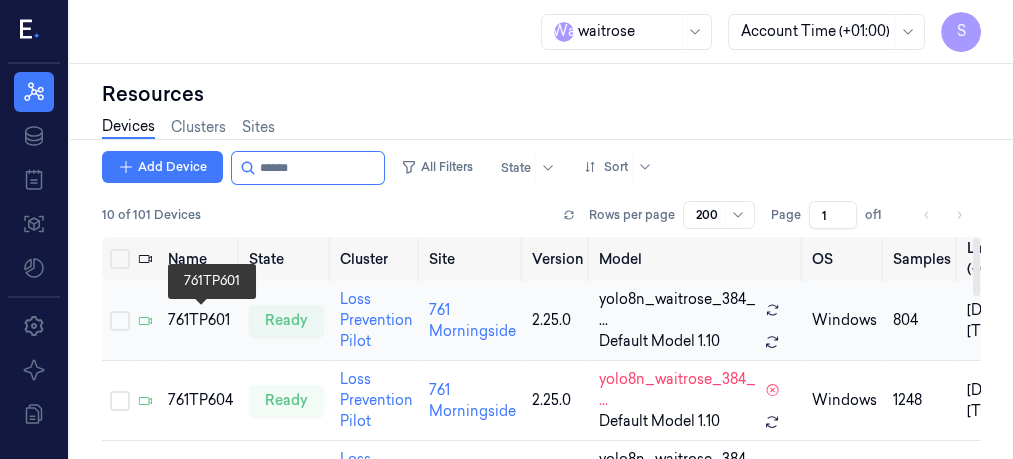 type on "******" 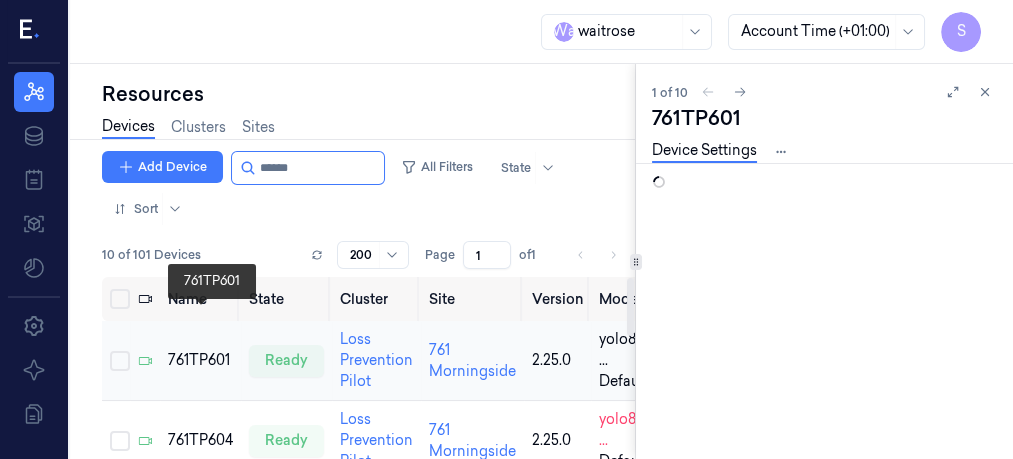 scroll, scrollTop: 0, scrollLeft: 0, axis: both 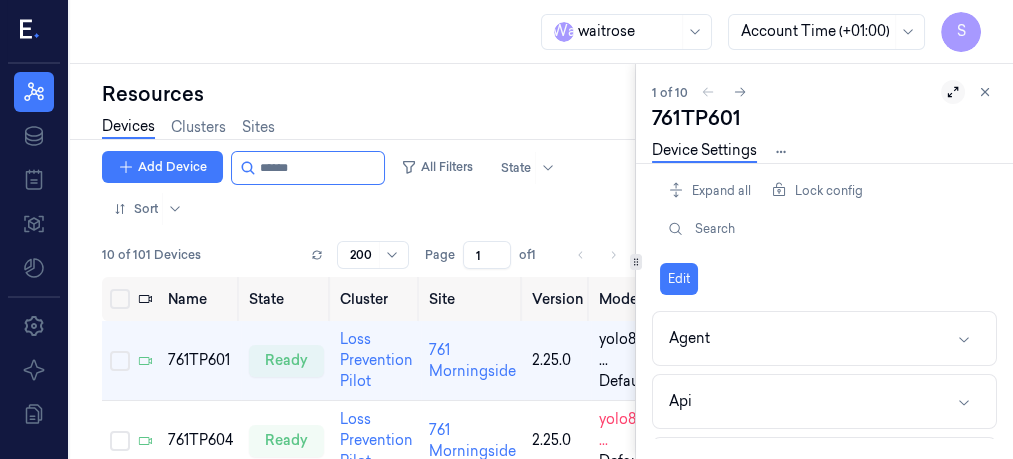 click 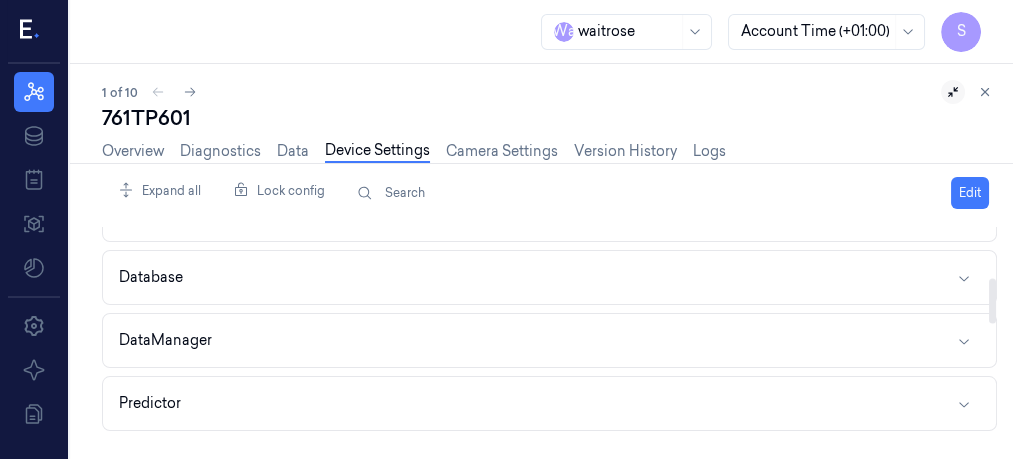 scroll, scrollTop: 241, scrollLeft: 0, axis: vertical 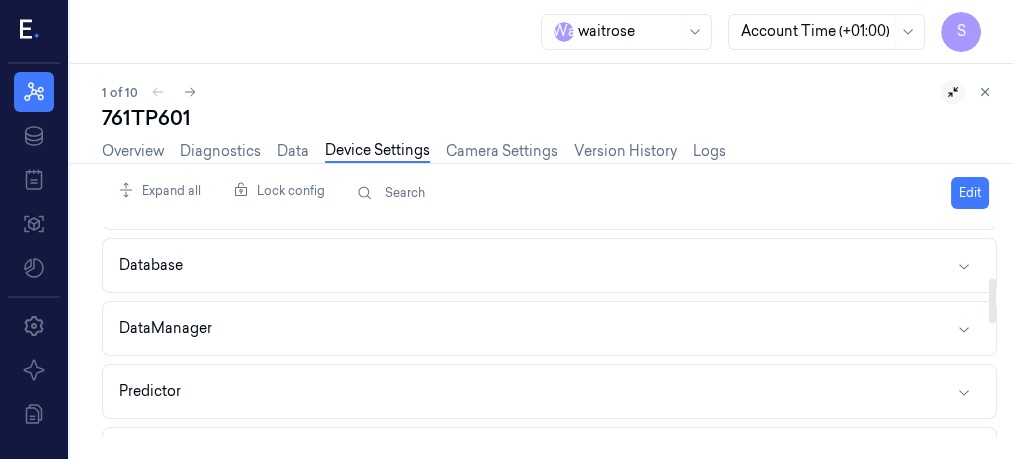 drag, startPoint x: 990, startPoint y: 249, endPoint x: 993, endPoint y: 300, distance: 51.088158 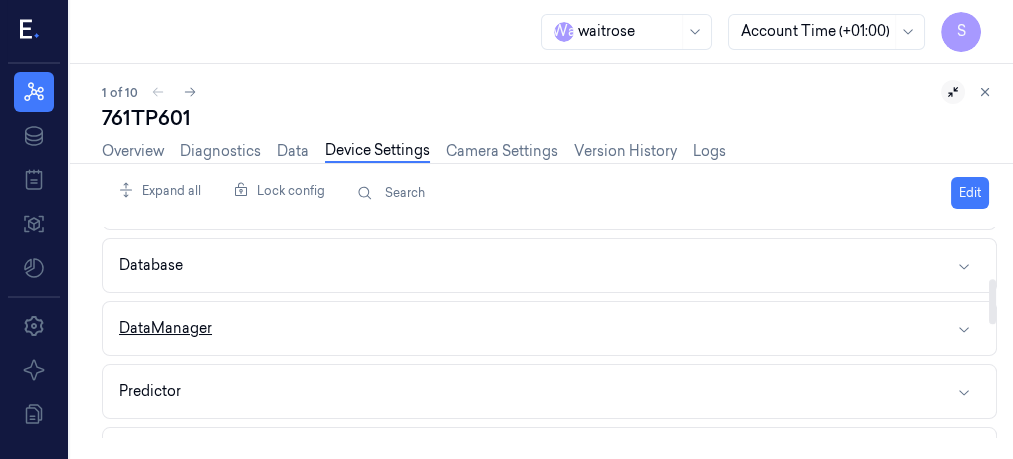 click 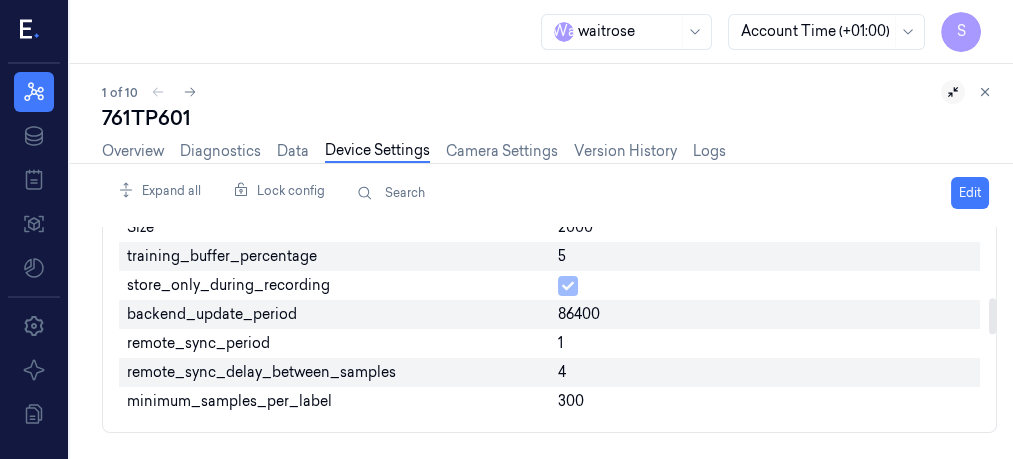 scroll, scrollTop: 436, scrollLeft: 0, axis: vertical 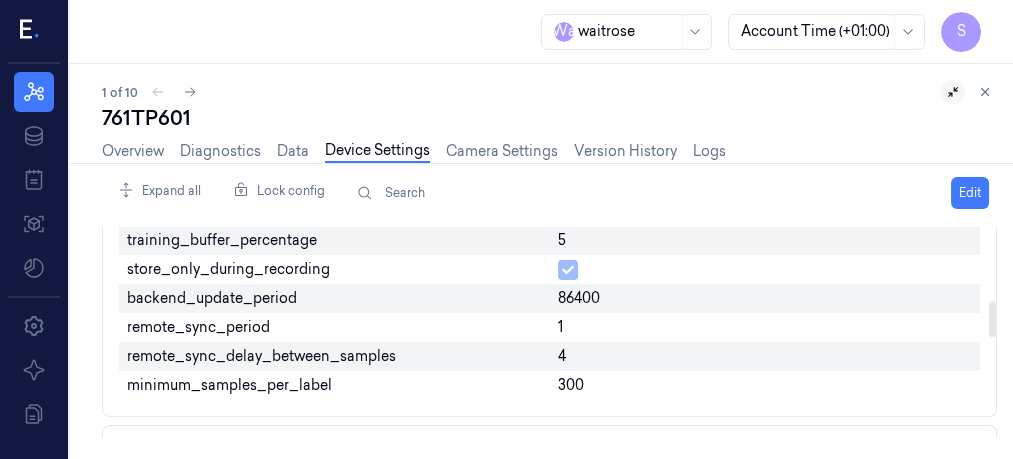 drag, startPoint x: 990, startPoint y: 282, endPoint x: 992, endPoint y: 315, distance: 33.06055 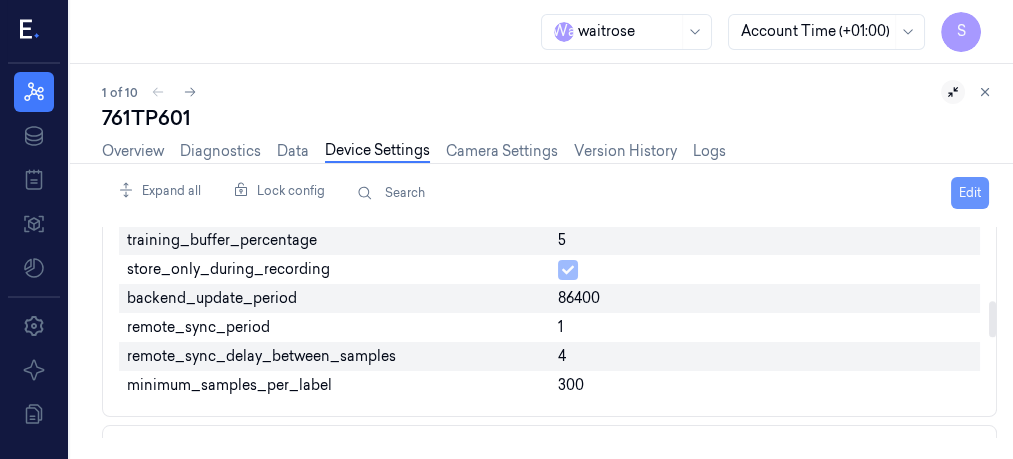 click on "Edit" at bounding box center (970, 193) 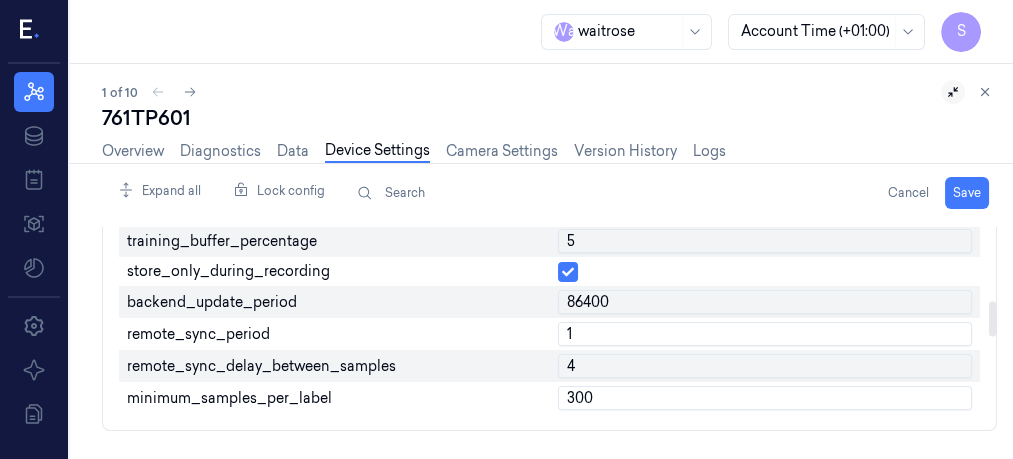 click on "1" at bounding box center [765, 334] 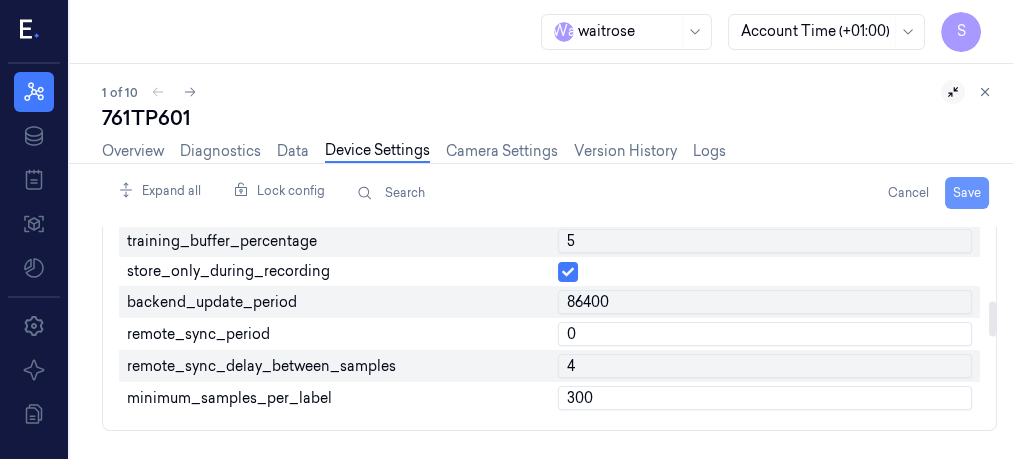 type on "0" 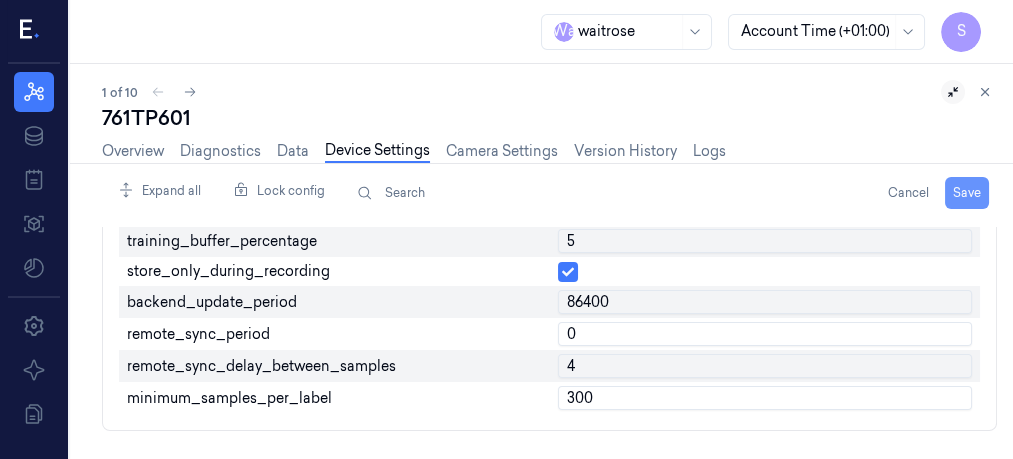 click on "Save" at bounding box center [967, 193] 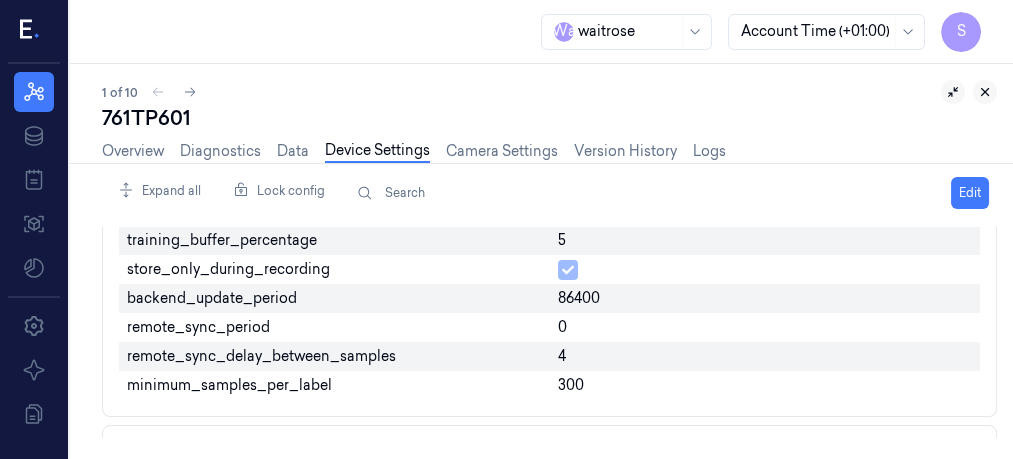 click 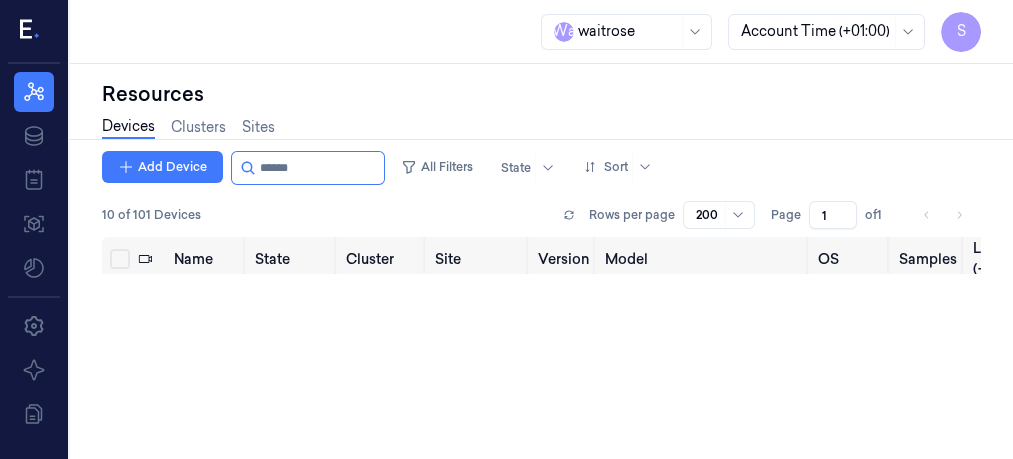 scroll, scrollTop: 0, scrollLeft: 0, axis: both 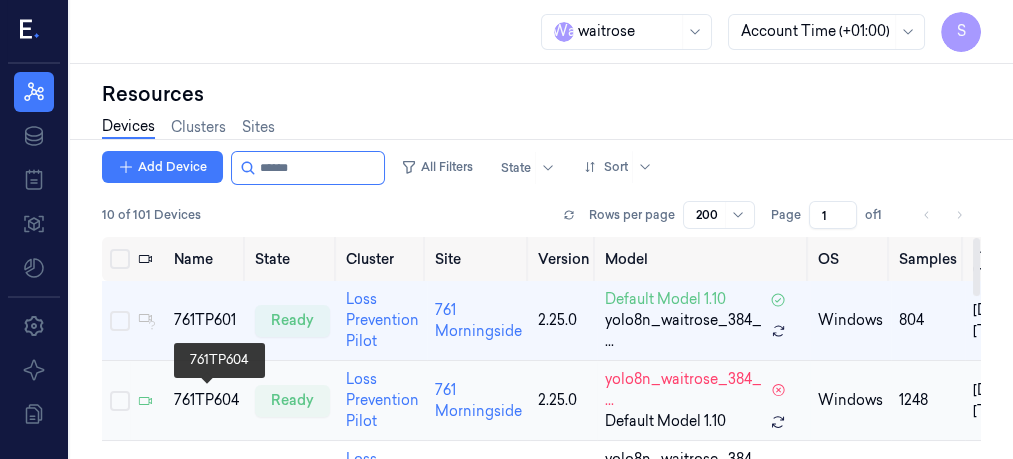 click on "761TP604" at bounding box center (206, 400) 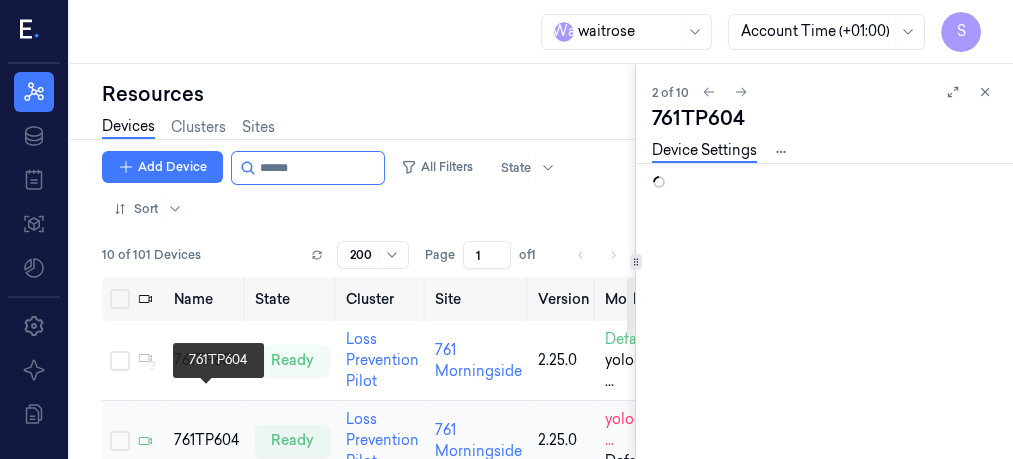 scroll, scrollTop: 0, scrollLeft: 0, axis: both 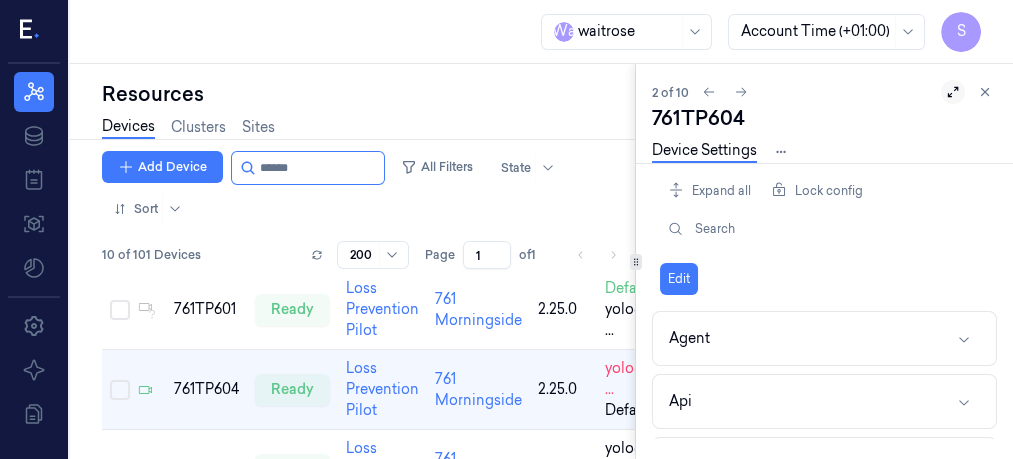 click 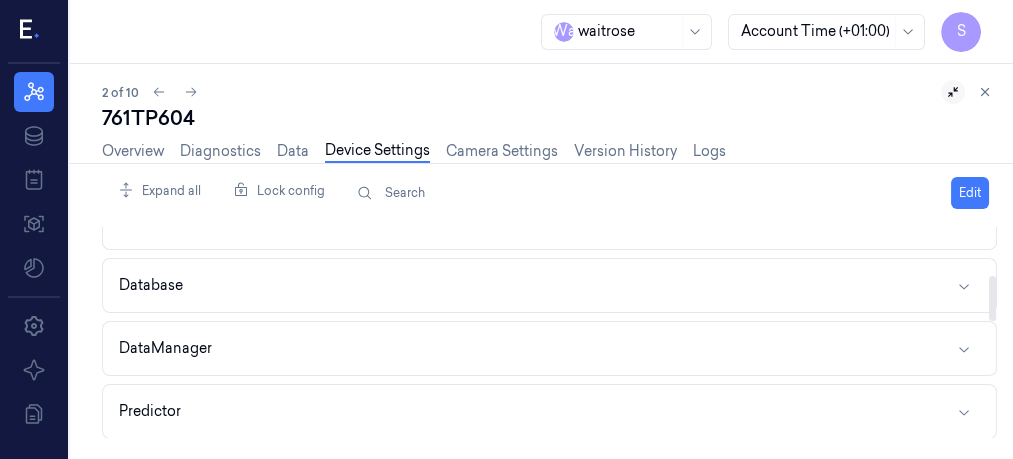 scroll, scrollTop: 221, scrollLeft: 0, axis: vertical 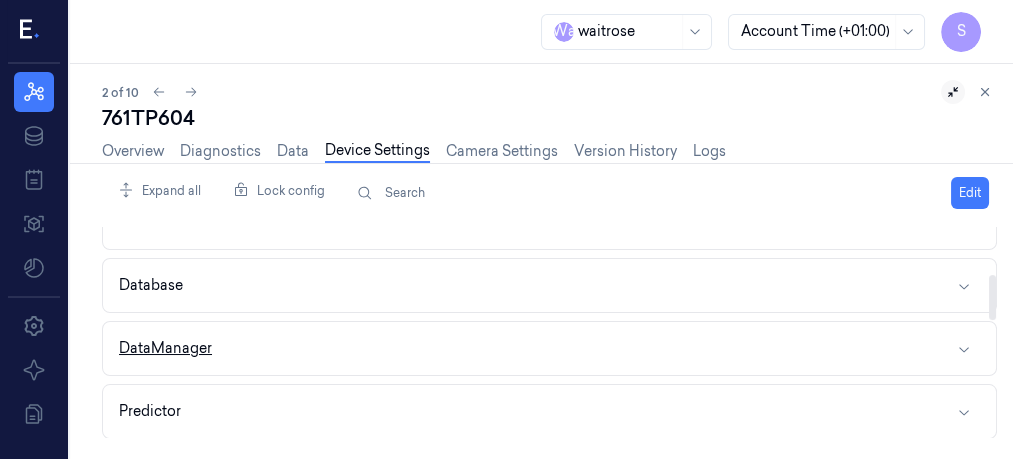 click 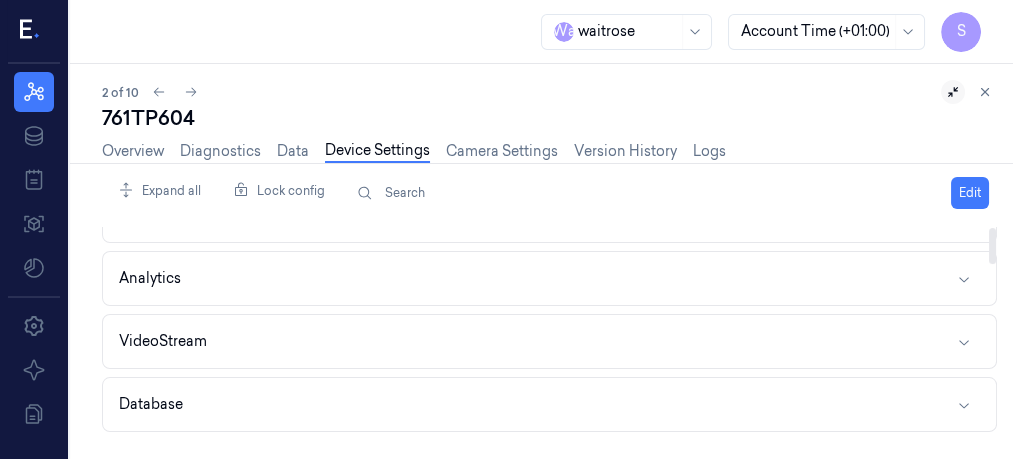 scroll, scrollTop: 0, scrollLeft: 0, axis: both 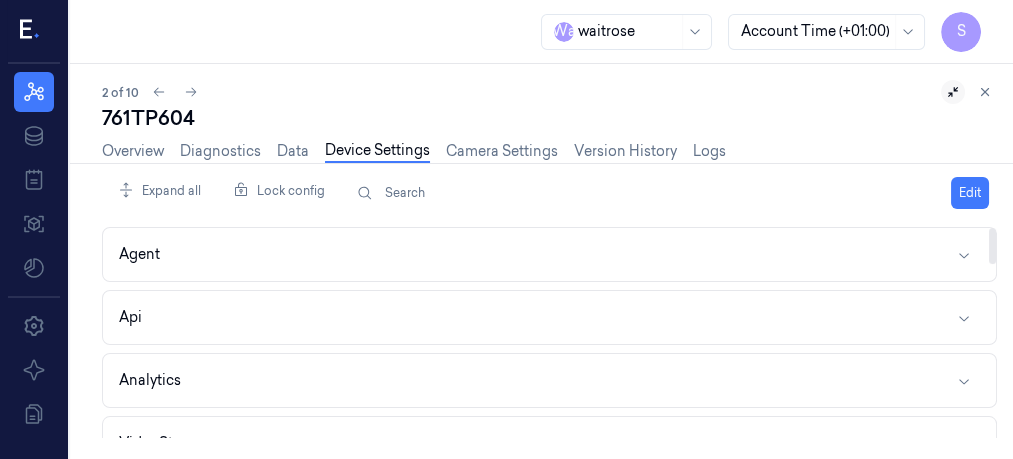 drag, startPoint x: 989, startPoint y: 284, endPoint x: 991, endPoint y: 236, distance: 48.04165 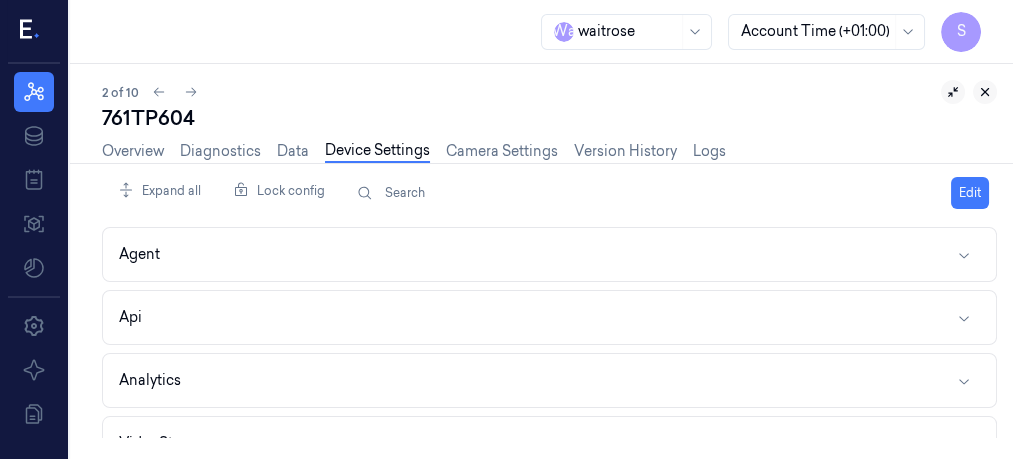 click 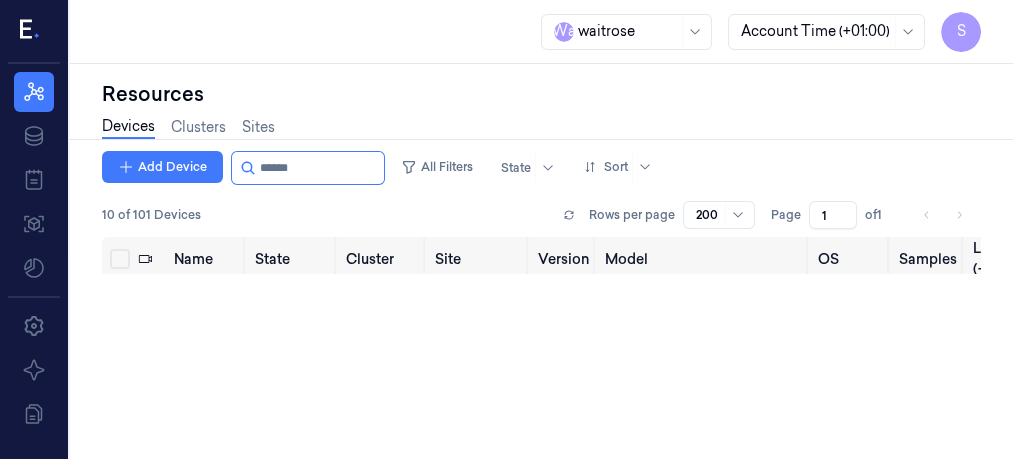 scroll, scrollTop: 0, scrollLeft: 0, axis: both 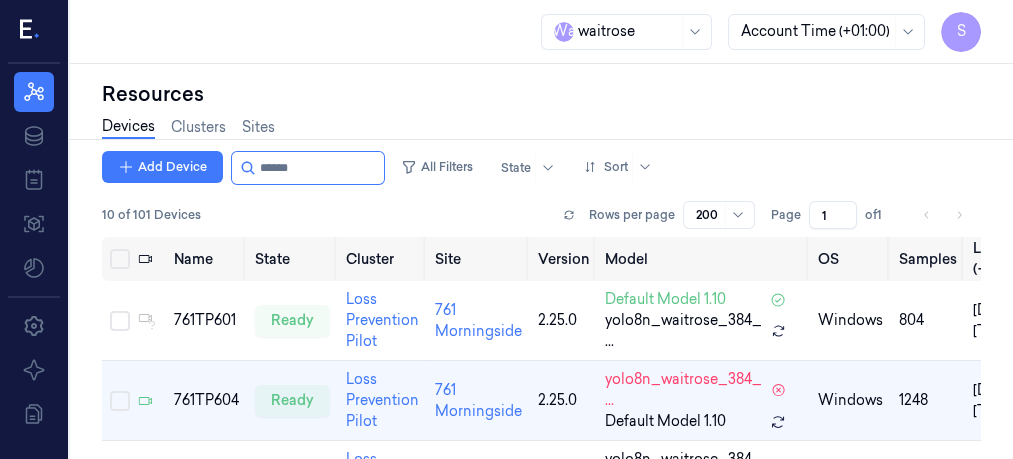 click on "Resources" at bounding box center (541, 94) 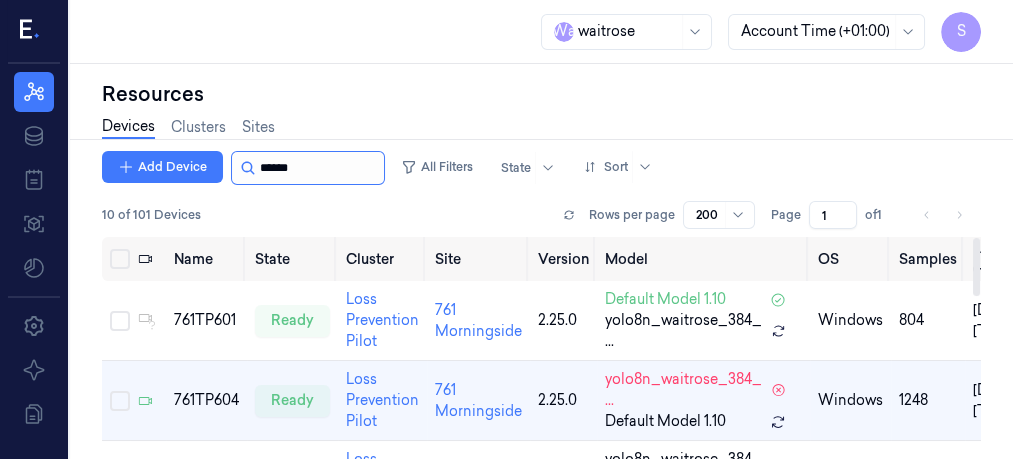 click at bounding box center [320, 168] 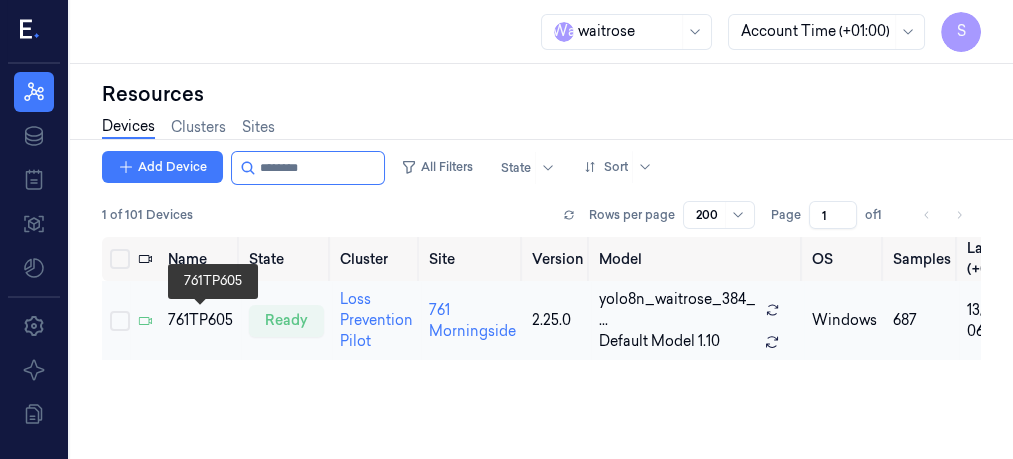 type on "********" 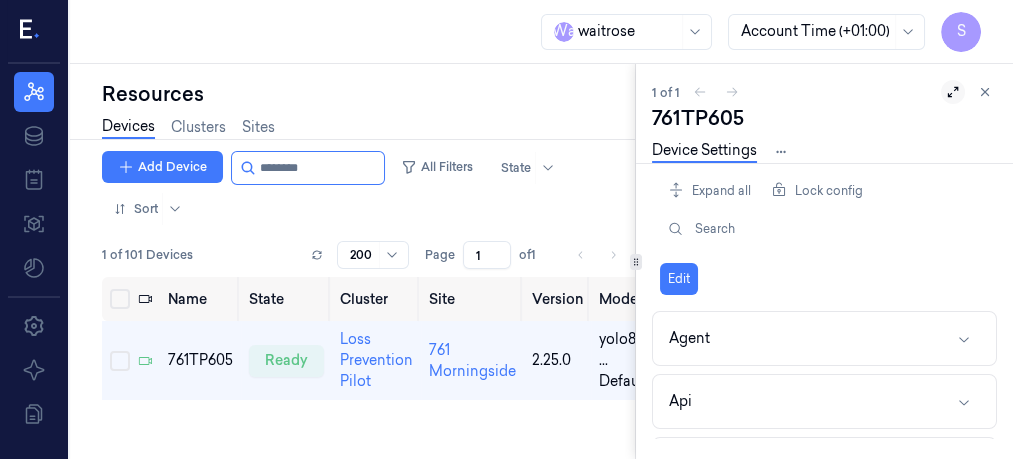 click 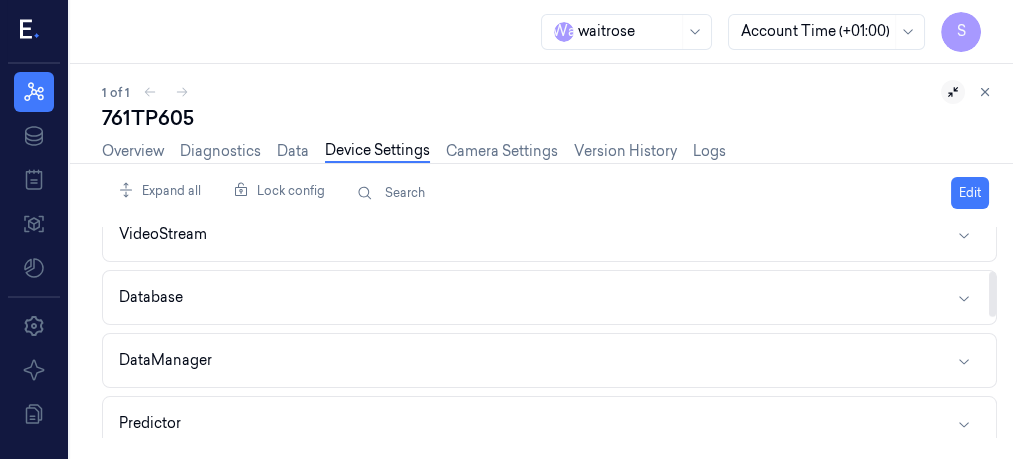 scroll, scrollTop: 206, scrollLeft: 0, axis: vertical 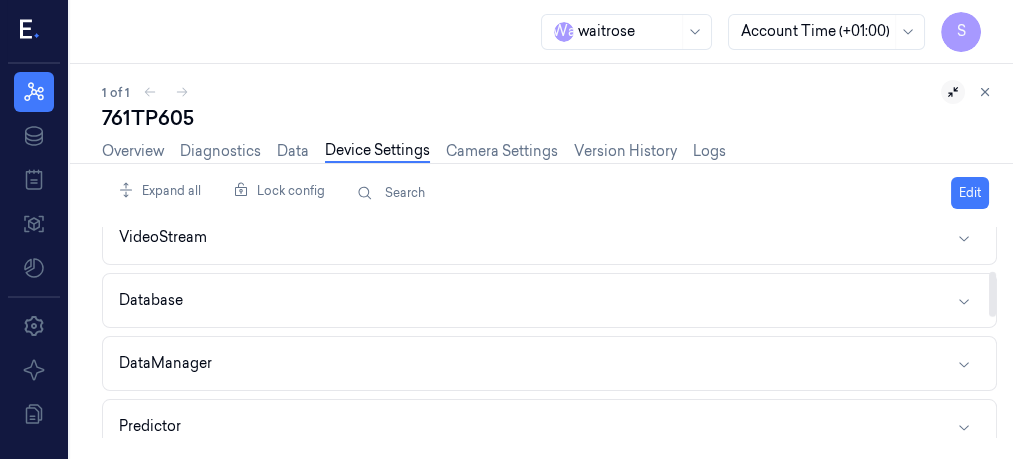drag, startPoint x: 994, startPoint y: 248, endPoint x: 994, endPoint y: 292, distance: 44 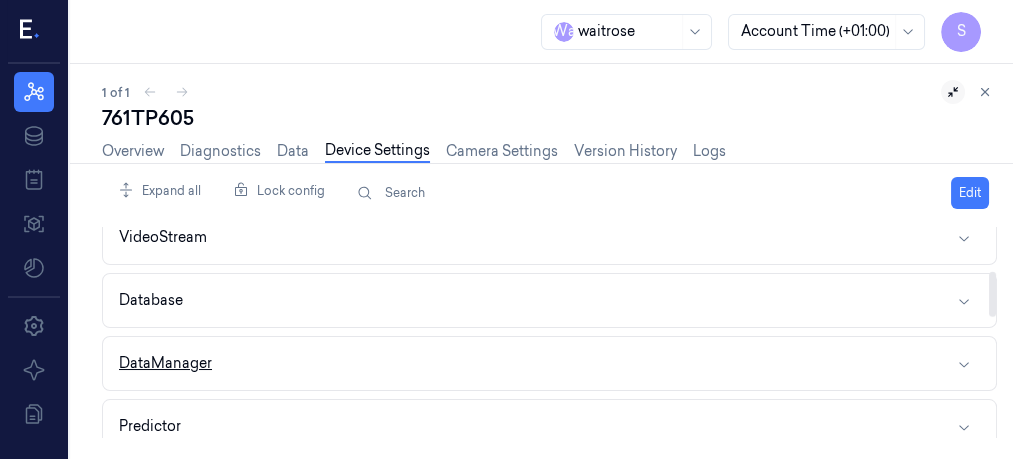 click 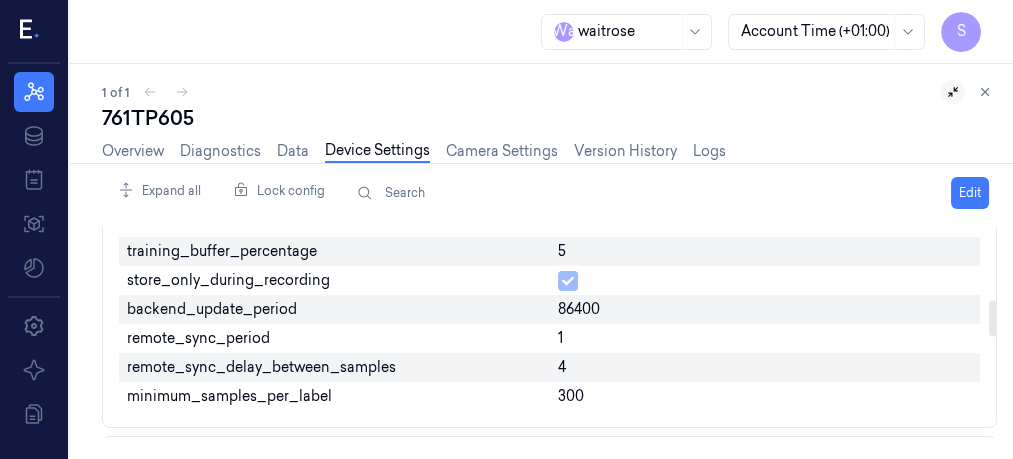 scroll, scrollTop: 428, scrollLeft: 0, axis: vertical 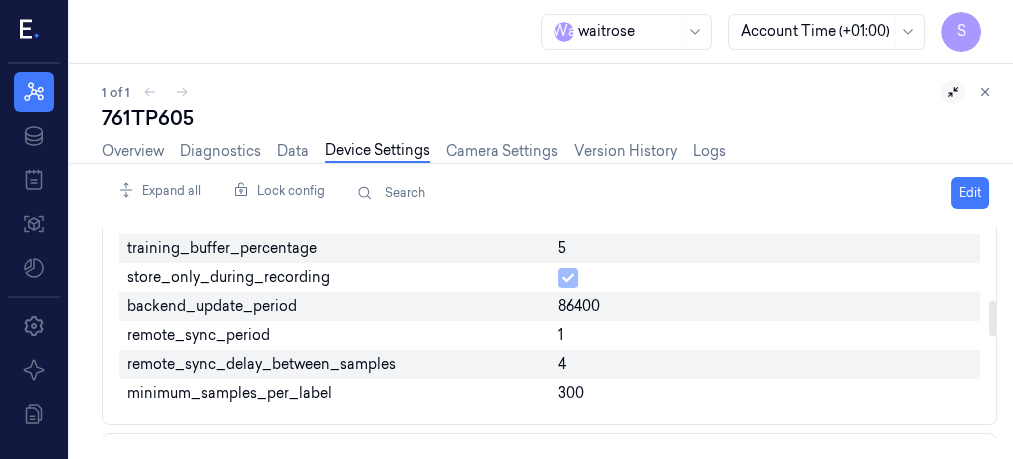drag, startPoint x: 990, startPoint y: 270, endPoint x: 993, endPoint y: 308, distance: 38.118237 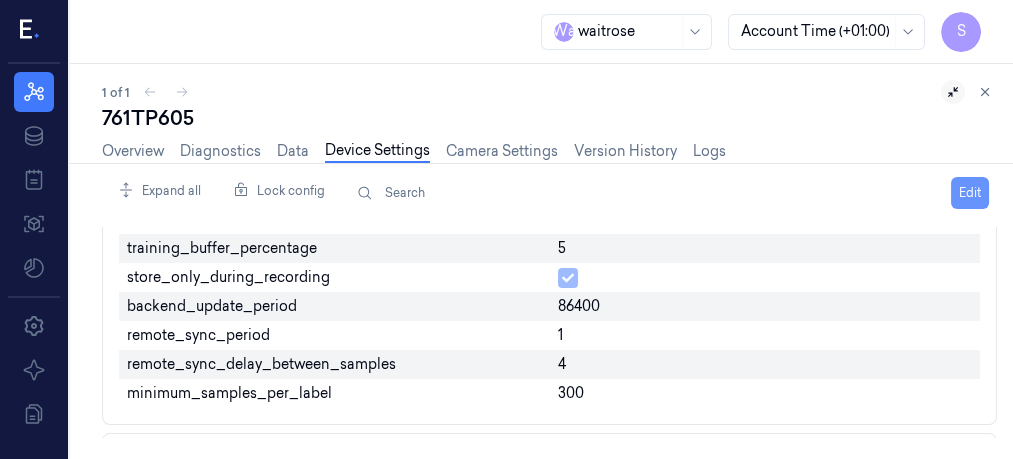 click on "Edit" at bounding box center [970, 193] 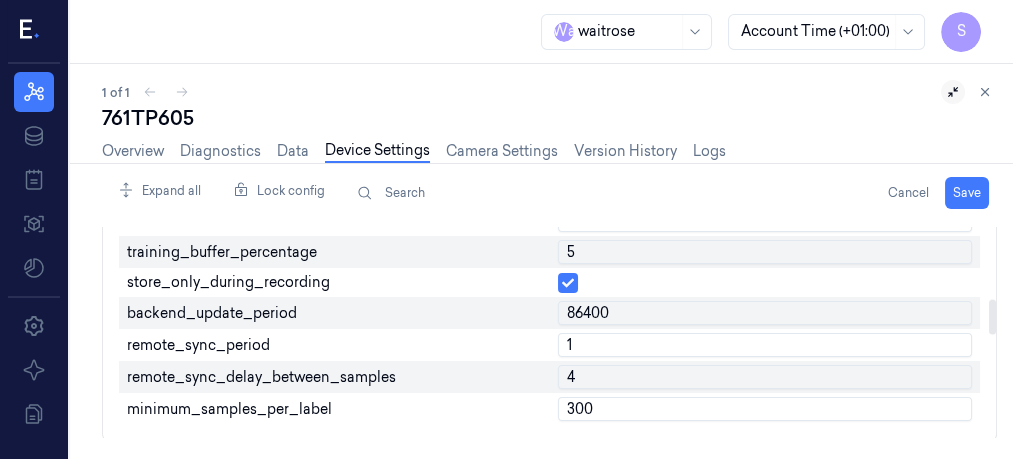 click on "1" at bounding box center [765, 345] 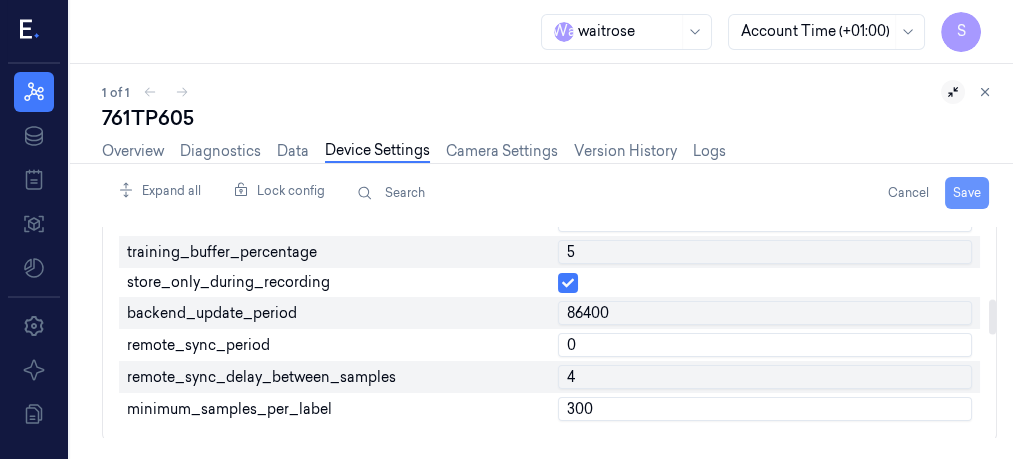 type on "0" 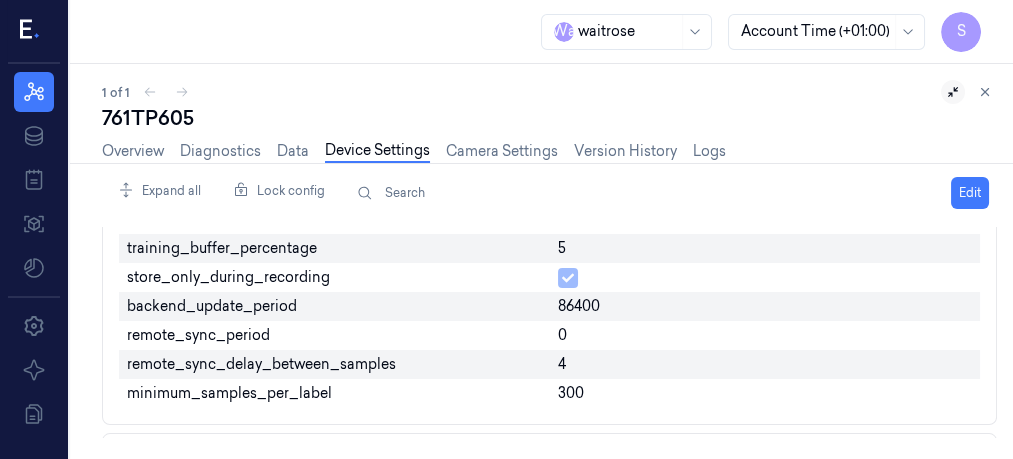 click 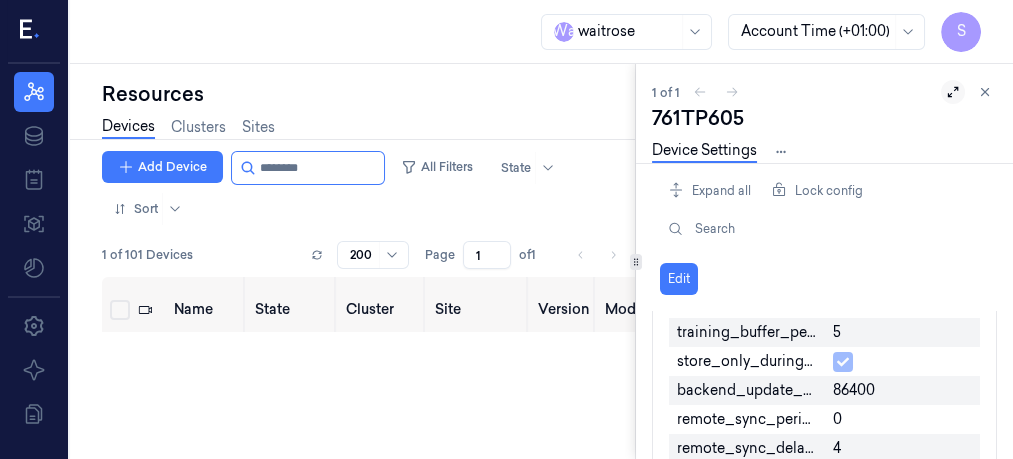 scroll, scrollTop: 0, scrollLeft: 0, axis: both 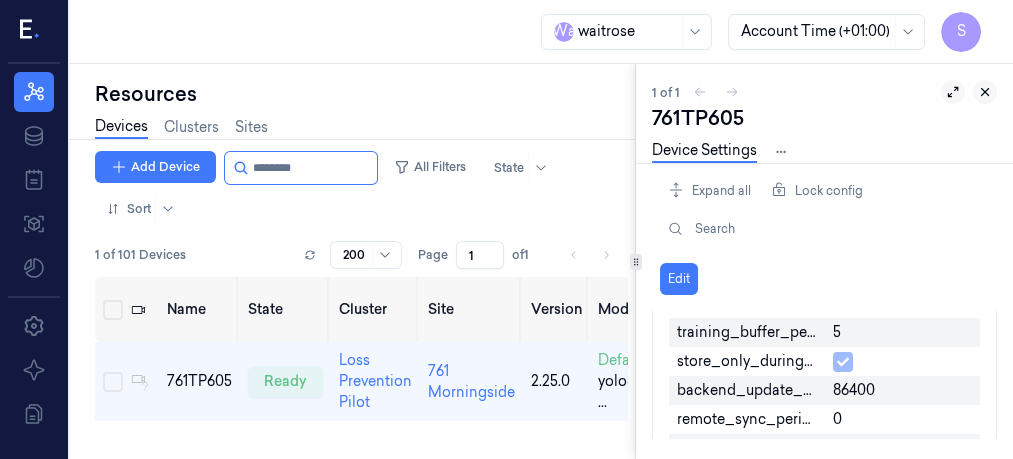 click 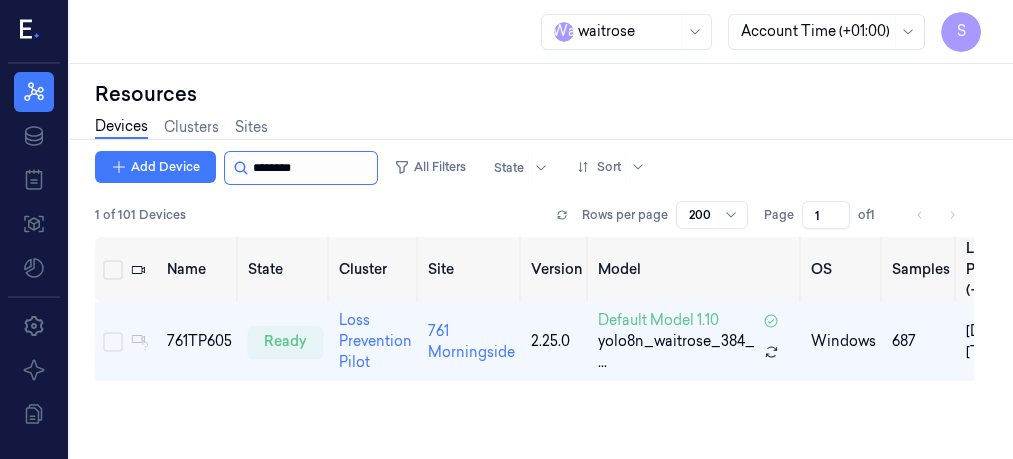 click at bounding box center (313, 168) 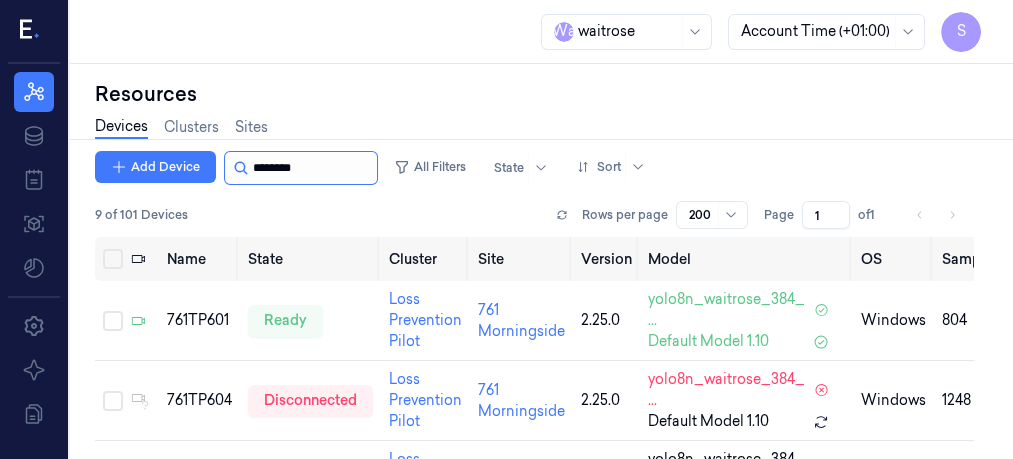 scroll, scrollTop: 170, scrollLeft: 0, axis: vertical 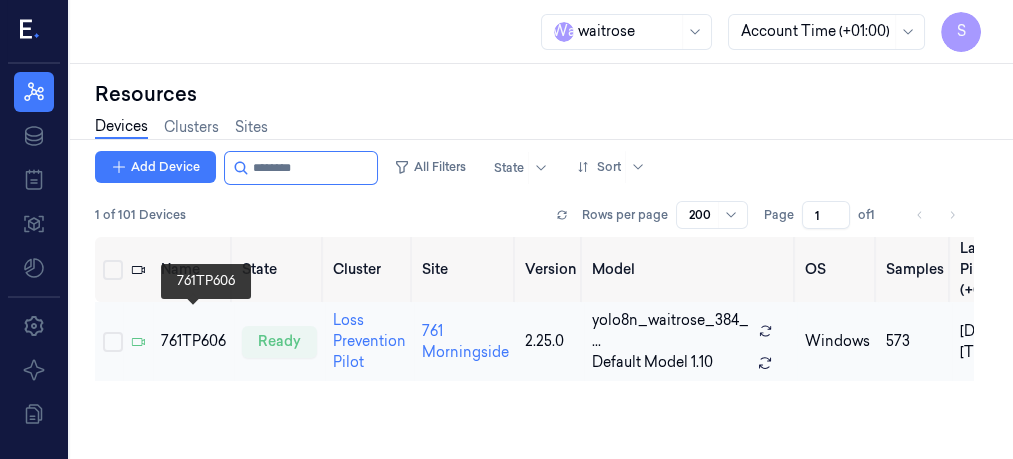 type on "********" 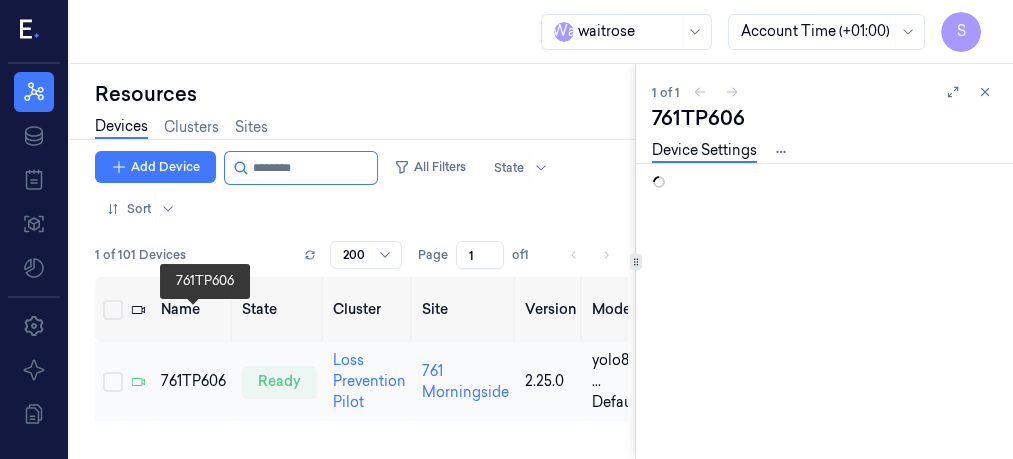 scroll, scrollTop: 0, scrollLeft: 0, axis: both 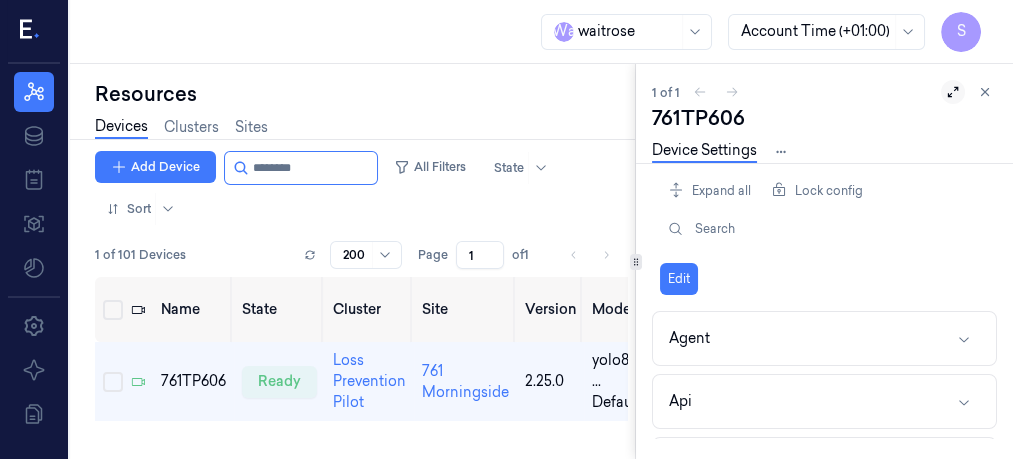 click 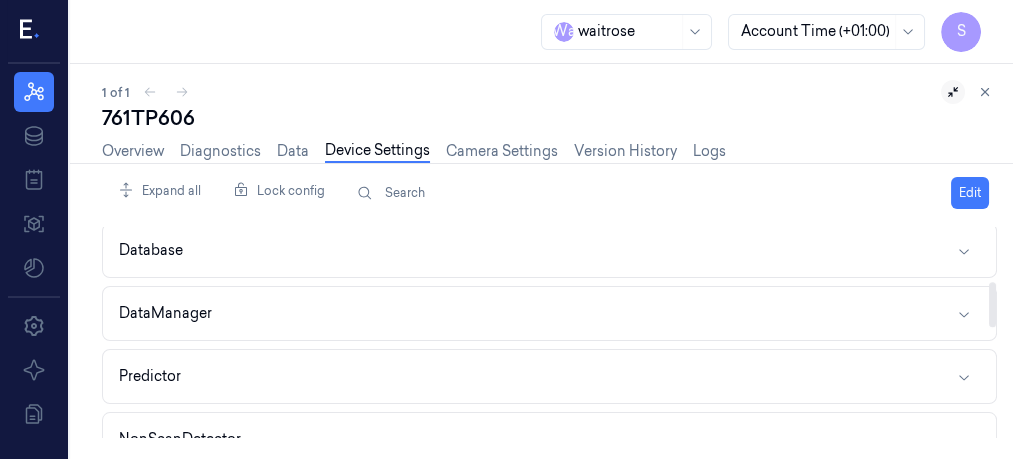 scroll, scrollTop: 298, scrollLeft: 0, axis: vertical 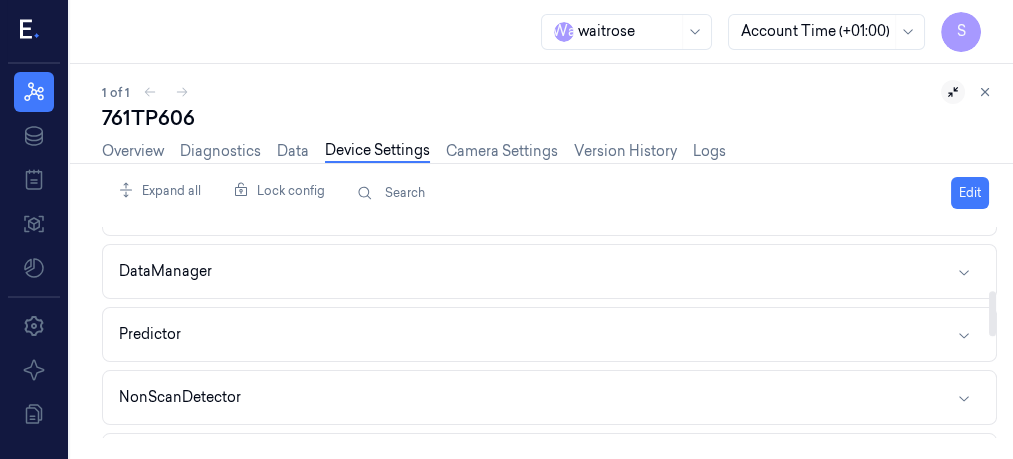 drag, startPoint x: 990, startPoint y: 230, endPoint x: 1001, endPoint y: 299, distance: 69.87131 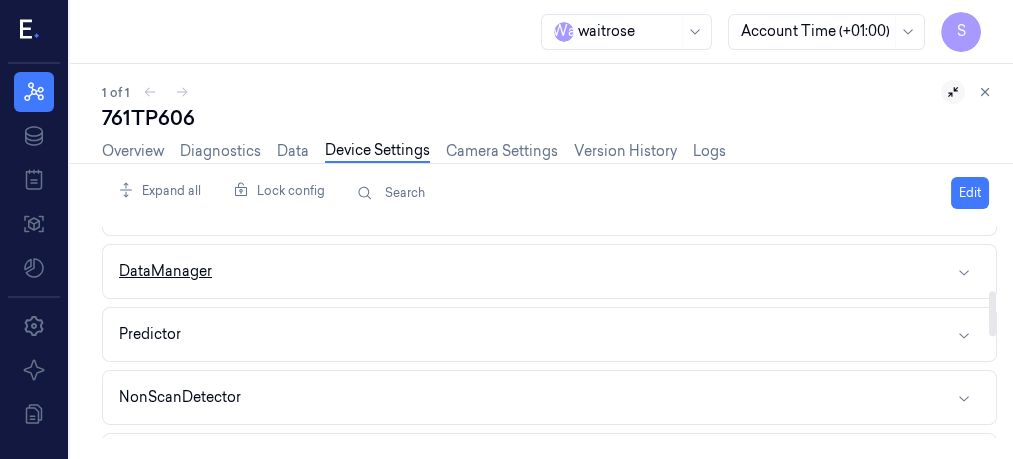 click 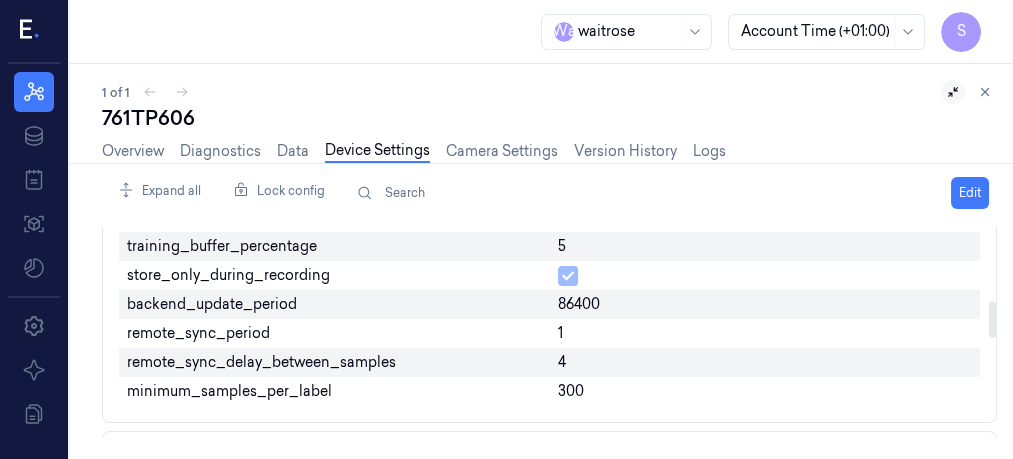 drag, startPoint x: 991, startPoint y: 294, endPoint x: 997, endPoint y: 317, distance: 23.769728 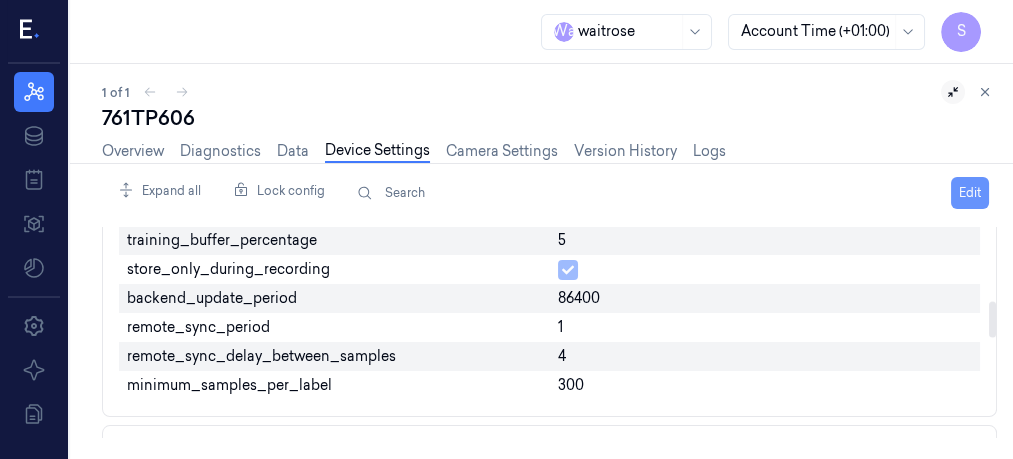 click on "Edit" at bounding box center (970, 193) 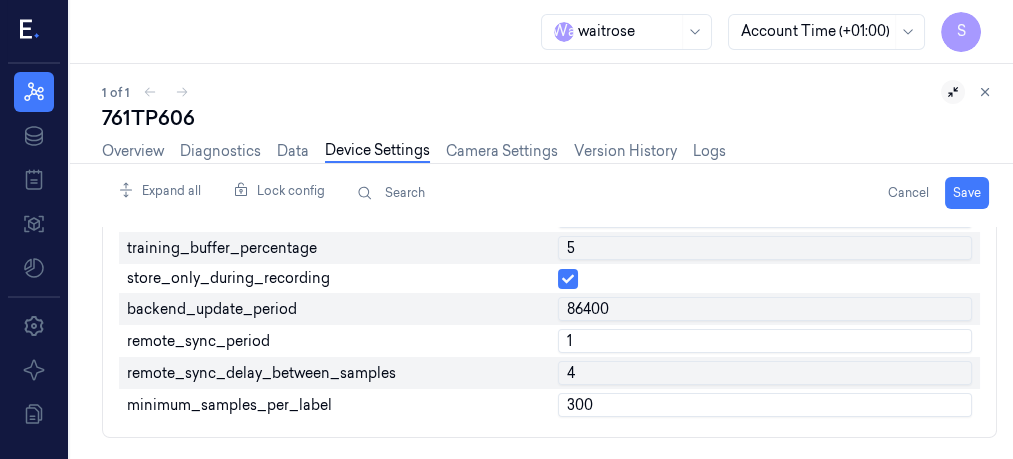 scroll, scrollTop: 444, scrollLeft: 0, axis: vertical 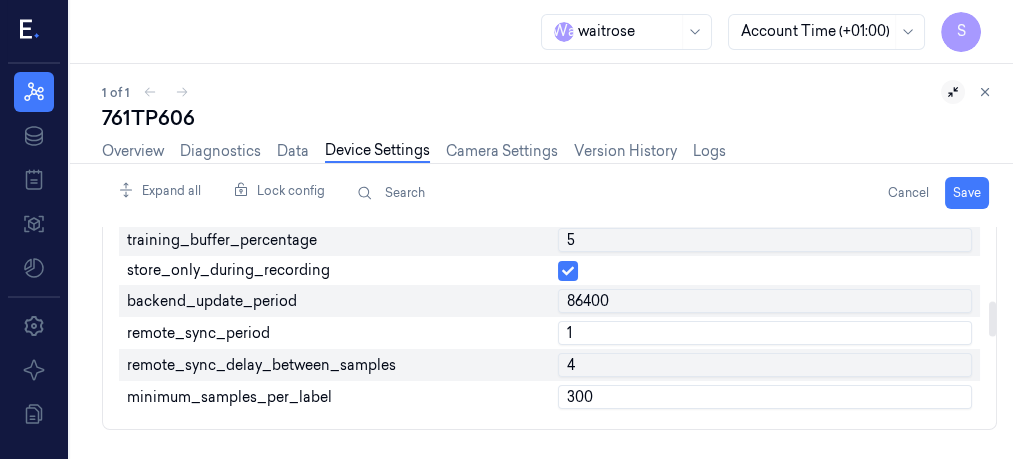 click on "1" at bounding box center [765, 333] 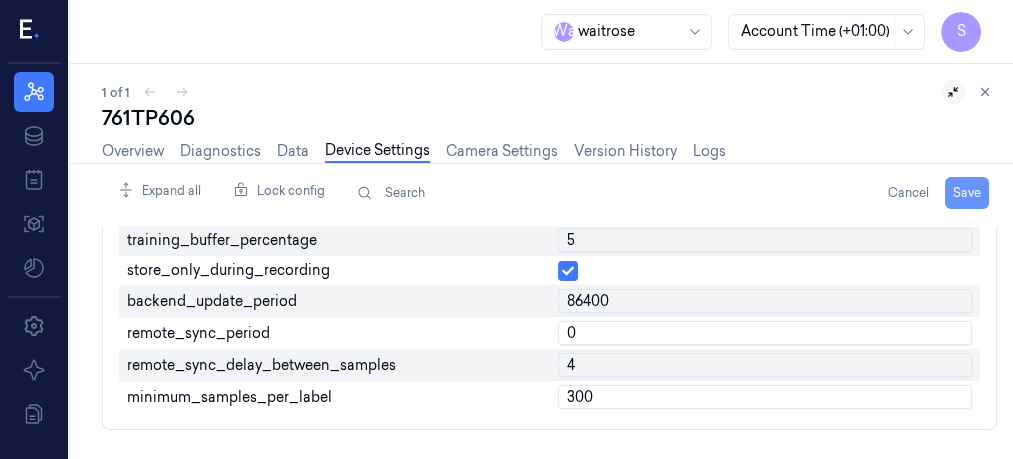 type on "0" 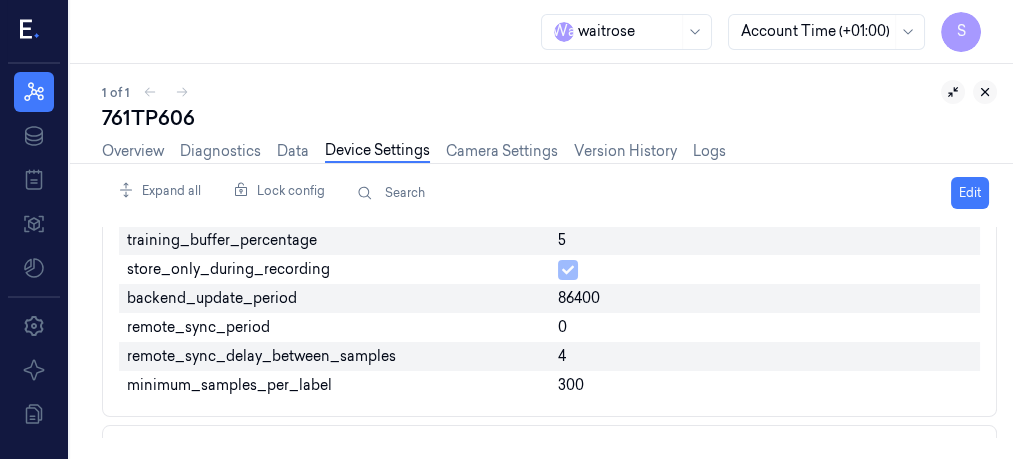 click 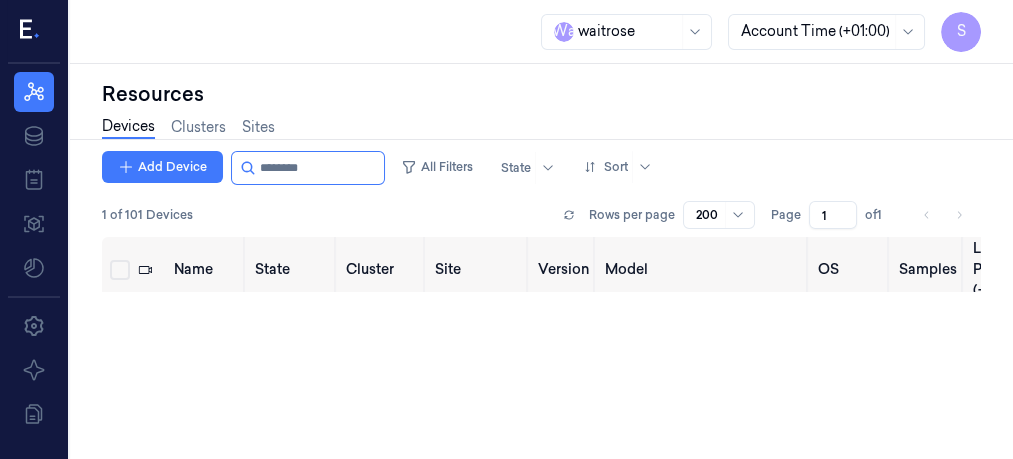 scroll, scrollTop: 0, scrollLeft: 0, axis: both 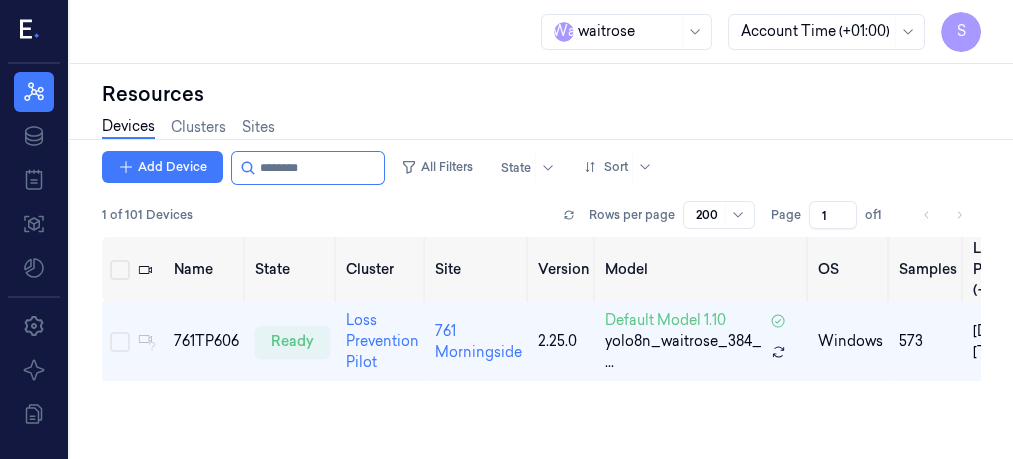 click on "Resources" at bounding box center [541, 94] 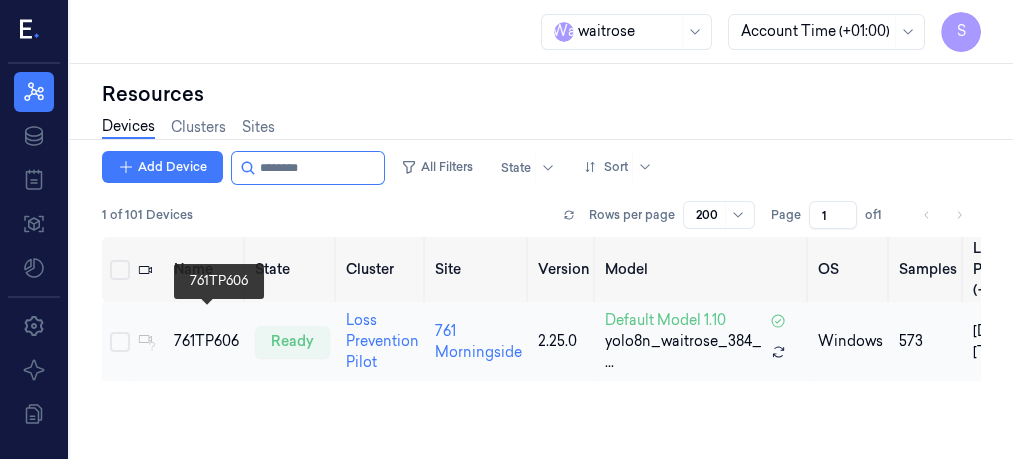click on "761TP606" at bounding box center [206, 341] 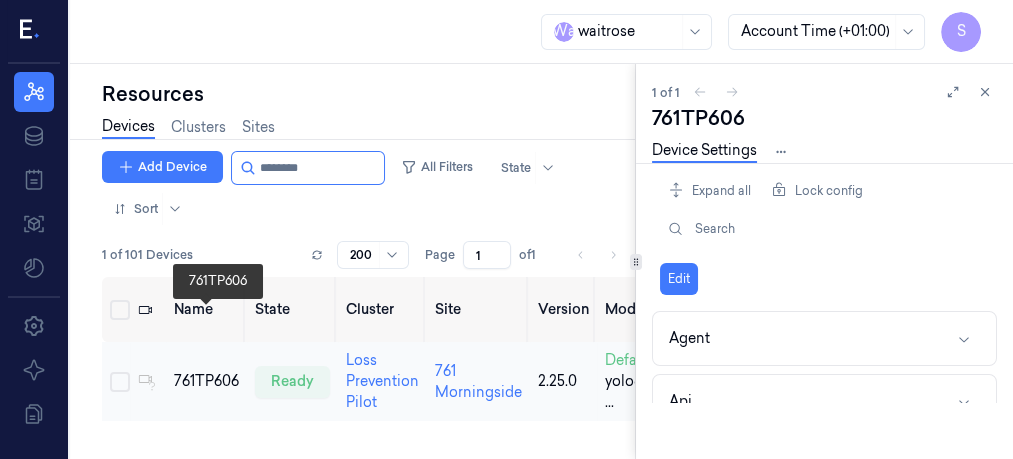 scroll, scrollTop: 0, scrollLeft: 0, axis: both 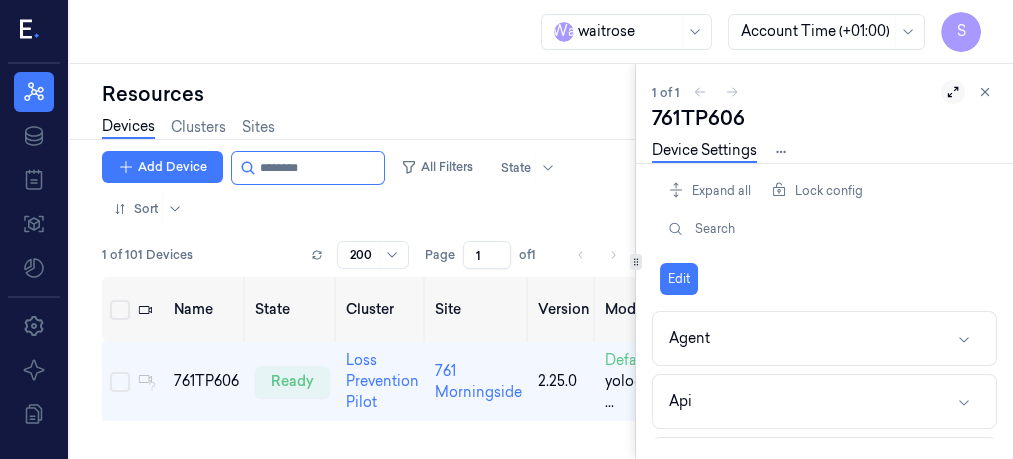 click 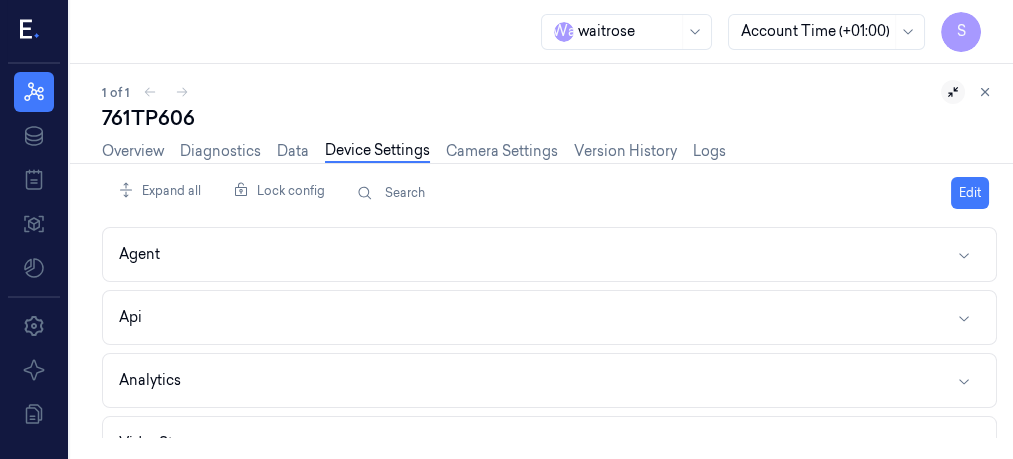 click on "Overview Diagnostics Data Device Settings Camera Settings Version History Logs" at bounding box center [414, 151] 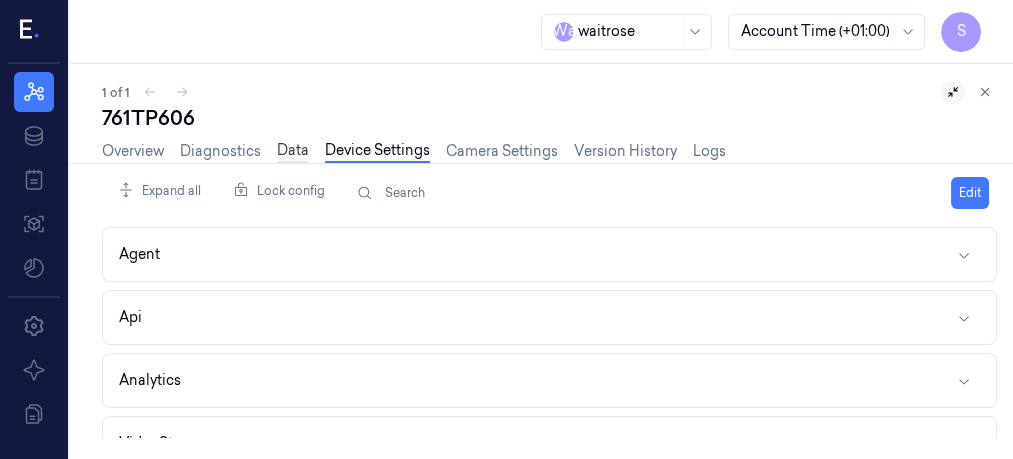click on "Data" at bounding box center (293, 151) 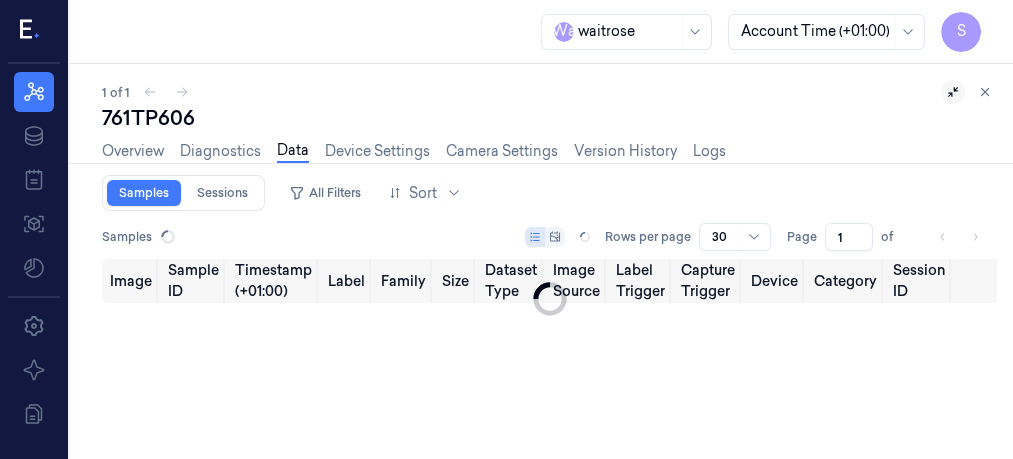 type on "0" 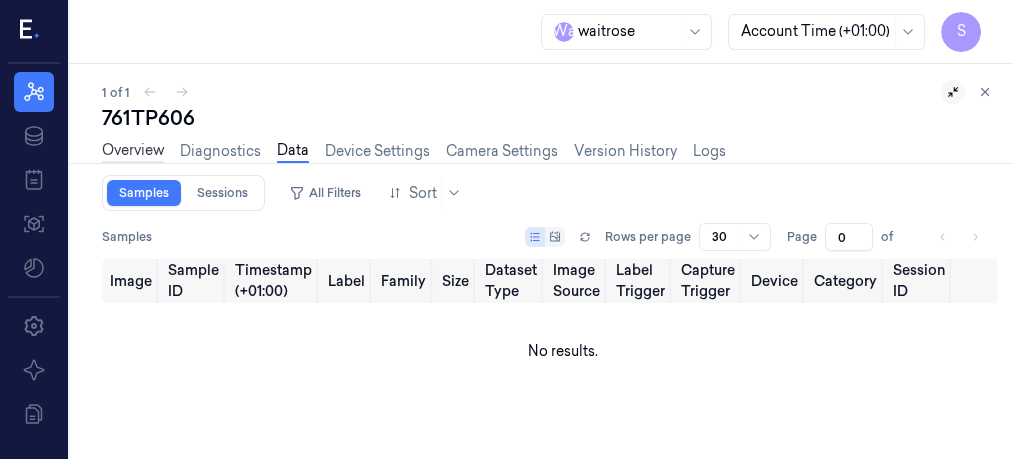 click on "Overview" at bounding box center (133, 151) 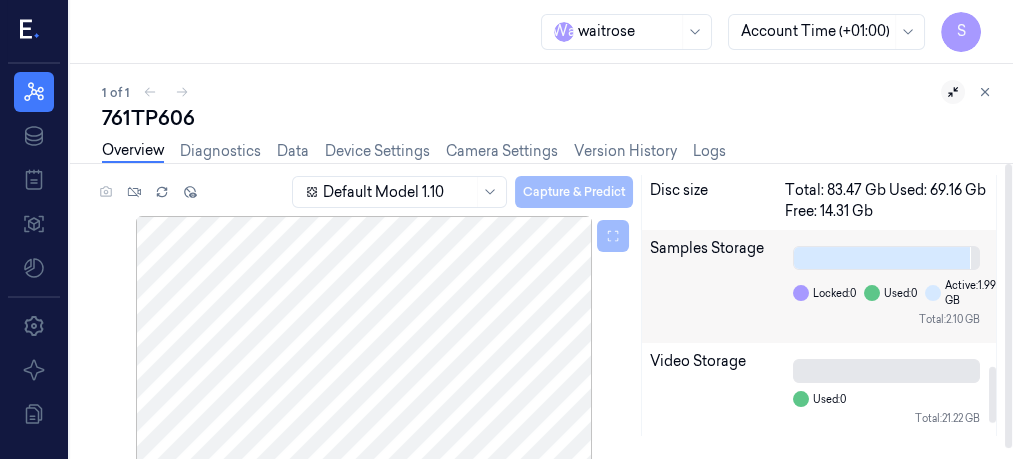 scroll, scrollTop: 900, scrollLeft: 0, axis: vertical 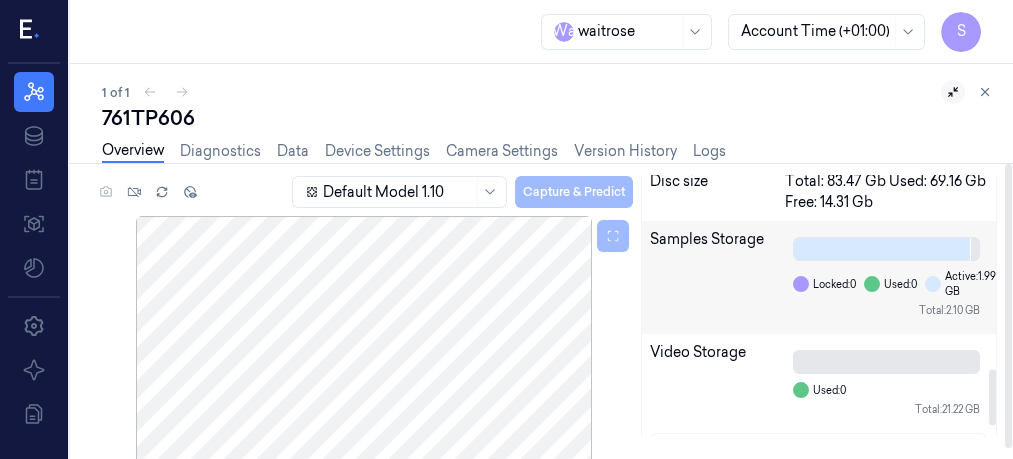 drag, startPoint x: 993, startPoint y: 204, endPoint x: 999, endPoint y: 397, distance: 193.09325 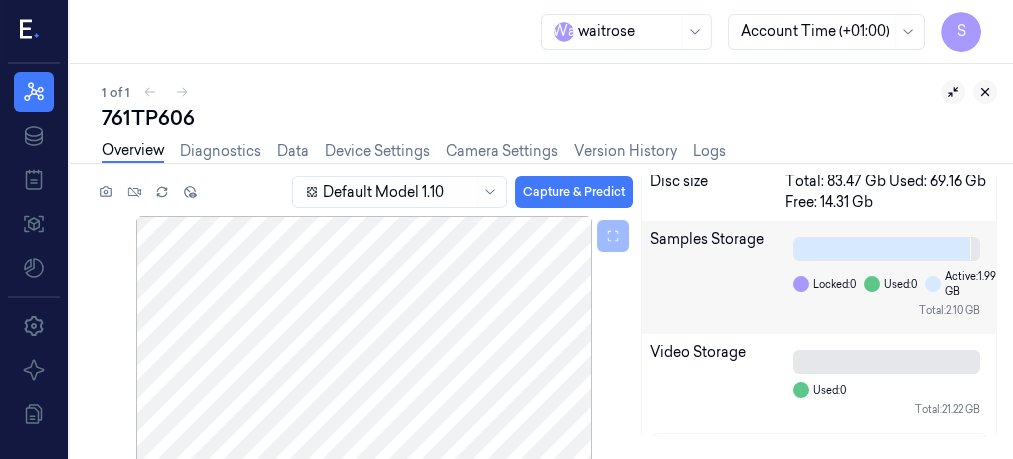 click 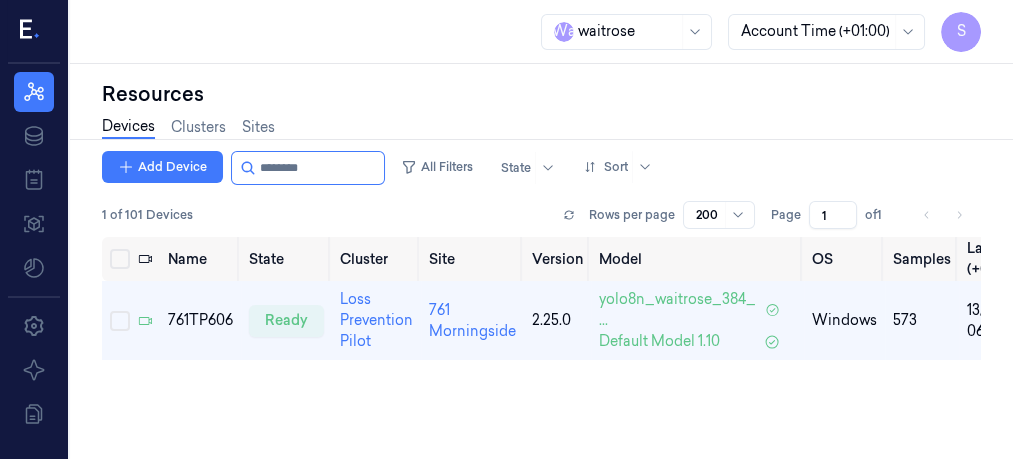 scroll, scrollTop: 0, scrollLeft: 0, axis: both 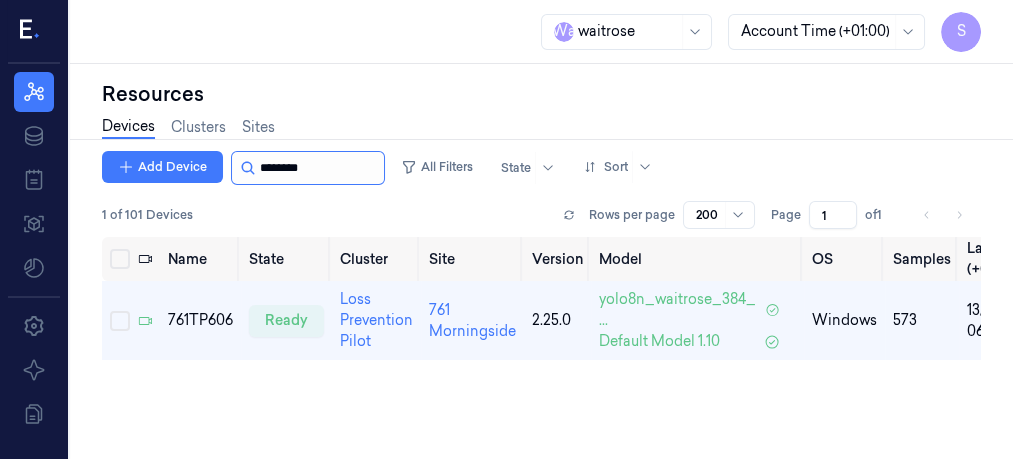 click at bounding box center (320, 168) 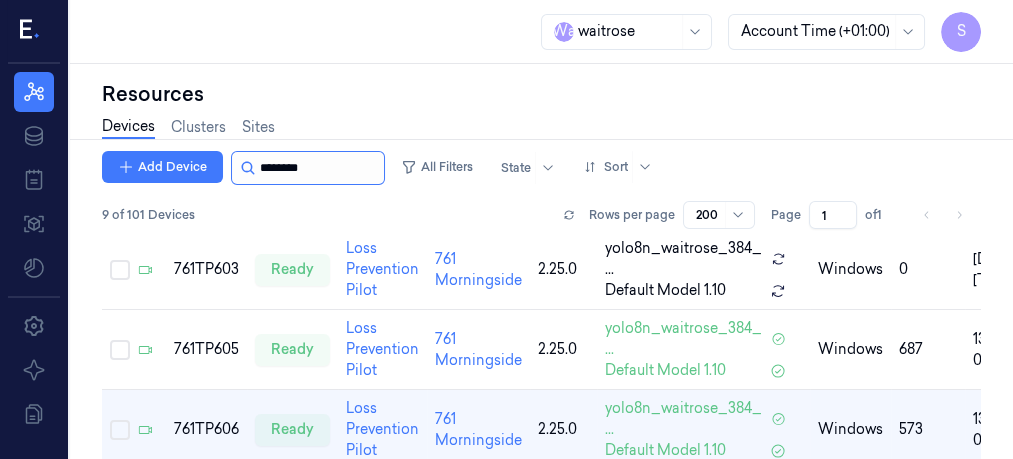 scroll, scrollTop: 276, scrollLeft: 0, axis: vertical 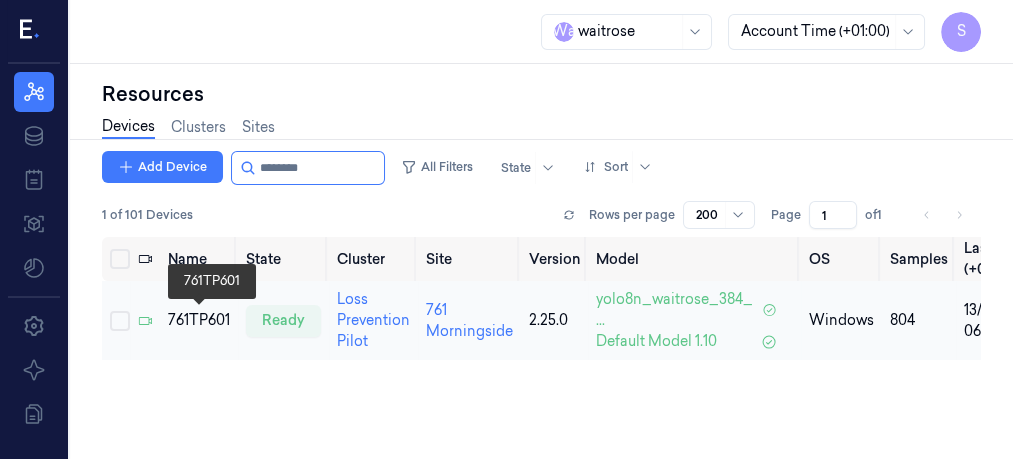 type on "********" 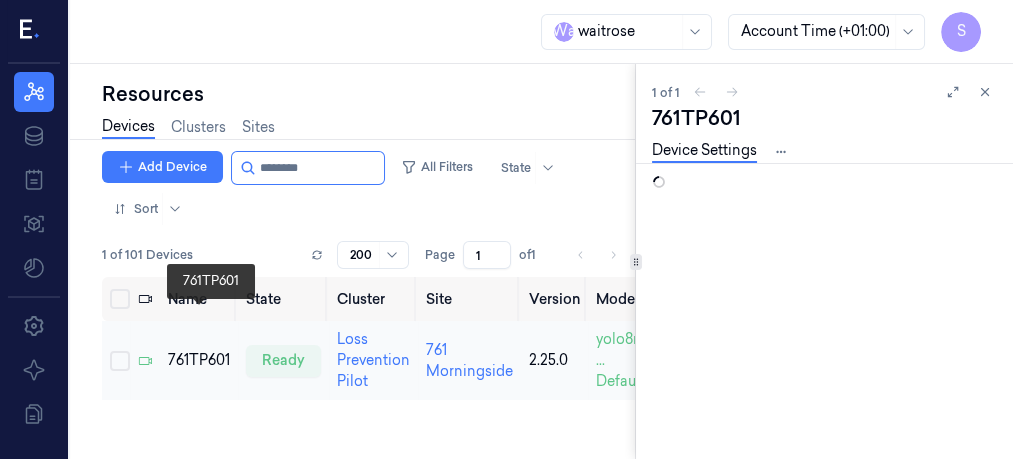scroll, scrollTop: 0, scrollLeft: 0, axis: both 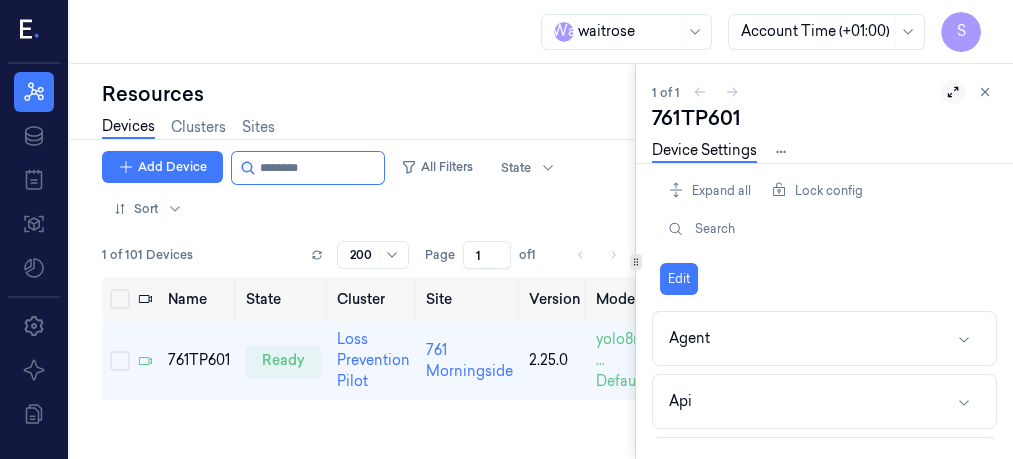 click 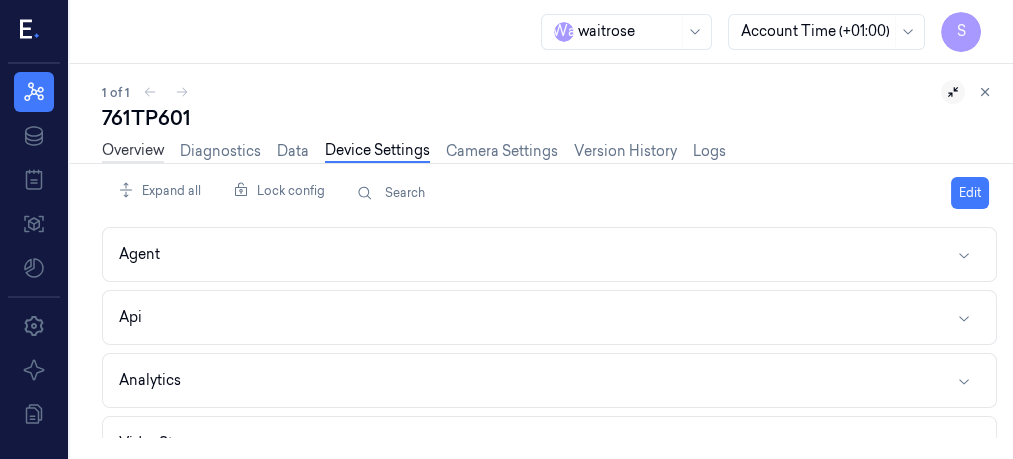 click on "Overview" at bounding box center [133, 151] 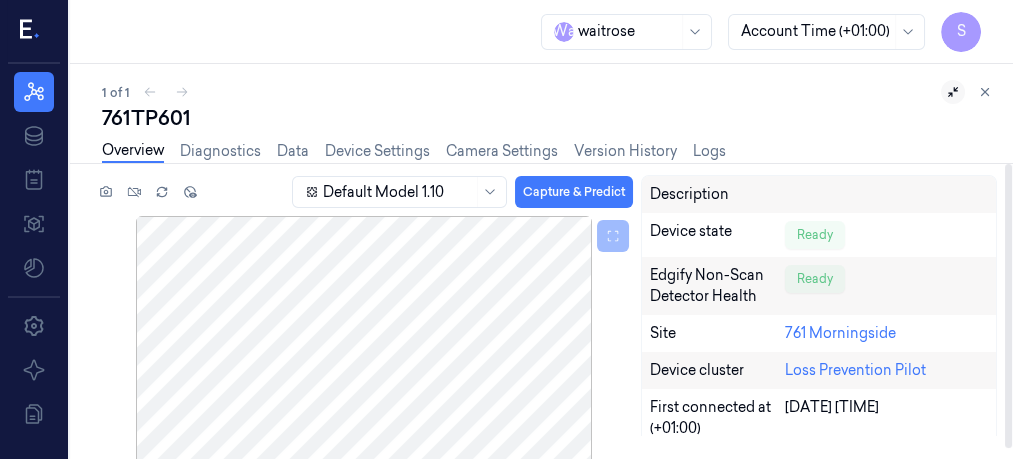 scroll, scrollTop: 12, scrollLeft: 0, axis: vertical 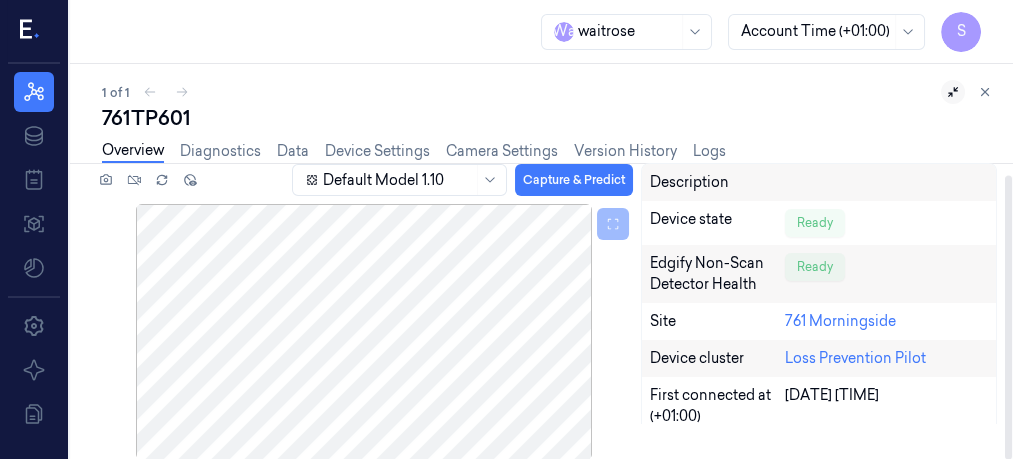 drag, startPoint x: 1005, startPoint y: 216, endPoint x: 1005, endPoint y: 391, distance: 175 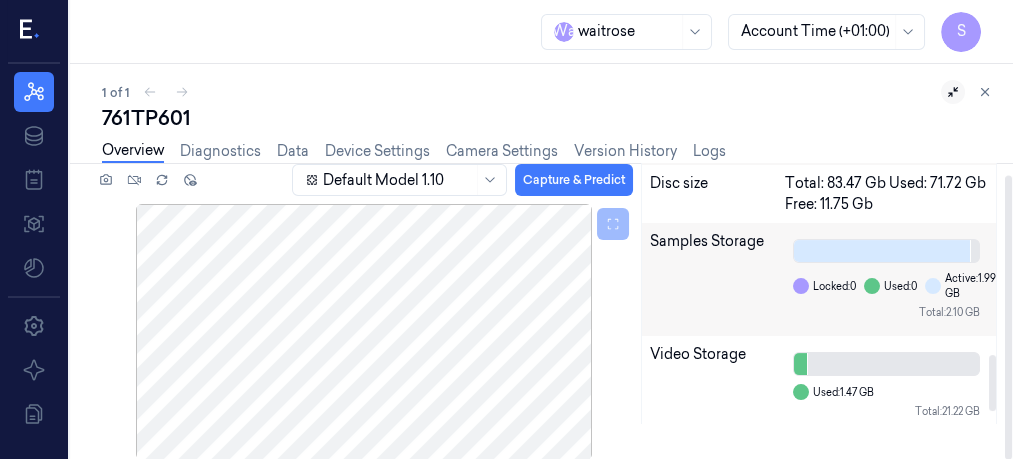scroll, scrollTop: 889, scrollLeft: 0, axis: vertical 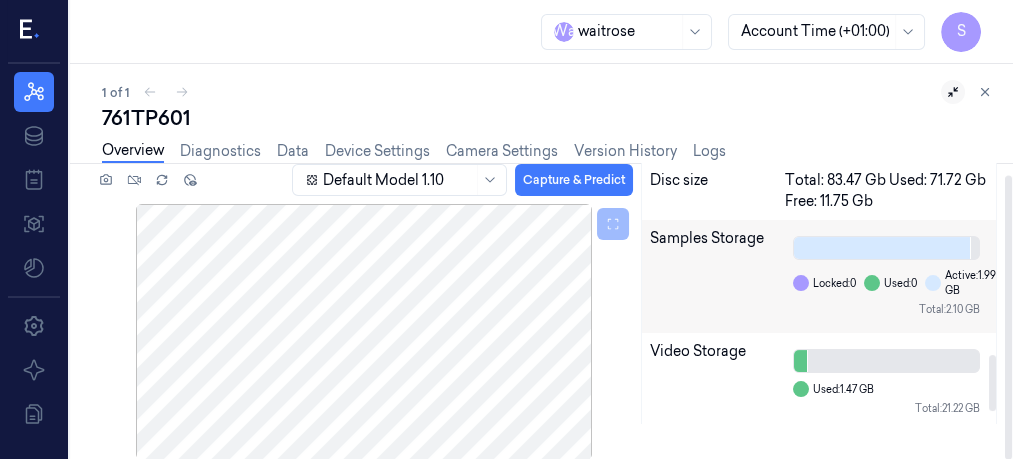 drag, startPoint x: 995, startPoint y: 187, endPoint x: 990, endPoint y: 382, distance: 195.06409 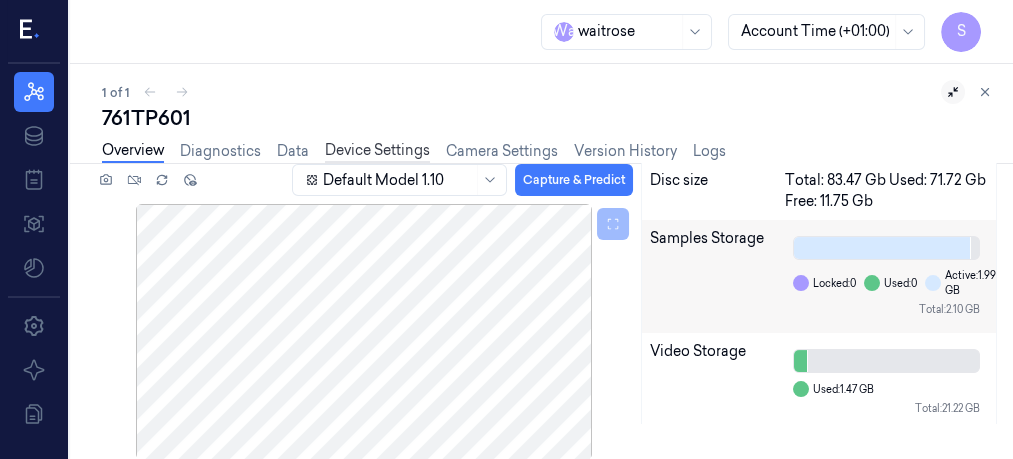 click on "Device Settings" at bounding box center (377, 151) 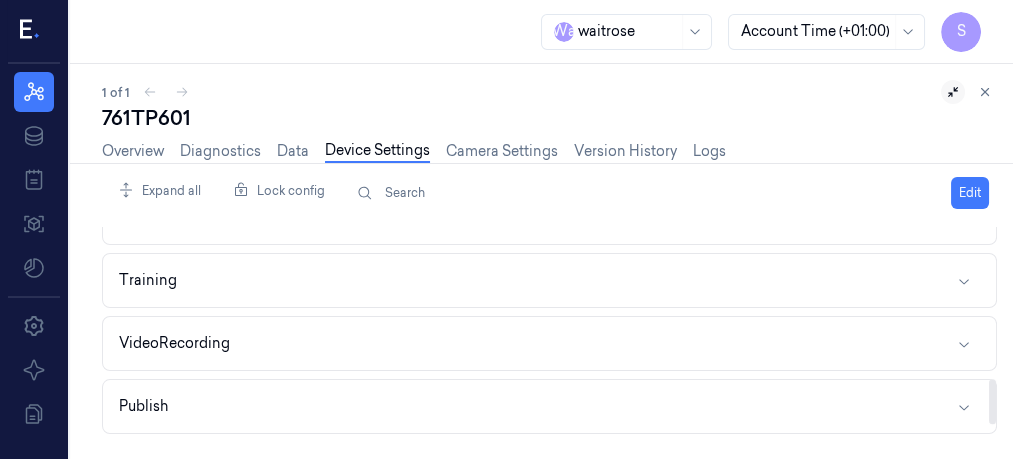 scroll, scrollTop: 655, scrollLeft: 0, axis: vertical 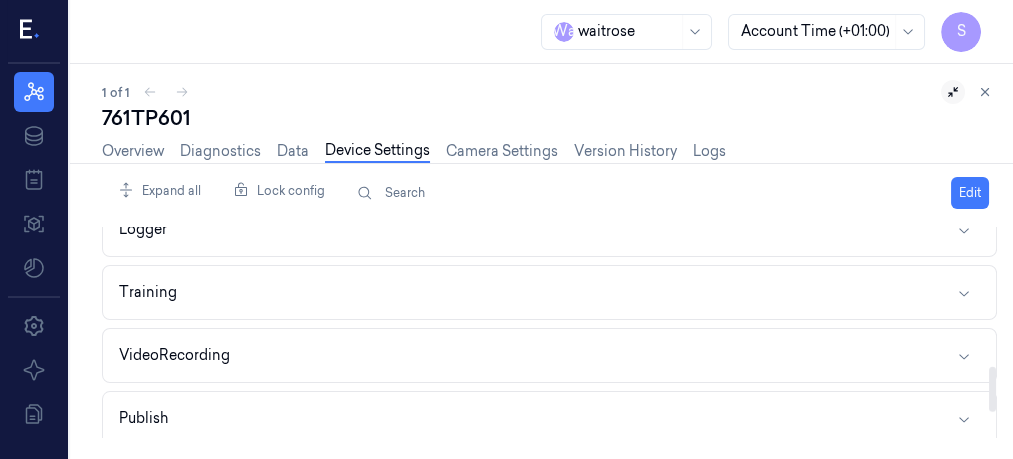drag, startPoint x: 994, startPoint y: 242, endPoint x: 996, endPoint y: 380, distance: 138.0145 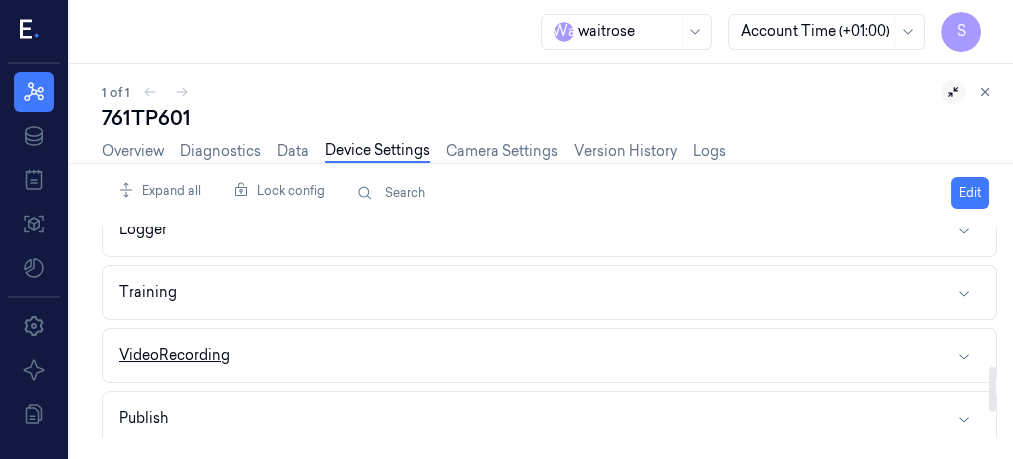 click 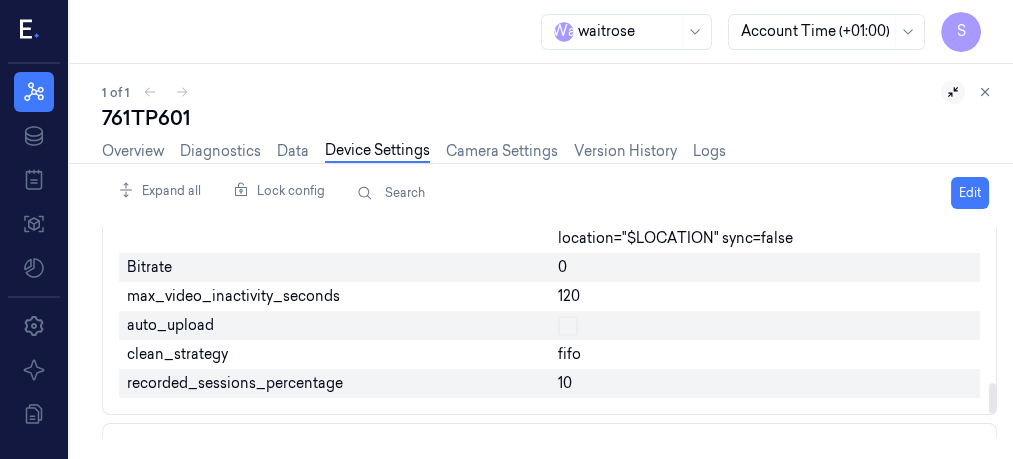 scroll, scrollTop: 1059, scrollLeft: 0, axis: vertical 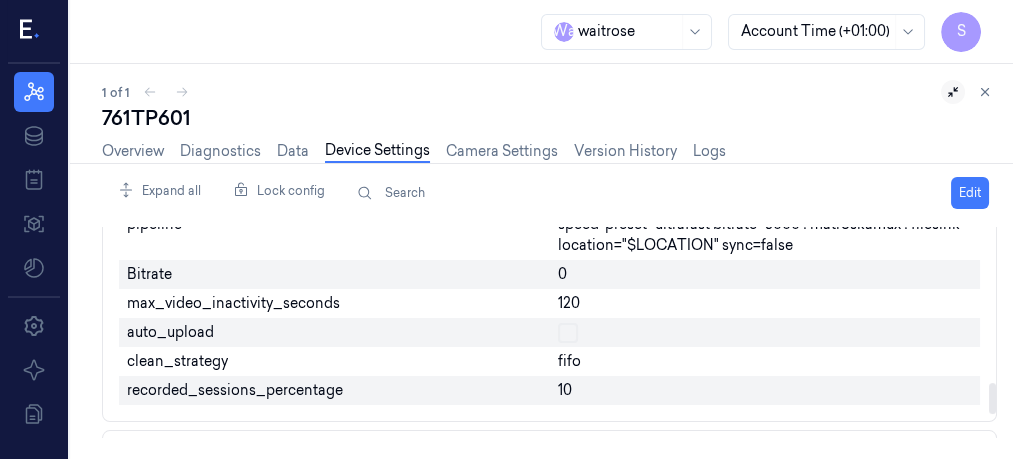 drag, startPoint x: 992, startPoint y: 332, endPoint x: 985, endPoint y: 391, distance: 59.413803 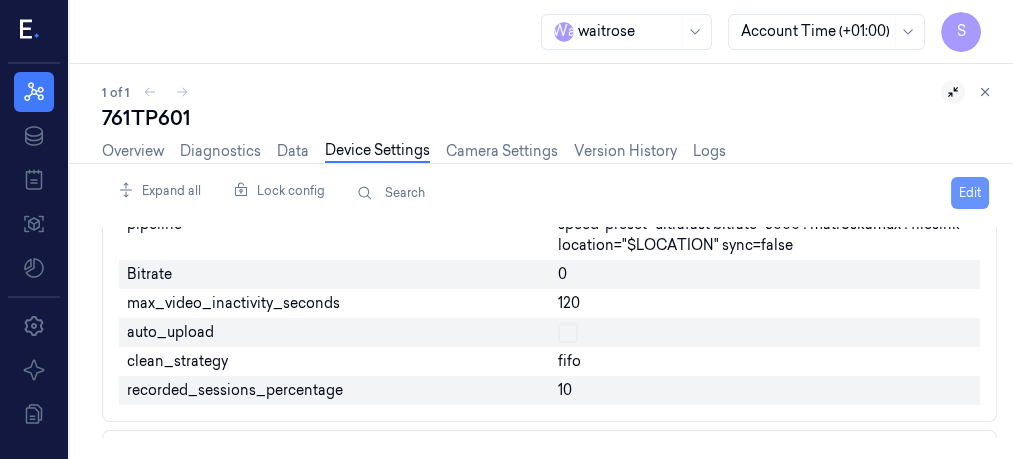 click on "Edit" at bounding box center [970, 193] 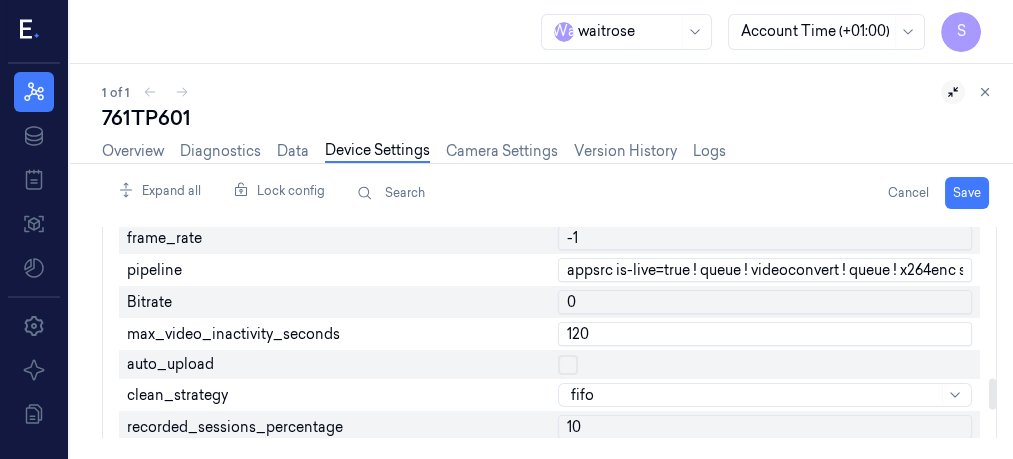 scroll, scrollTop: 991, scrollLeft: 0, axis: vertical 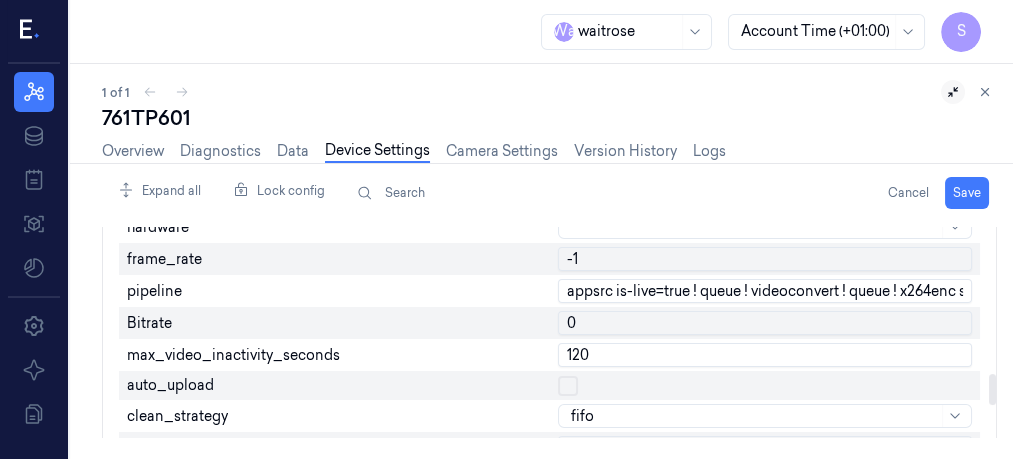 drag, startPoint x: 992, startPoint y: 398, endPoint x: 992, endPoint y: 386, distance: 12 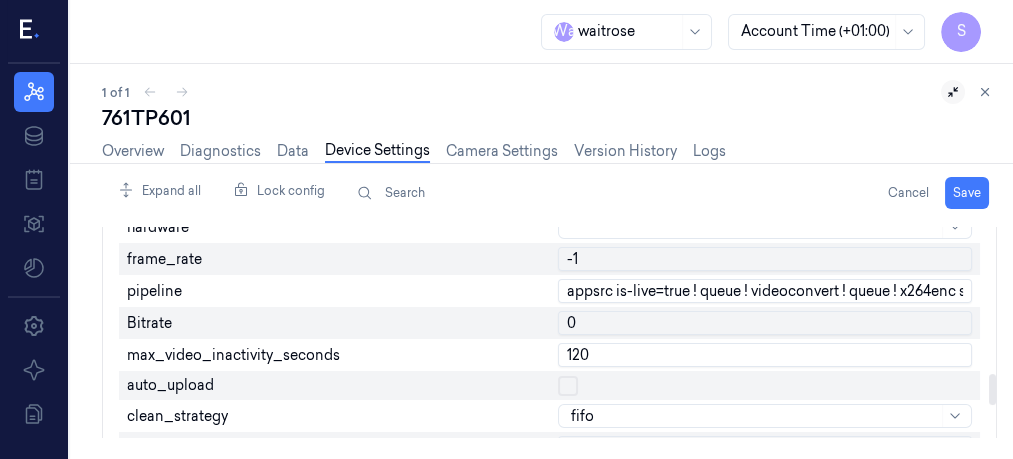 click at bounding box center (992, 389) 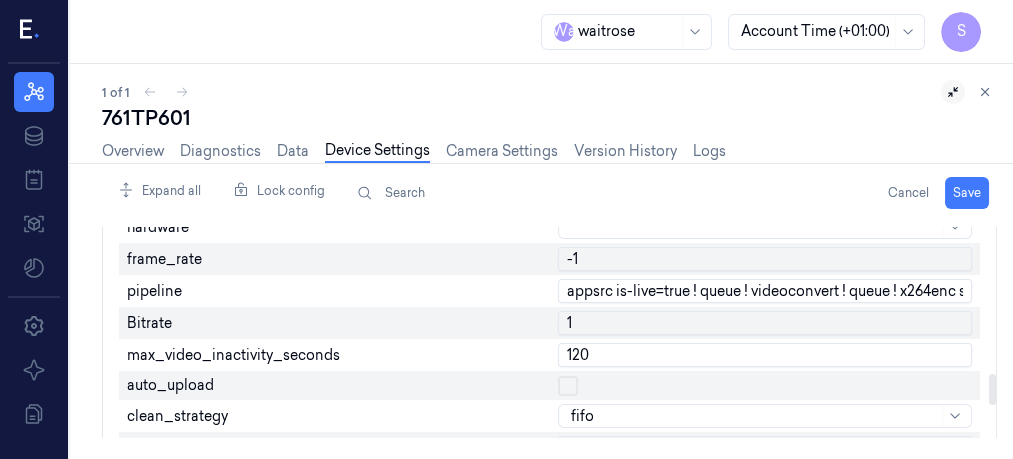 type on "1" 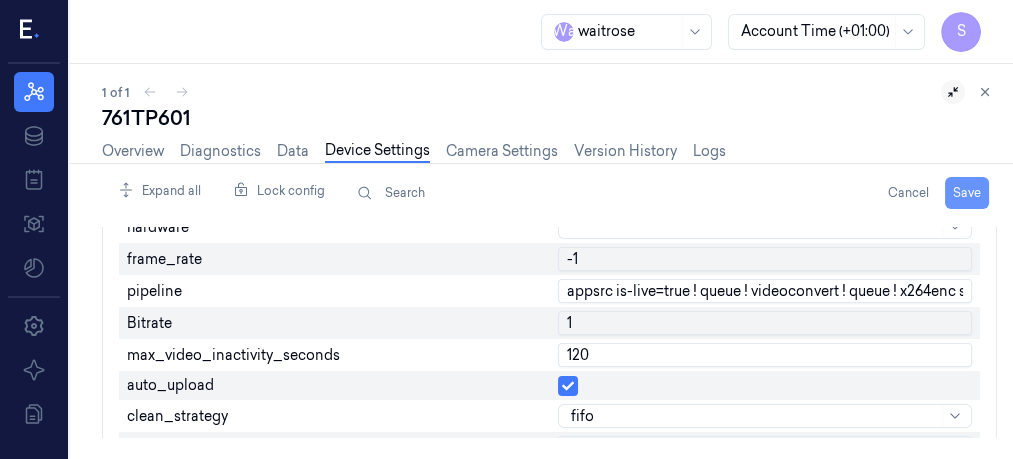 click on "Save" at bounding box center [967, 193] 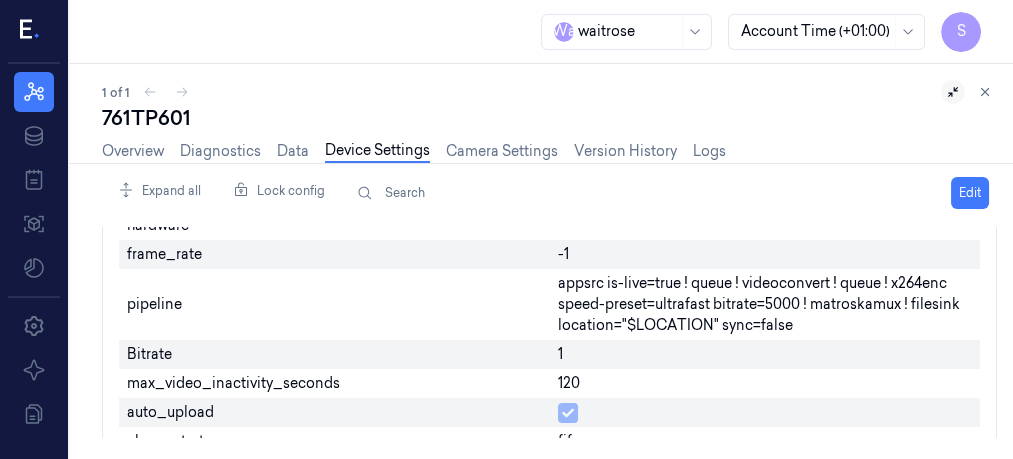 click on "Overview Diagnostics Data Device Settings Camera Settings Version History Logs" at bounding box center [549, 153] 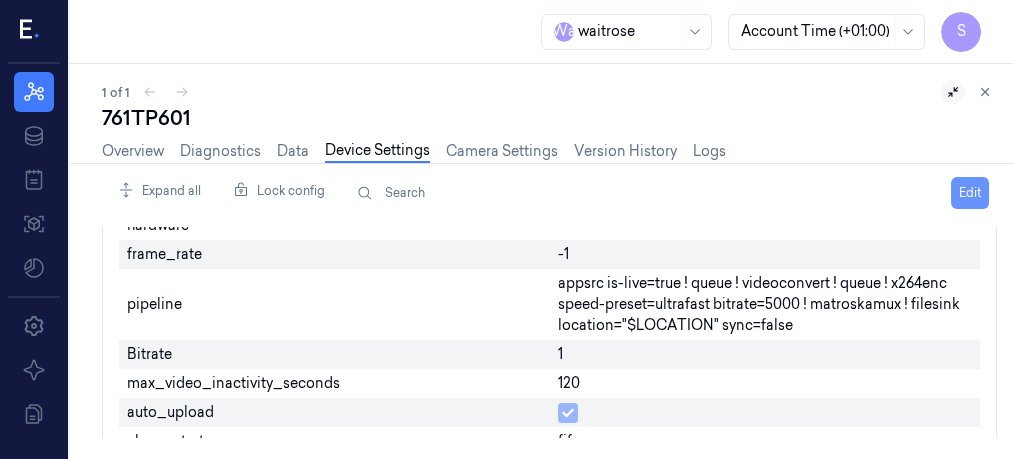 click on "Edit" at bounding box center (970, 193) 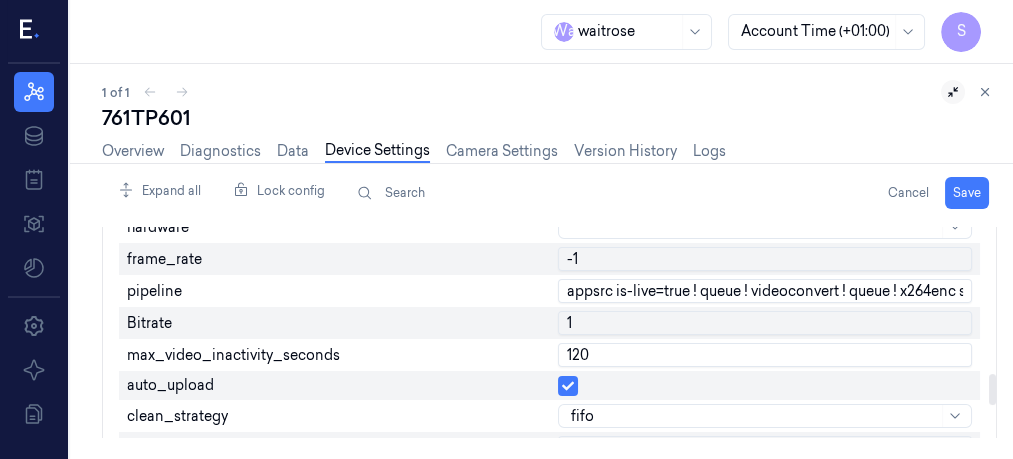 click on "1" at bounding box center (765, 323) 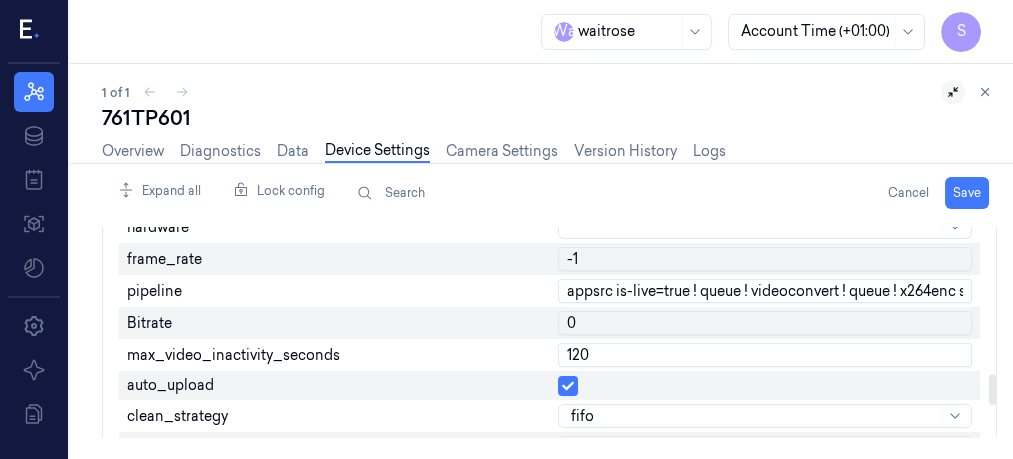 type on "0" 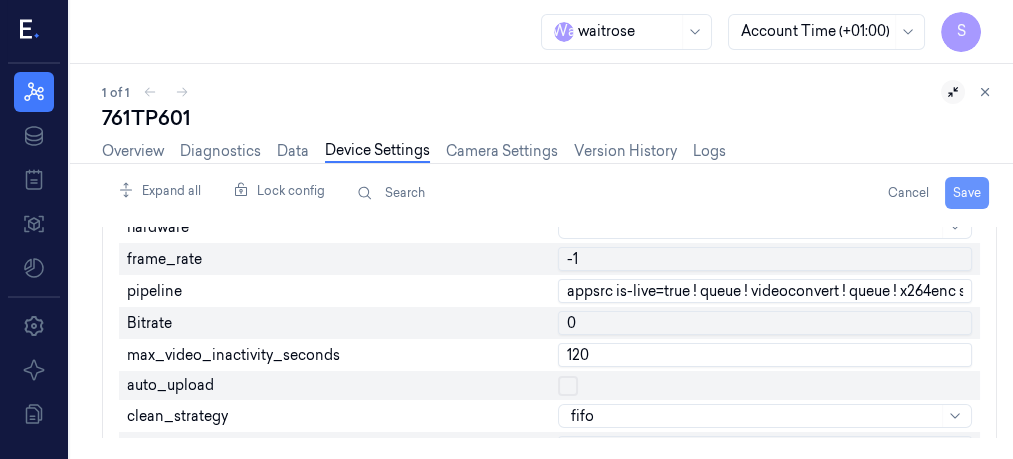 click on "Save" at bounding box center [967, 193] 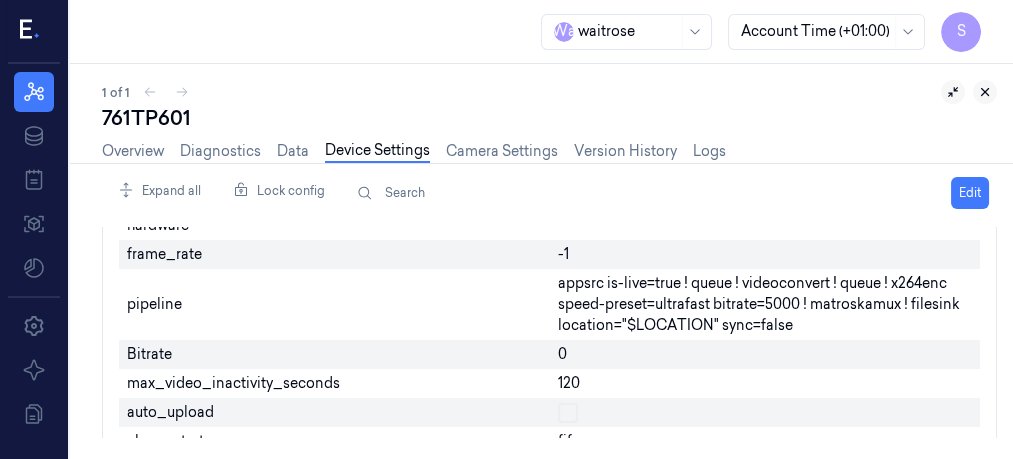 click 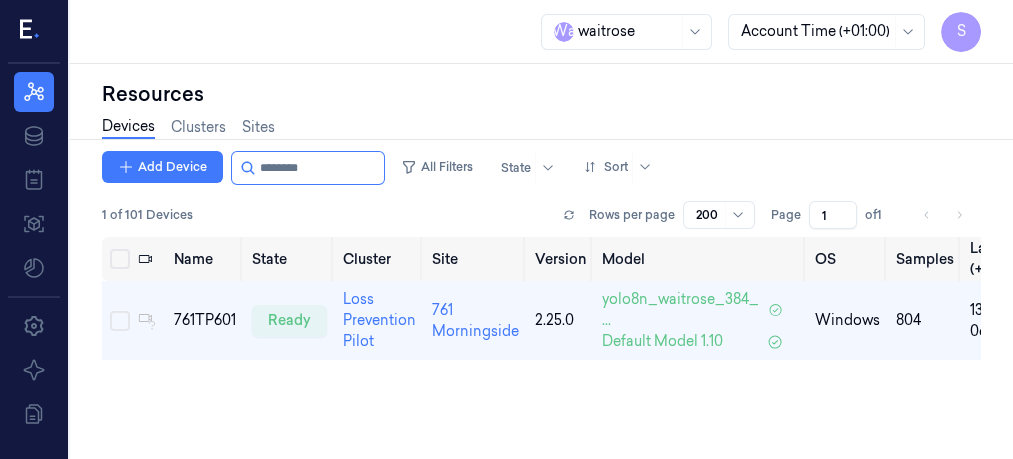 click on "Devices Clusters Sites" at bounding box center (541, 129) 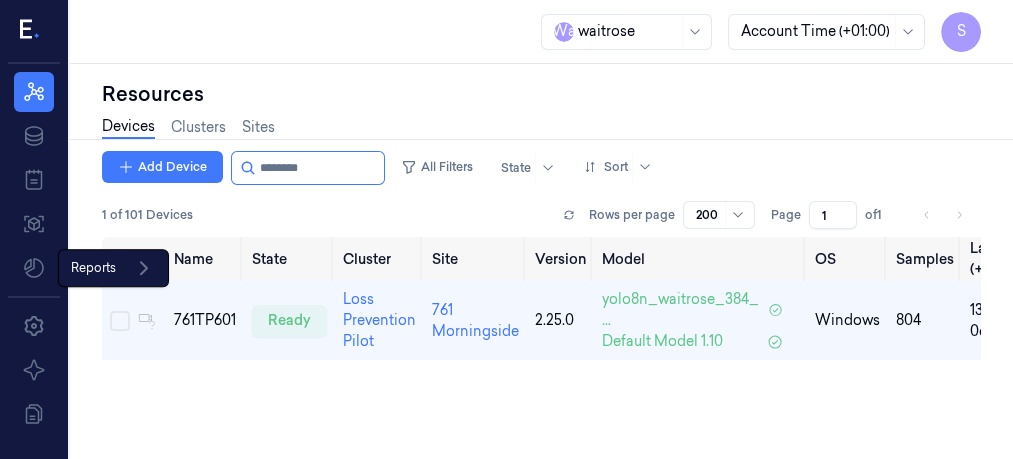 click 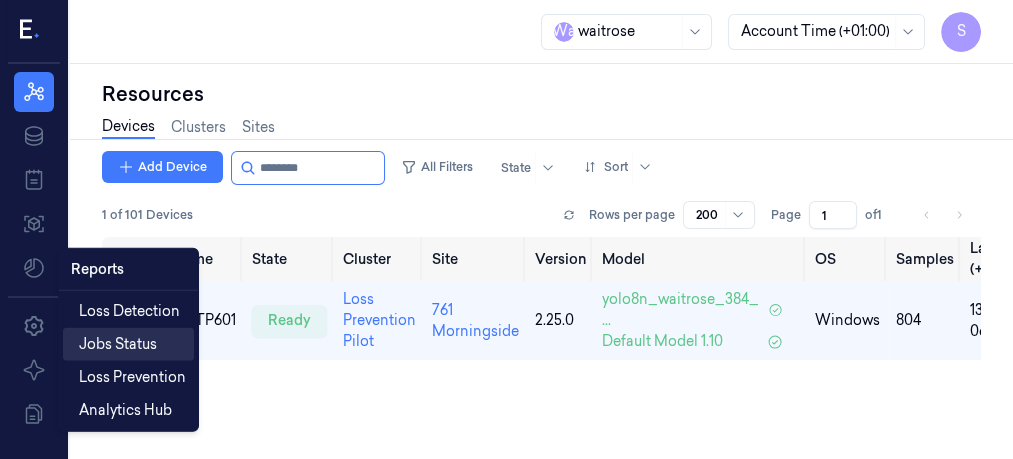 click on "Jobs Status" at bounding box center (118, 344) 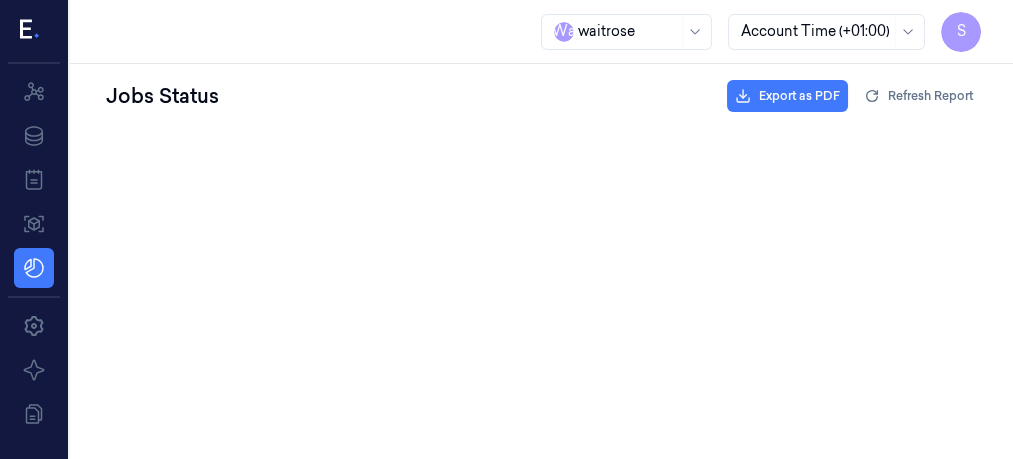 scroll, scrollTop: 0, scrollLeft: 0, axis: both 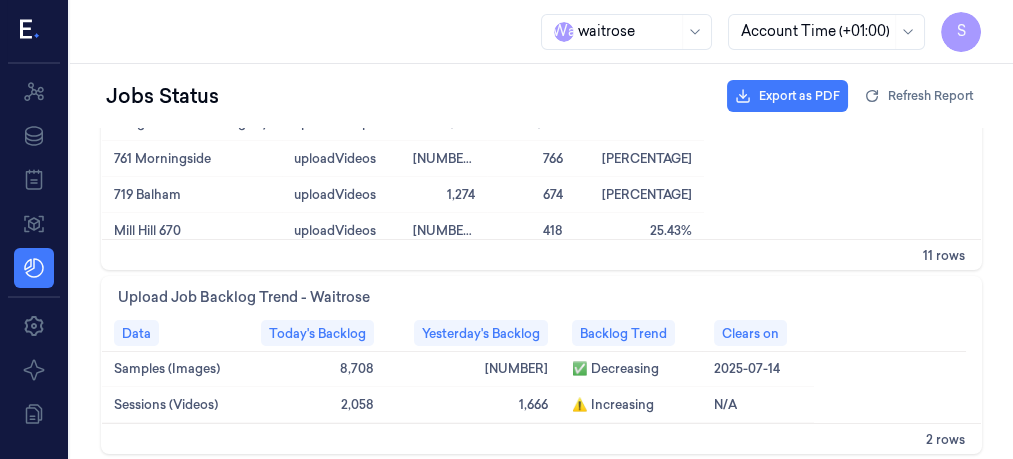 click on "Sessions (Videos)" at bounding box center [166, 404] 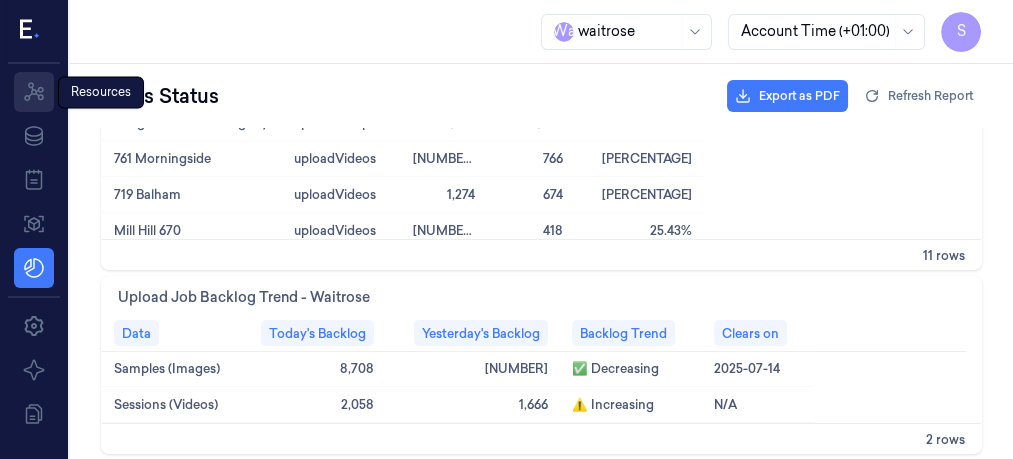 click 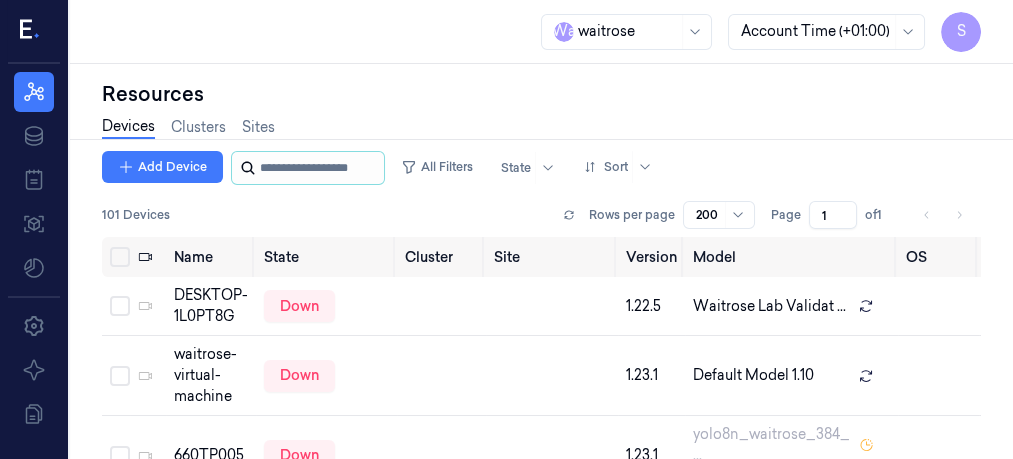 click at bounding box center (320, 168) 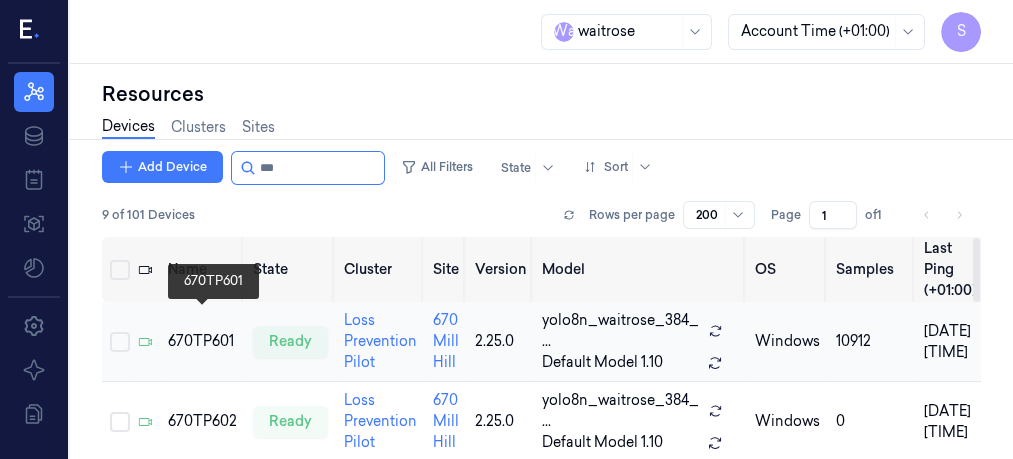 type on "***" 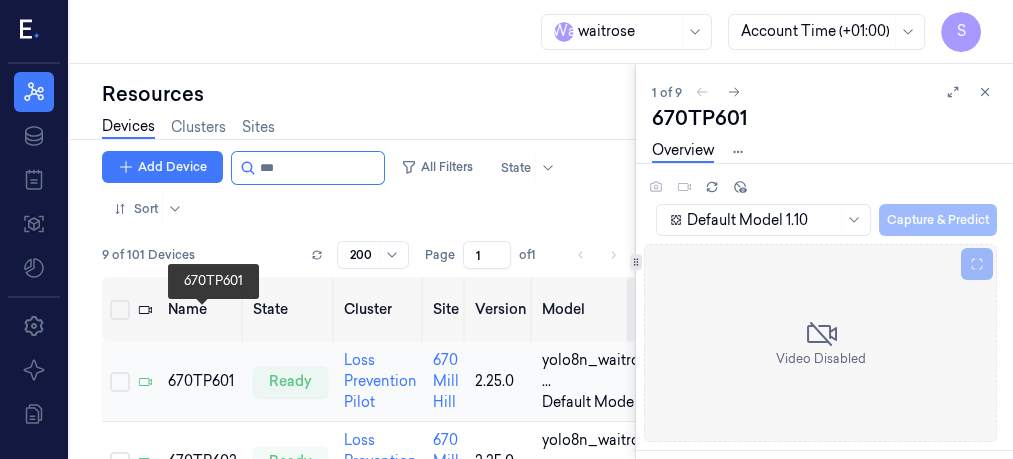 scroll, scrollTop: 0, scrollLeft: 0, axis: both 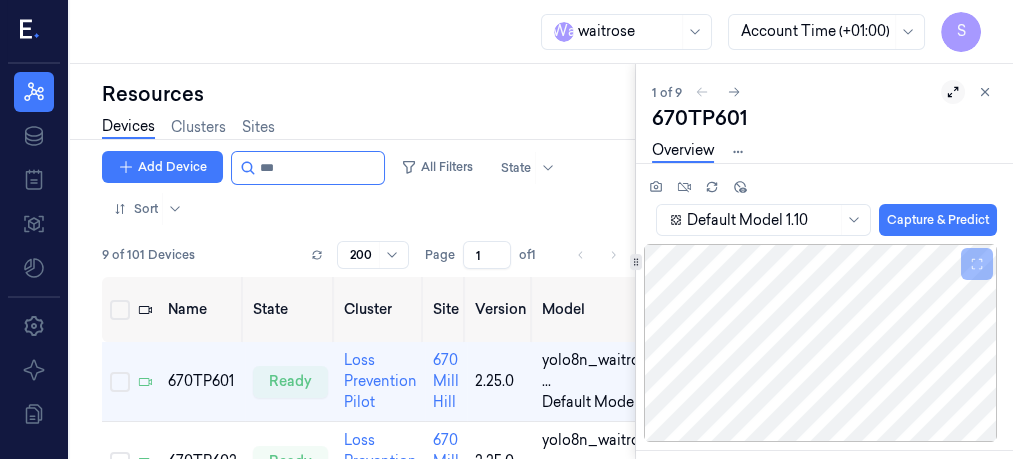 click at bounding box center (953, 92) 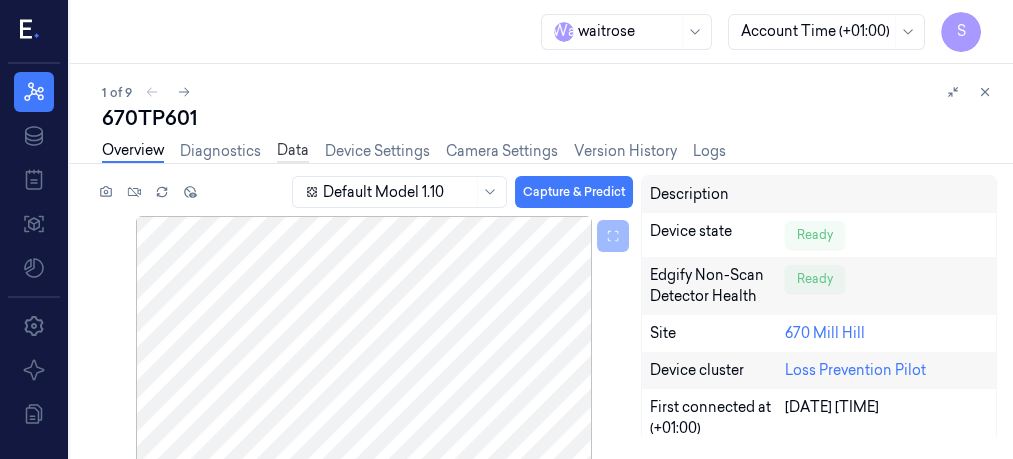 click on "Data" at bounding box center (293, 151) 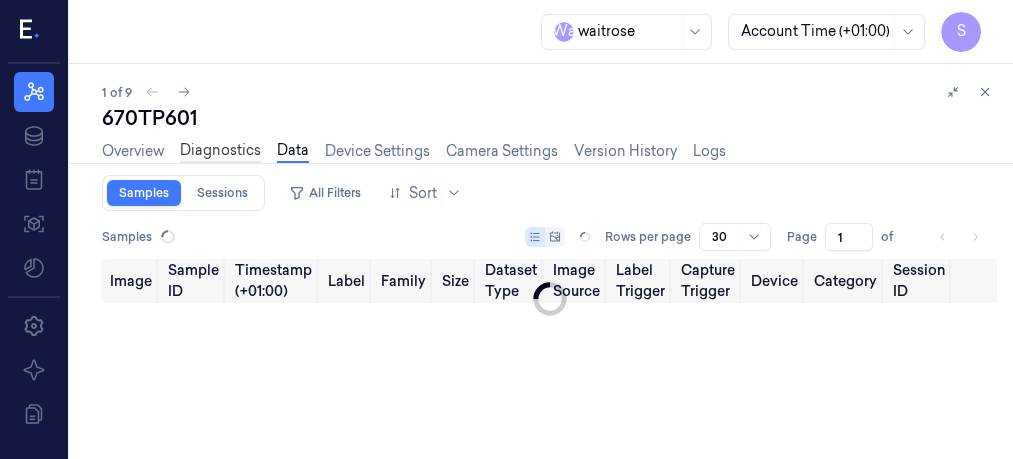 click on "Diagnostics" at bounding box center [220, 151] 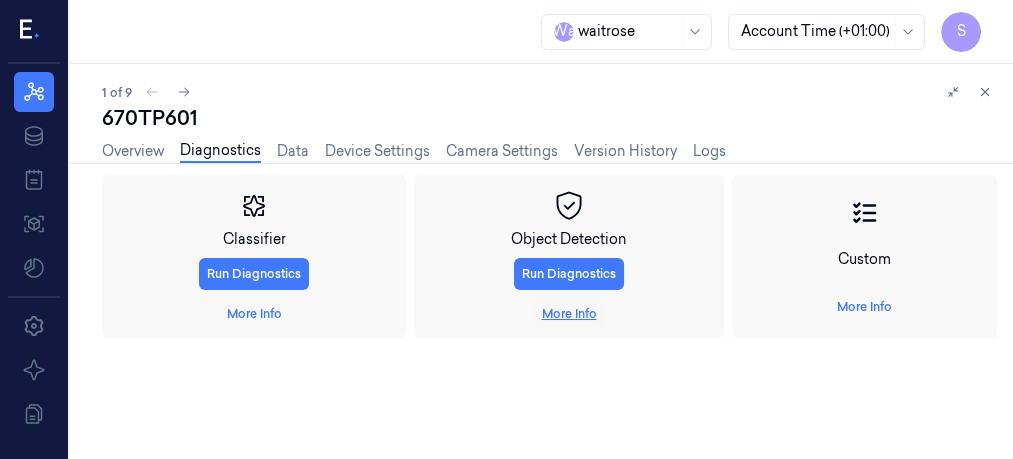 click on "More Info" at bounding box center [569, 314] 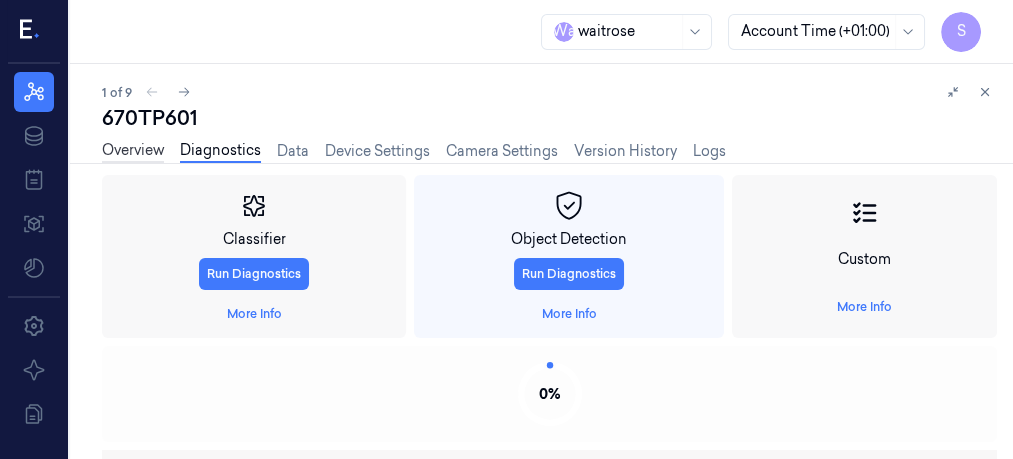 click on "Overview" at bounding box center [133, 151] 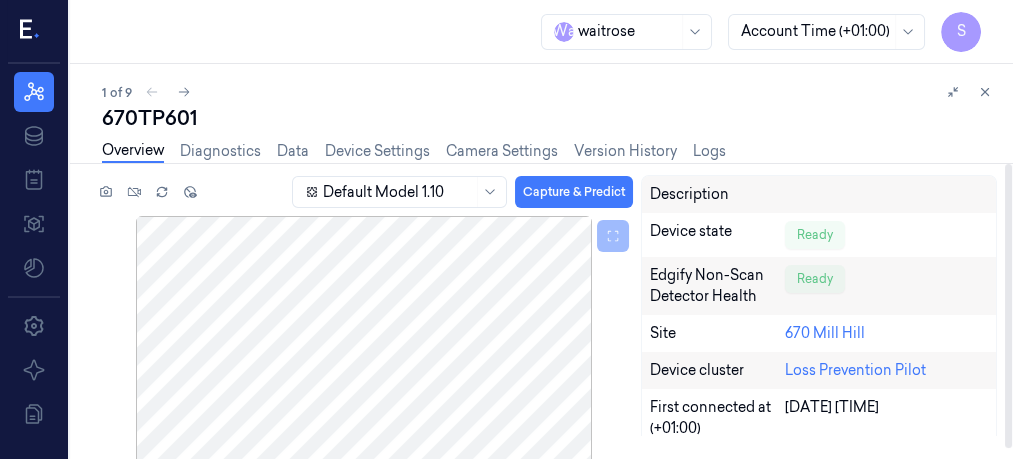 click at bounding box center (1008, 306) 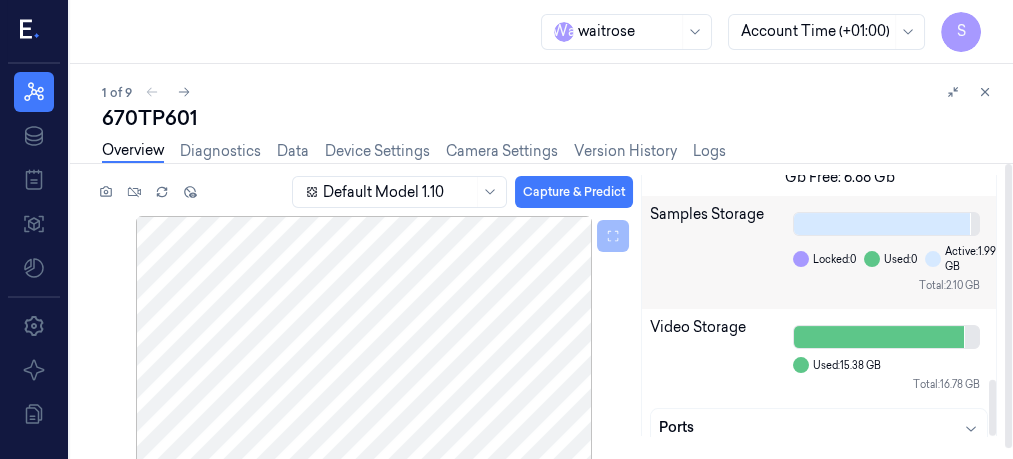 scroll, scrollTop: 949, scrollLeft: 0, axis: vertical 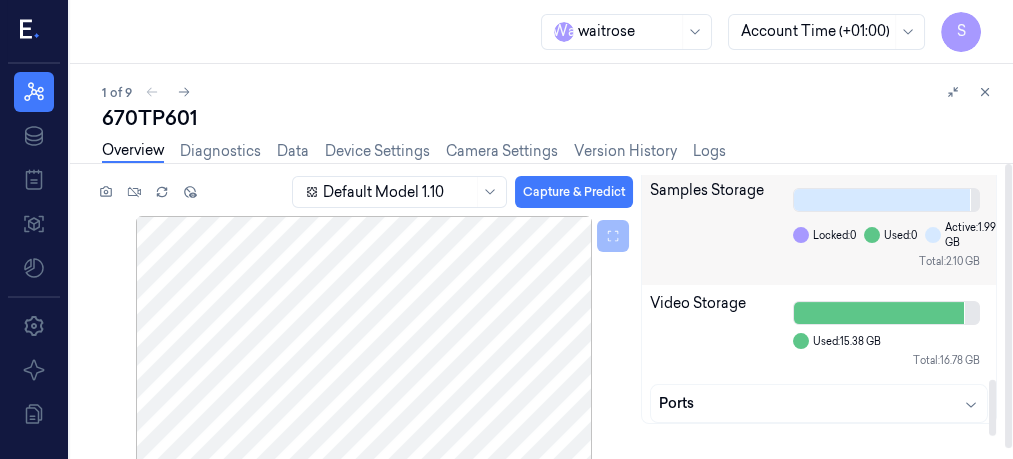 drag, startPoint x: 992, startPoint y: 207, endPoint x: 984, endPoint y: 449, distance: 242.1322 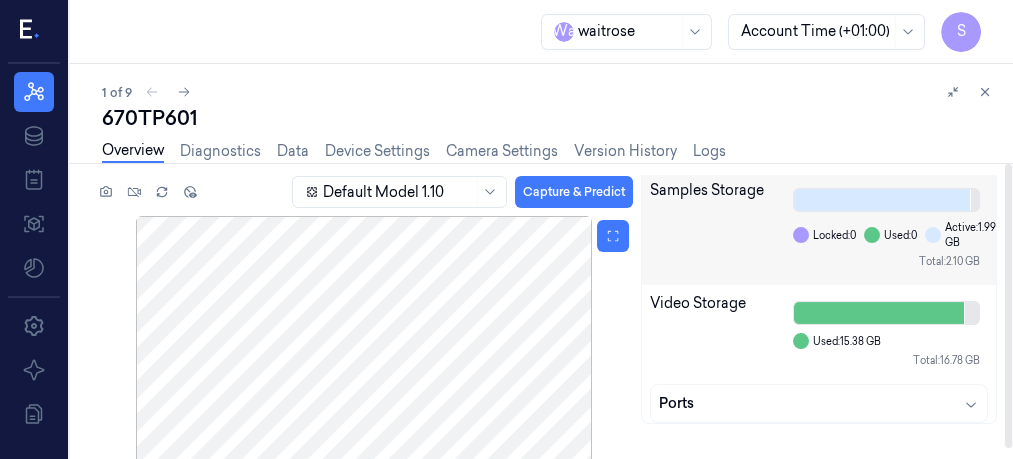 click at bounding box center [363, 344] 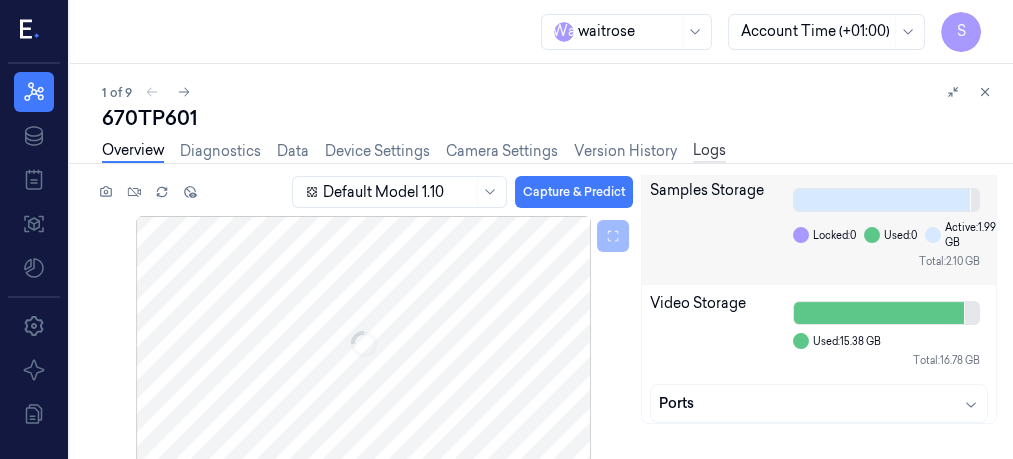 click on "Logs" at bounding box center (709, 151) 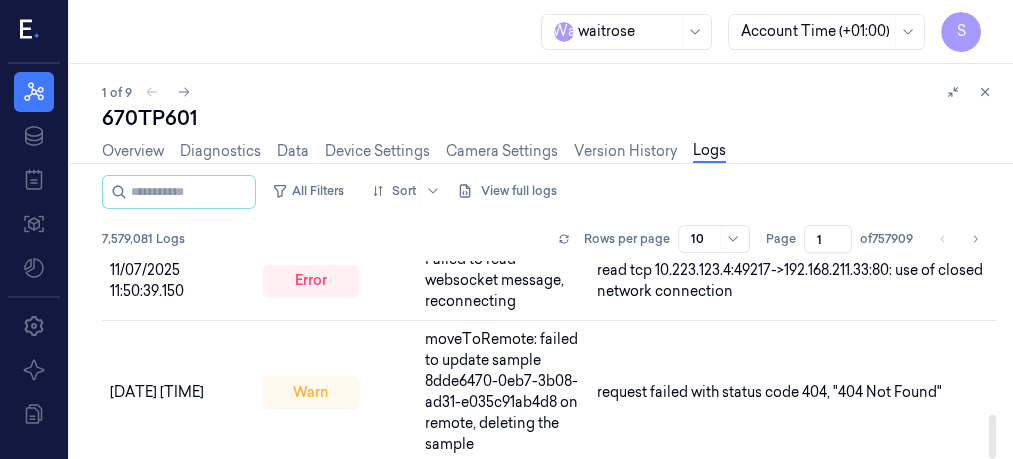 scroll, scrollTop: 646, scrollLeft: 0, axis: vertical 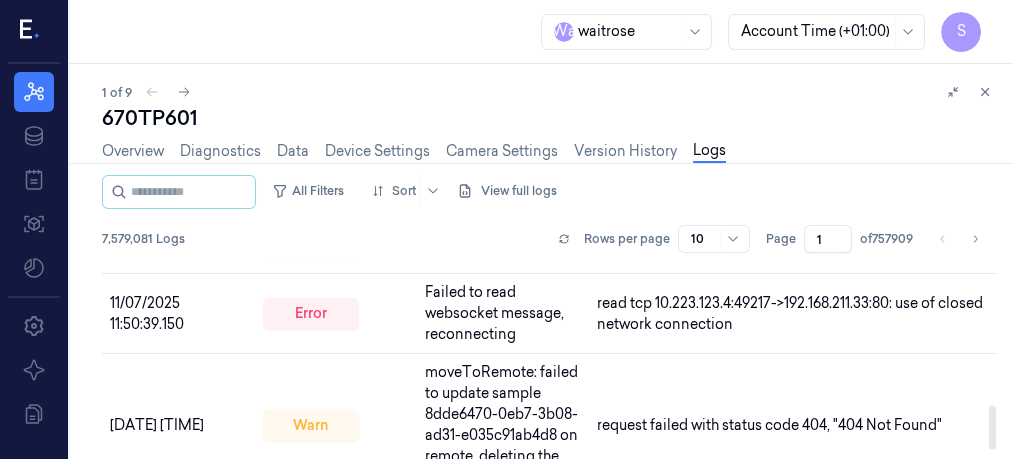 drag, startPoint x: 992, startPoint y: 283, endPoint x: 1011, endPoint y: 426, distance: 144.25671 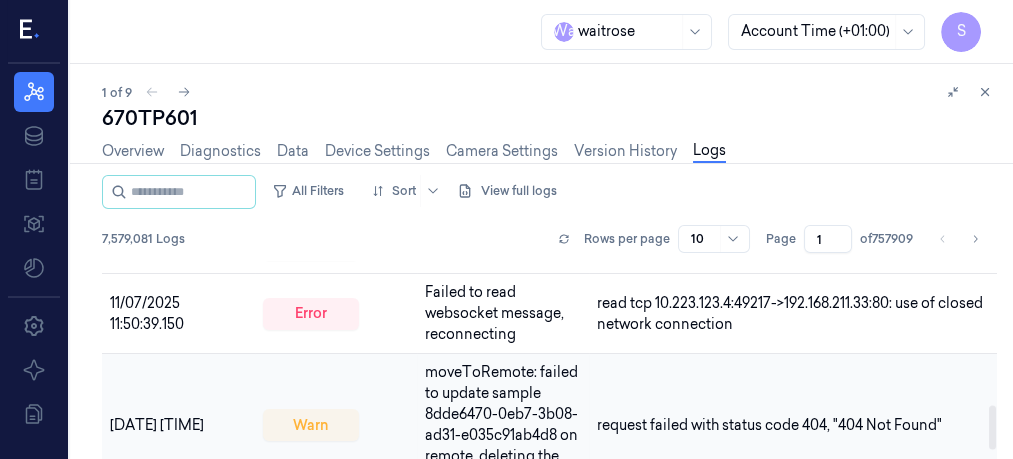 drag, startPoint x: 986, startPoint y: 426, endPoint x: 985, endPoint y: 397, distance: 29.017237 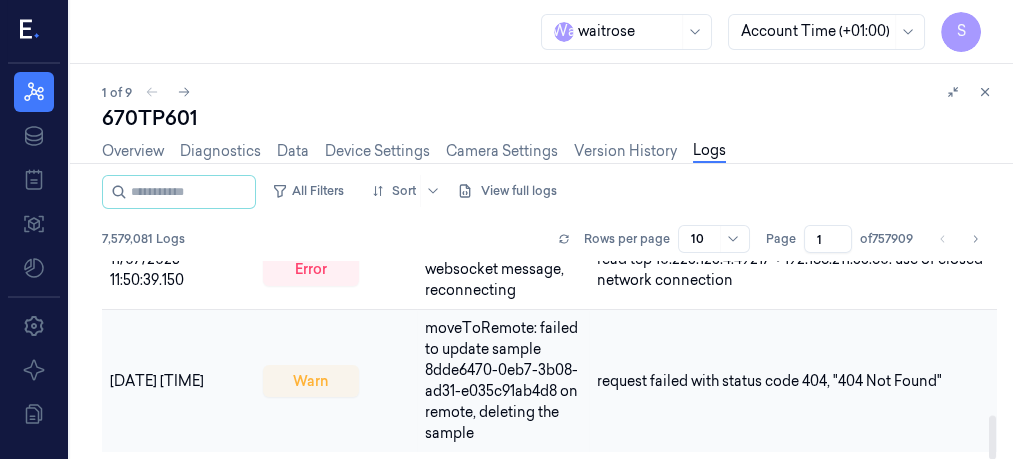 scroll, scrollTop: 692, scrollLeft: 0, axis: vertical 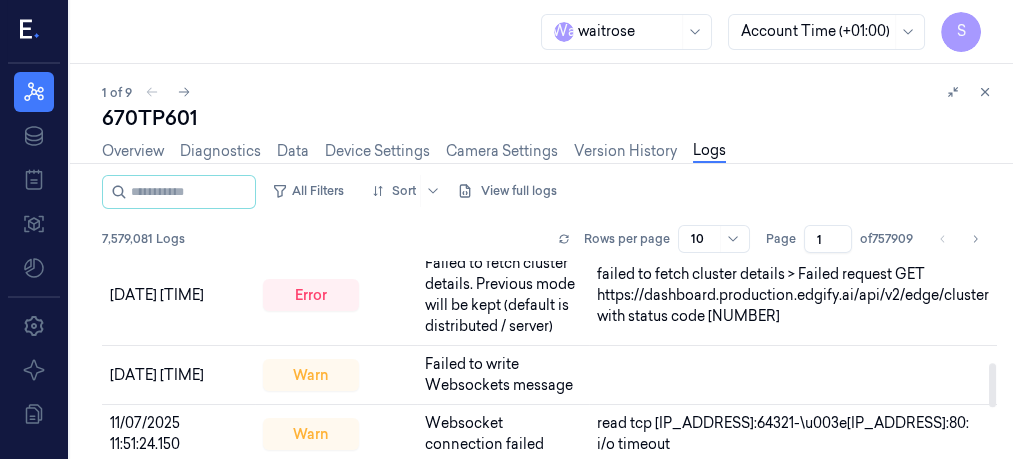 drag, startPoint x: 991, startPoint y: 443, endPoint x: 996, endPoint y: 391, distance: 52.23983 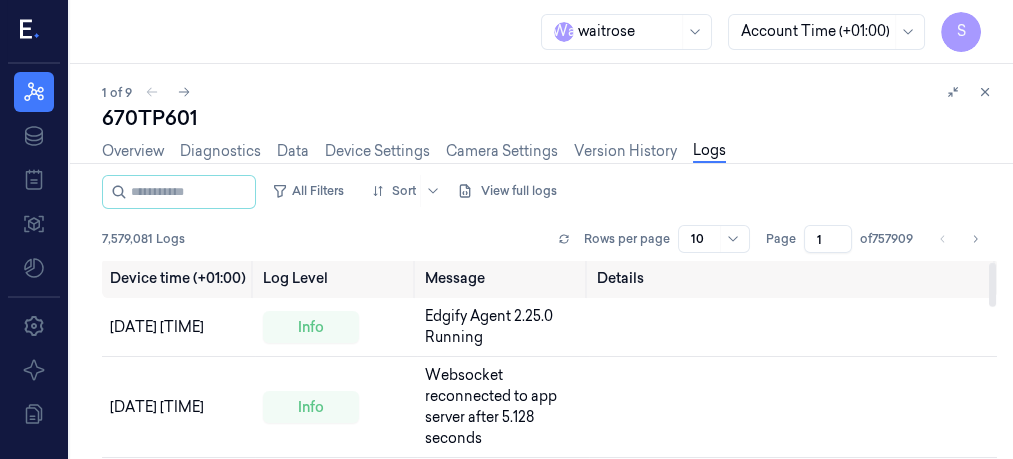 scroll, scrollTop: 0, scrollLeft: 0, axis: both 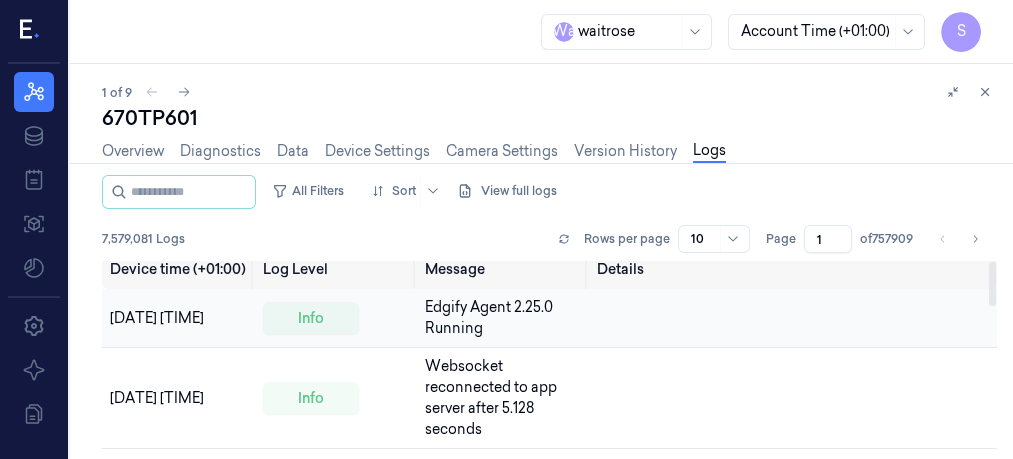drag, startPoint x: 989, startPoint y: 389, endPoint x: 972, endPoint y: 292, distance: 98.478424 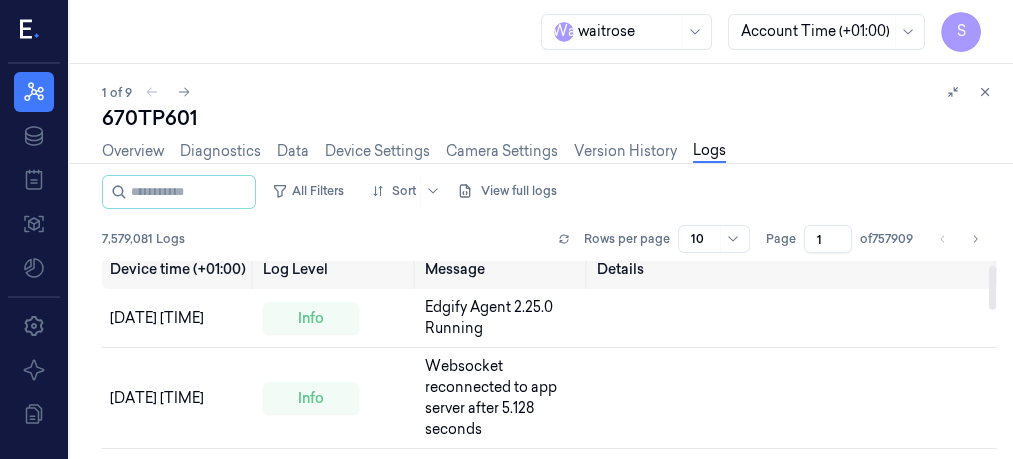 scroll, scrollTop: 2, scrollLeft: 0, axis: vertical 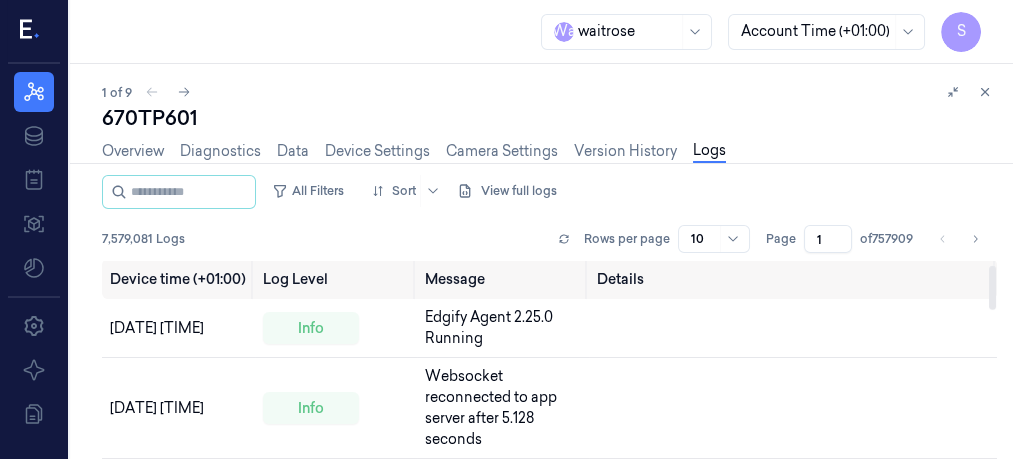 drag, startPoint x: 992, startPoint y: 277, endPoint x: 969, endPoint y: 274, distance: 23.194826 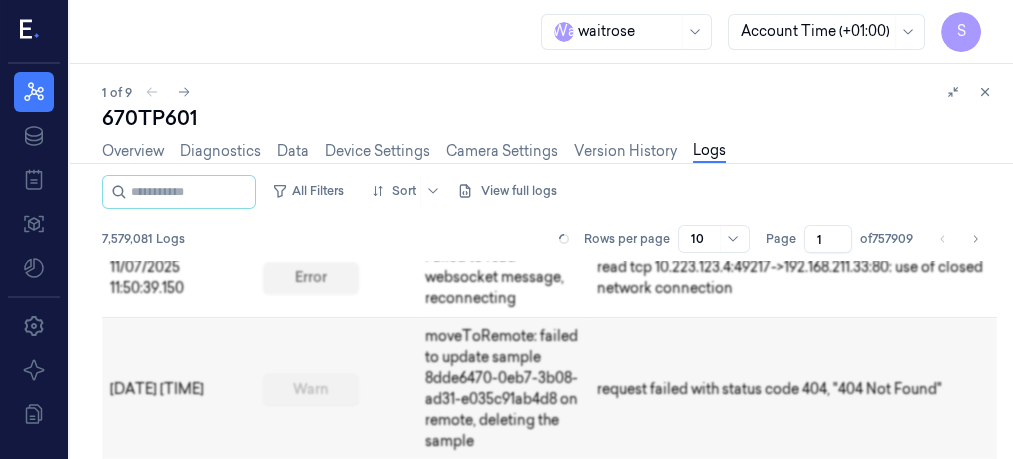 scroll, scrollTop: 692, scrollLeft: 0, axis: vertical 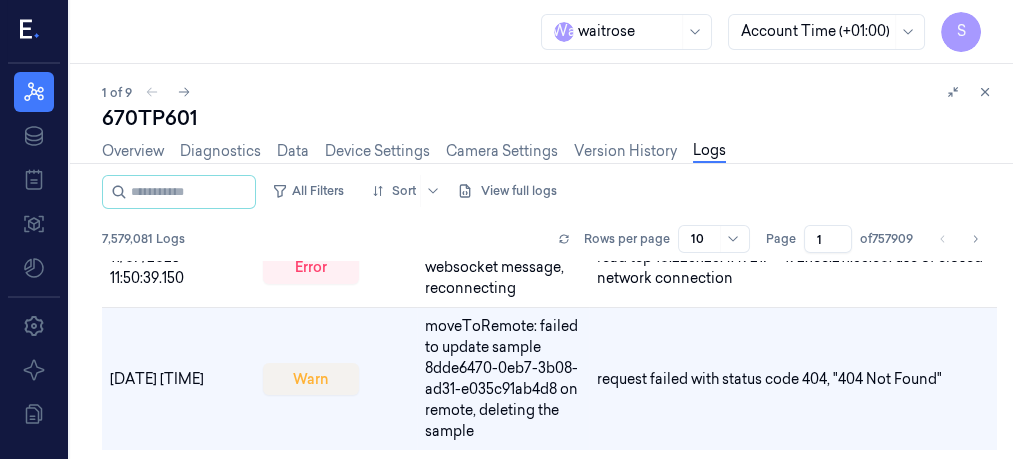 click on "Overview Diagnostics Data Device Settings Camera Settings Version History Logs" at bounding box center [414, 153] 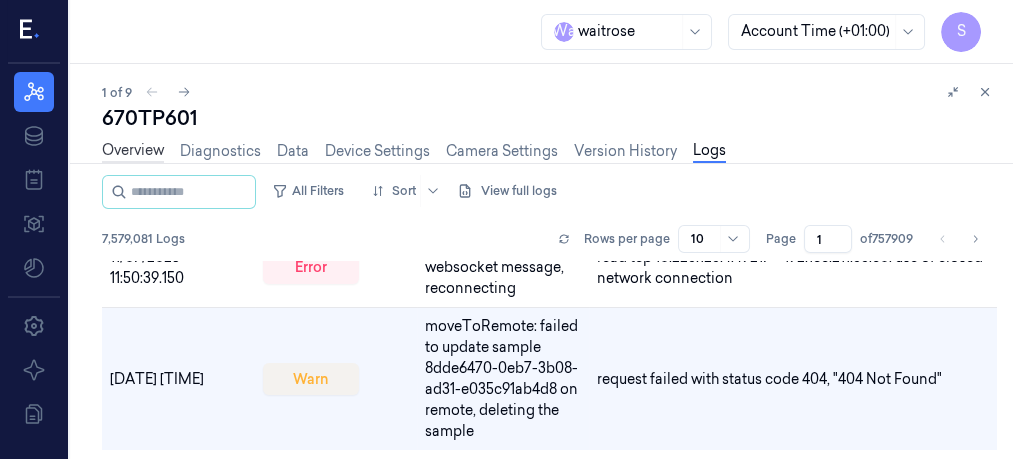 click on "Overview" at bounding box center (133, 151) 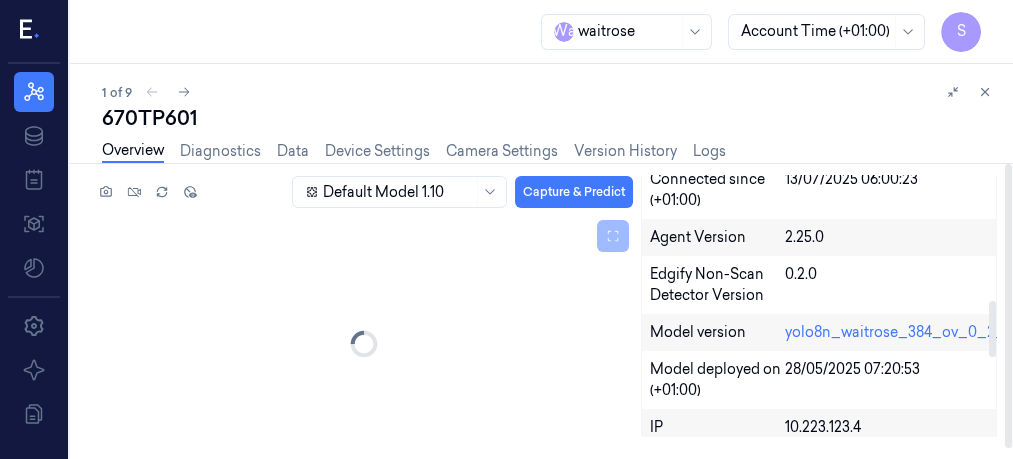 scroll, scrollTop: 0, scrollLeft: 0, axis: both 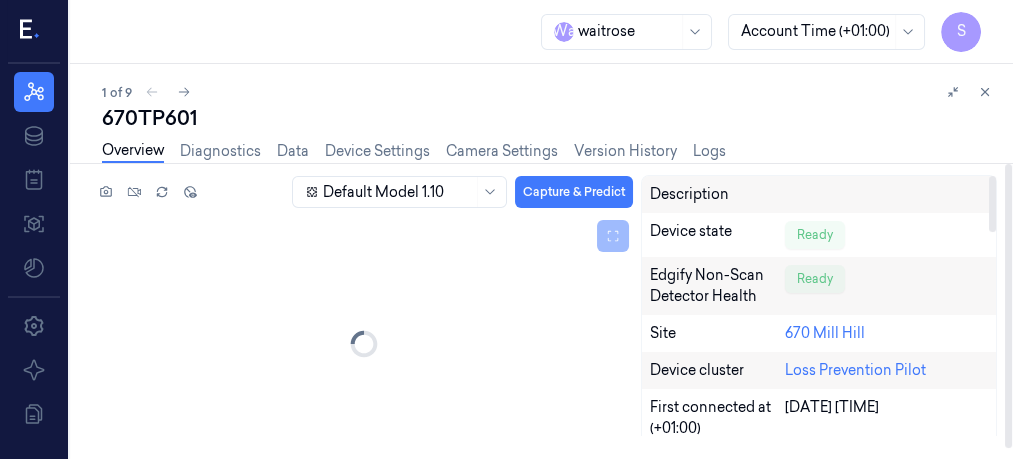 drag, startPoint x: 993, startPoint y: 212, endPoint x: 1011, endPoint y: 139, distance: 75.18643 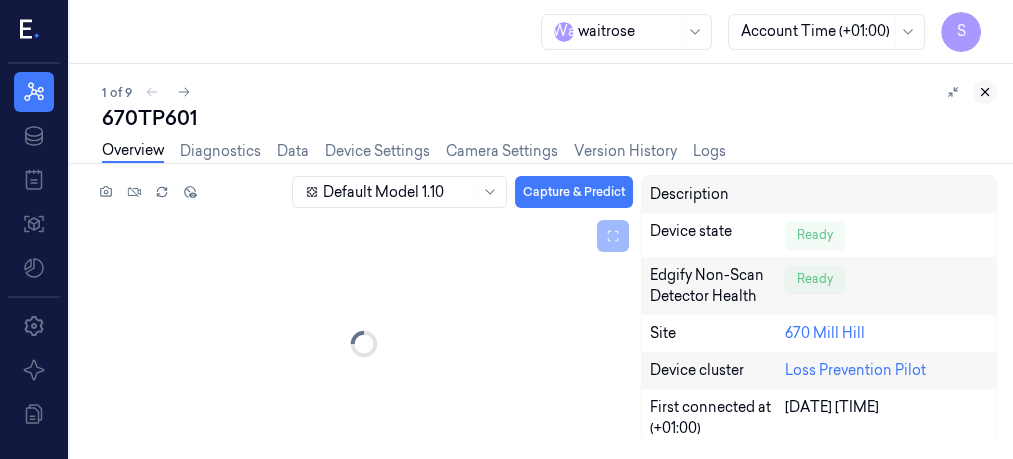 click 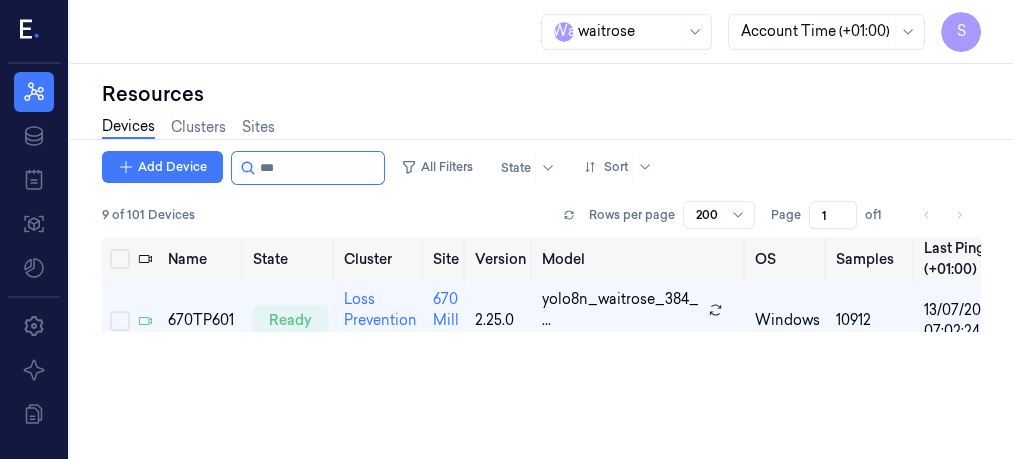 scroll, scrollTop: 0, scrollLeft: 0, axis: both 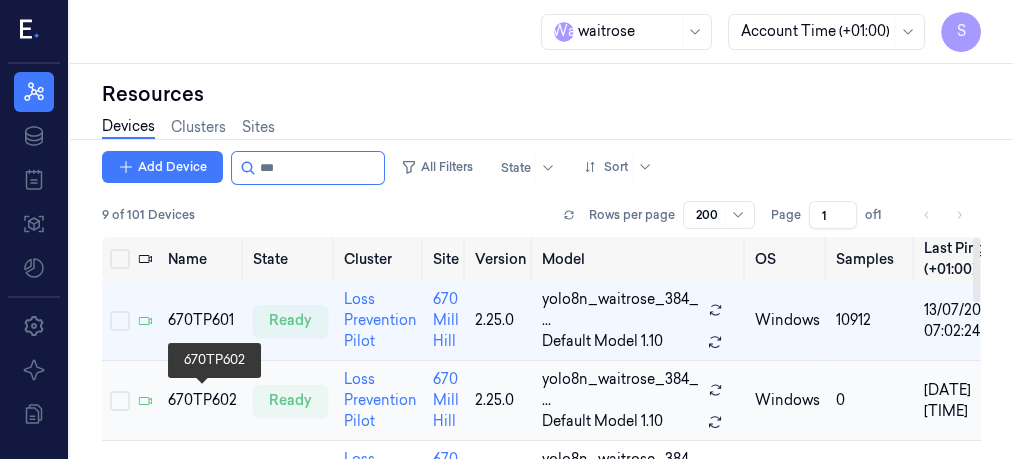 click on "670TP602" at bounding box center [202, 400] 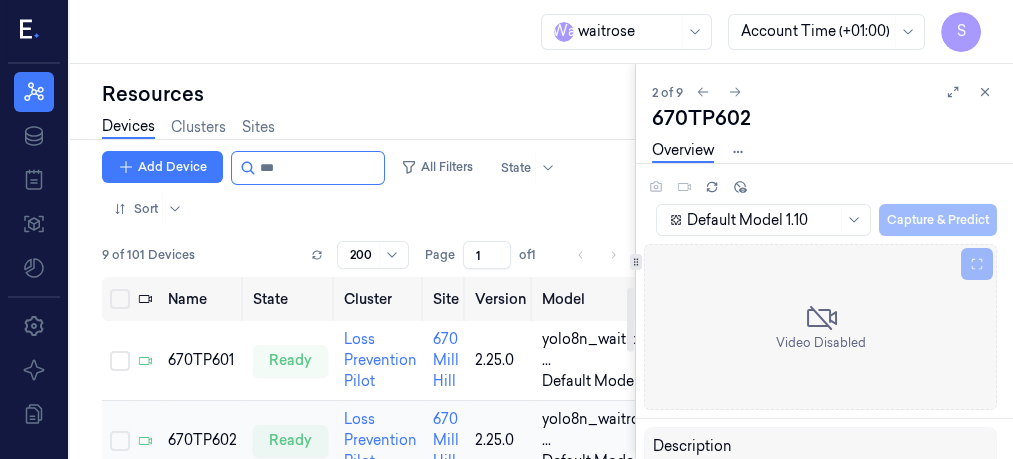 scroll, scrollTop: 51, scrollLeft: 0, axis: vertical 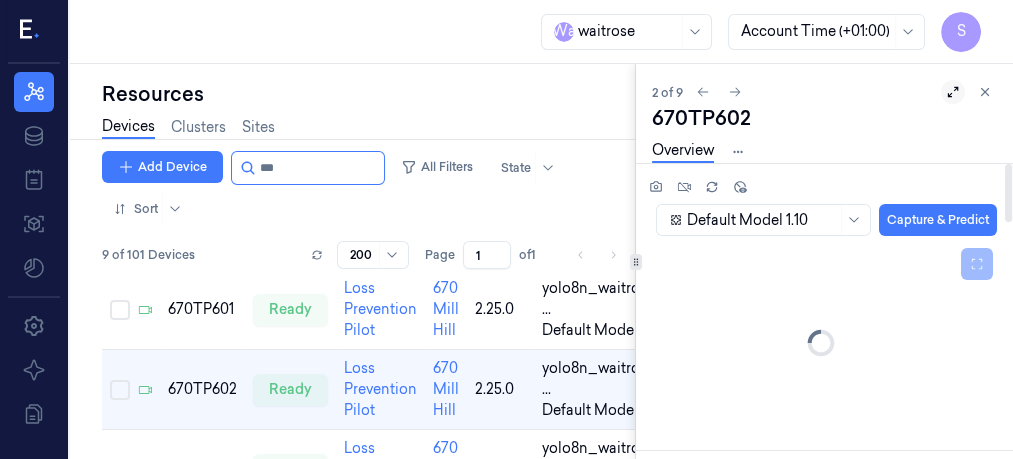 click 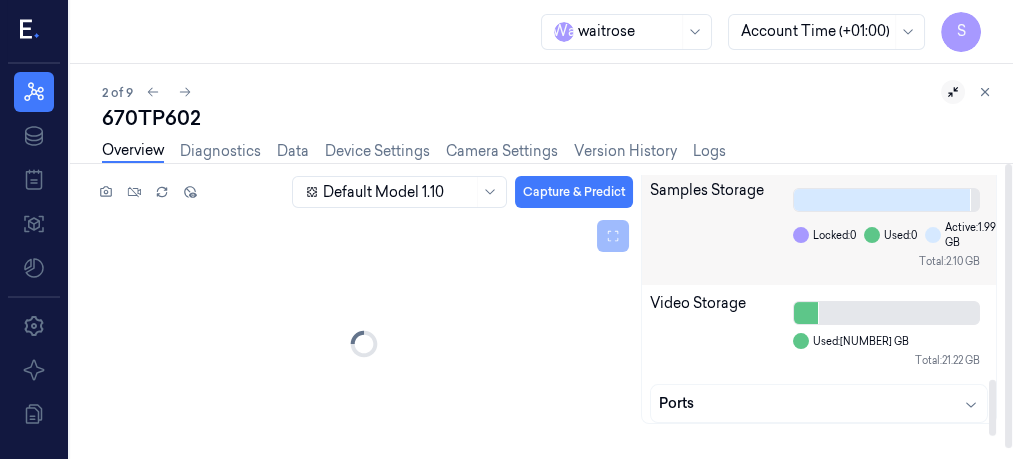 scroll, scrollTop: 0, scrollLeft: 0, axis: both 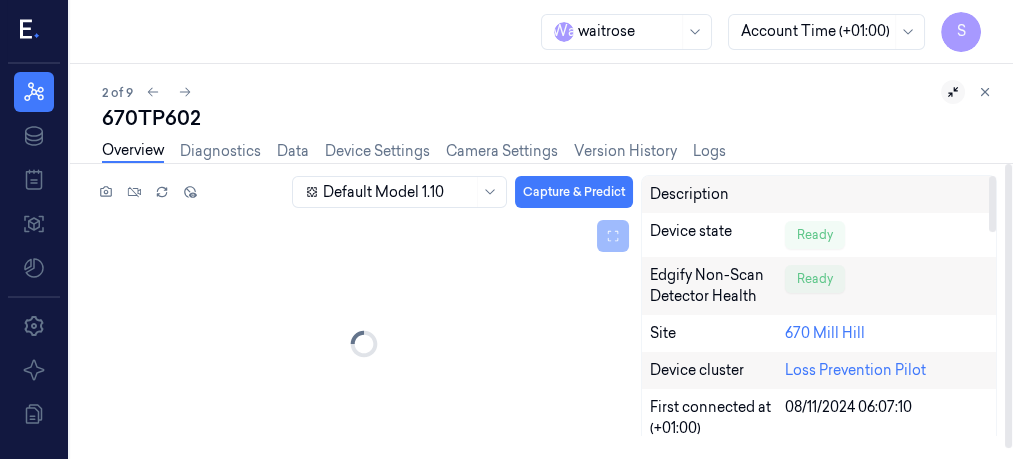 drag, startPoint x: 993, startPoint y: 198, endPoint x: 1009, endPoint y: 11, distance: 187.68324 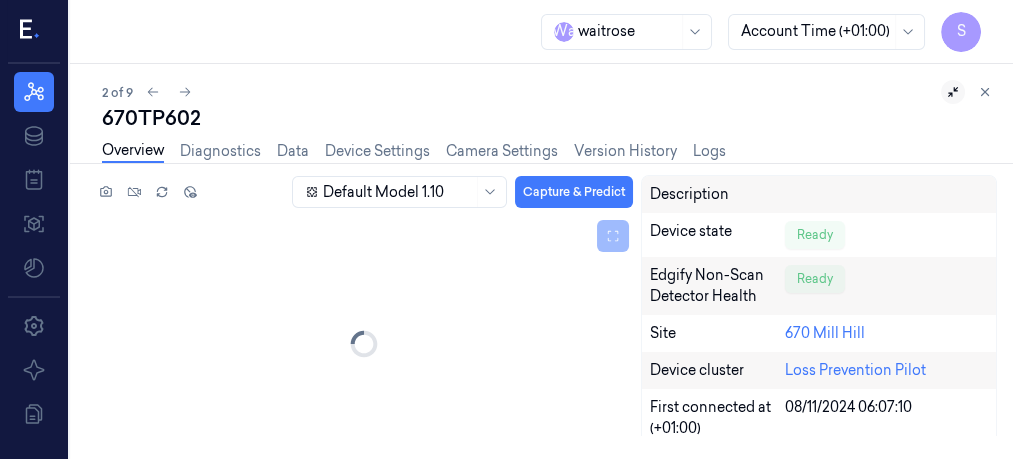 click on "[NUMBER]
of [NUMBER] [PRODUCT] Overview Diagnostics Data Device Settings Camera Settings Version History Logs Default Model [NUMBER].[NUMBER] Capture & Predict Description Device state Ready Edgify Non-Scan Detector Health Ready Site [NUMBER] Mill Hill Device cluster Loss Prevention Pilot First connected at (+[NUMBER]:[NUMBER]) [DATE] [TIME] Activation time (+[NUMBER]:[NUMBER]) Pick a date Tags Last Keep Alive (+[NUMBER]:[NUMBER]) [DATE] [TIME] Connected since (+[NUMBER]:[NUMBER]) [DATE] [TIME] Agent Version [NUMBER].[NUMBER].[NUMBER] Edgify Non-Scan Detector Version [NUMBER].[NUMBER] Model version yolo8n_waitrose_[NUMBER]_ov_[NUMBER]_[NUMBER] Model deployed on (+[NUMBER]:[NUMBER]) [DATE] [TIME] [IP ADDRESS] OS windows Processor Intel(R) Core(TM) i5-[NUMBER]TE CPU @ [NUMBER].[NUMBER]GHz RAM [NUMBER].[NUMBER] Gb GPU Intel(R) HD Graphics [NUMBER] Disc size Total: [NUMBER].[NUMBER] Gb   Used: [NUMBER].[NUMBER] Gb   Free: [NUMBER].[NUMBER] Gb Samples Storage Locked:  [NUMBER] Used:  [NUMBER] Active:  [NUMBER] GB Total:  [NUMBER] GB Video Storage Used:  [NUMBER] GB Total:  [NUMBER] GB Ports" at bounding box center [541, 261] 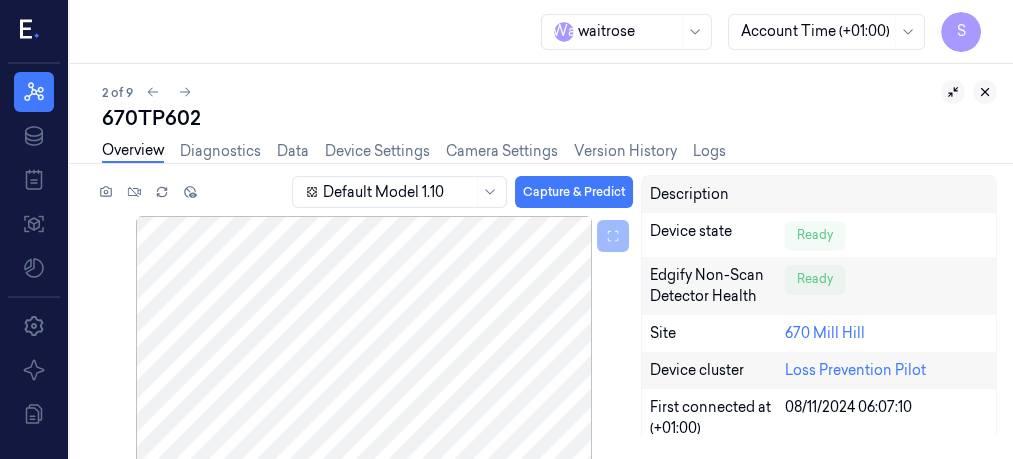 click 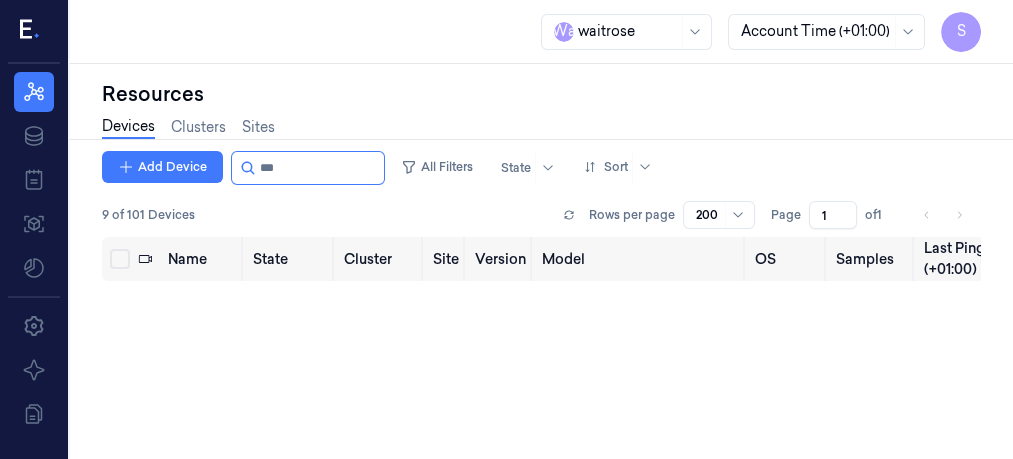 scroll, scrollTop: 0, scrollLeft: 0, axis: both 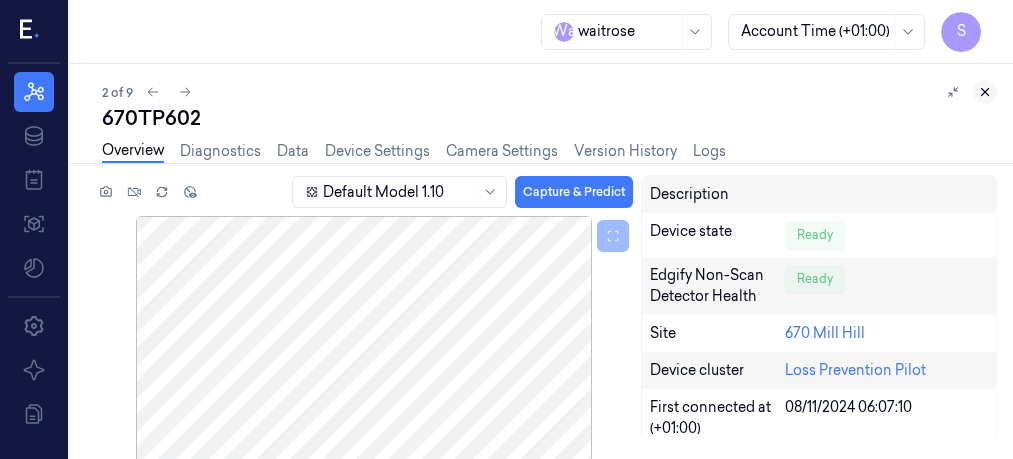 click 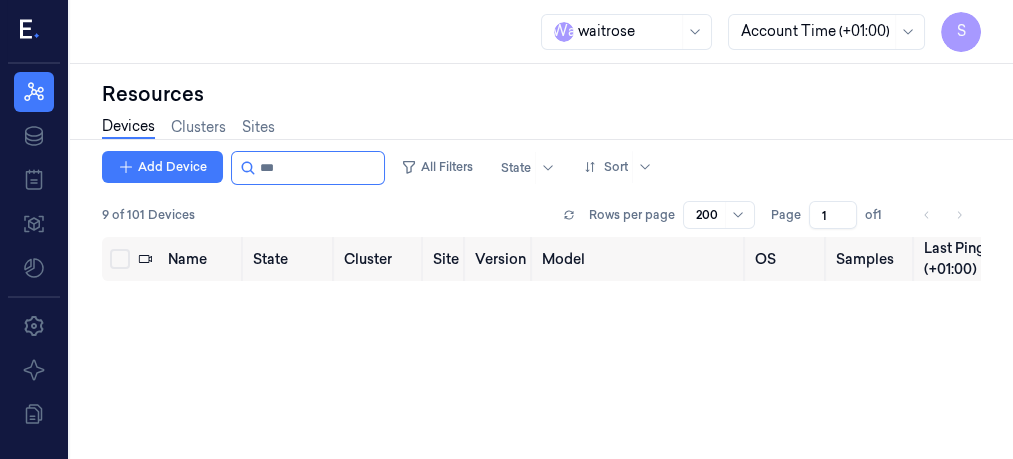scroll, scrollTop: 0, scrollLeft: 0, axis: both 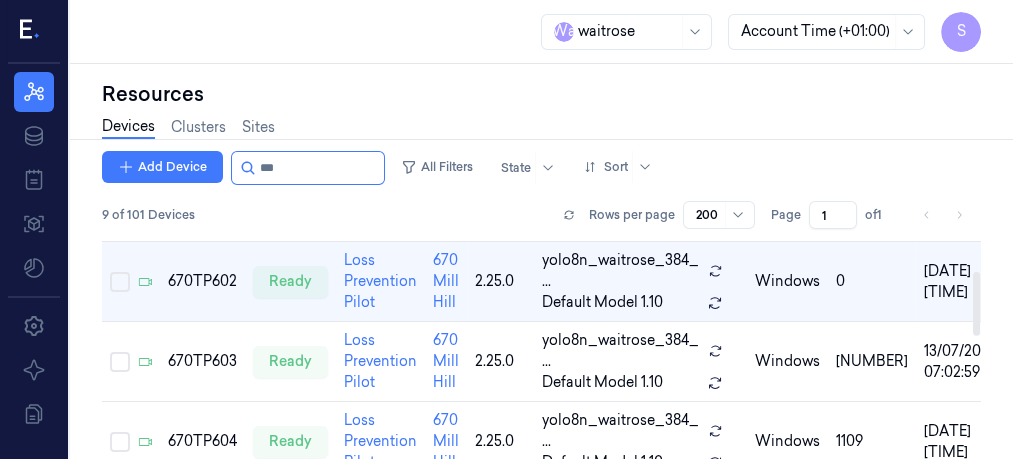 drag, startPoint x: 977, startPoint y: 277, endPoint x: 976, endPoint y: 311, distance: 34.0147 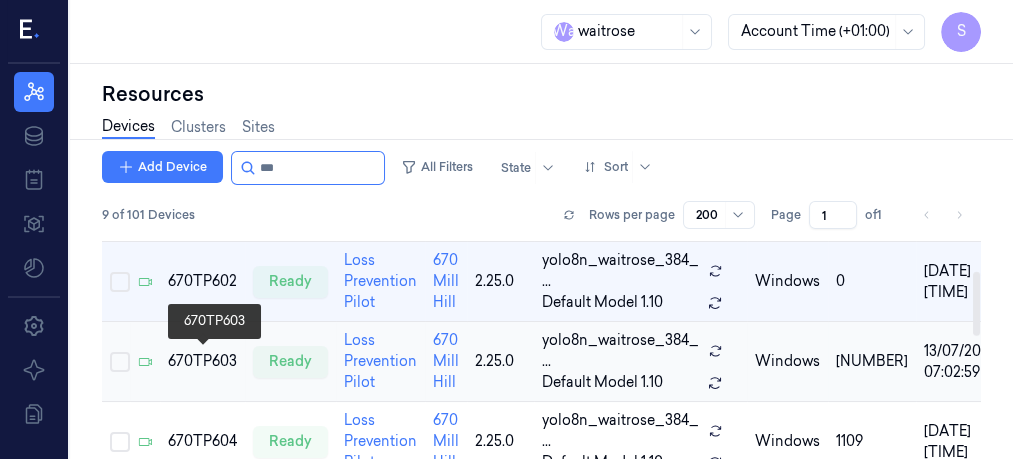 click on "670TP603" at bounding box center [202, 361] 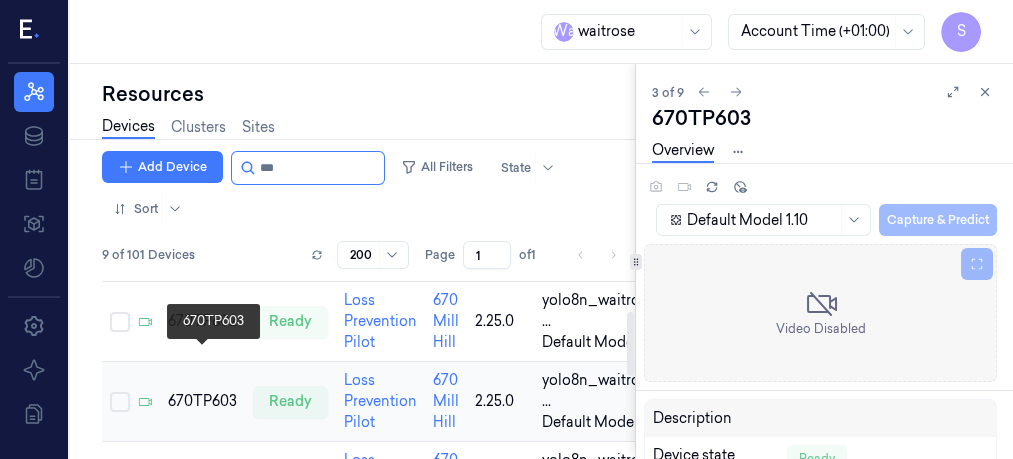 scroll, scrollTop: 0, scrollLeft: 0, axis: both 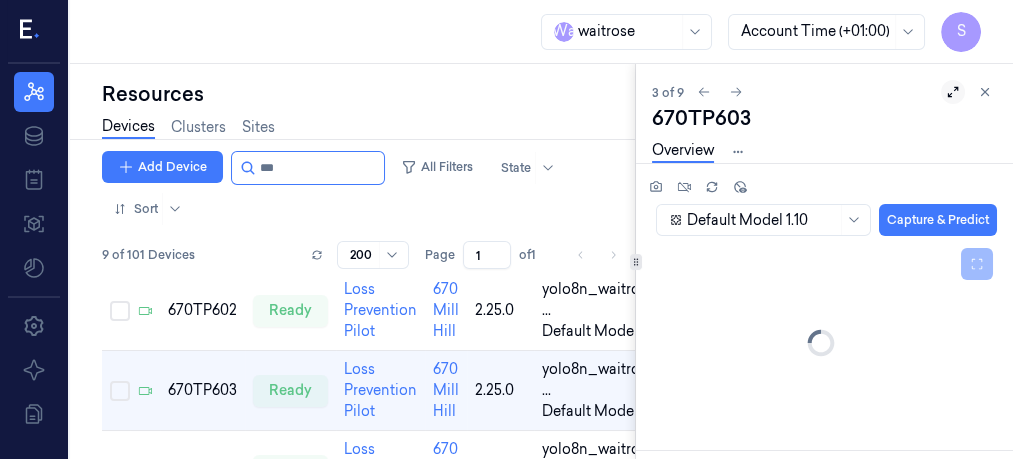 click 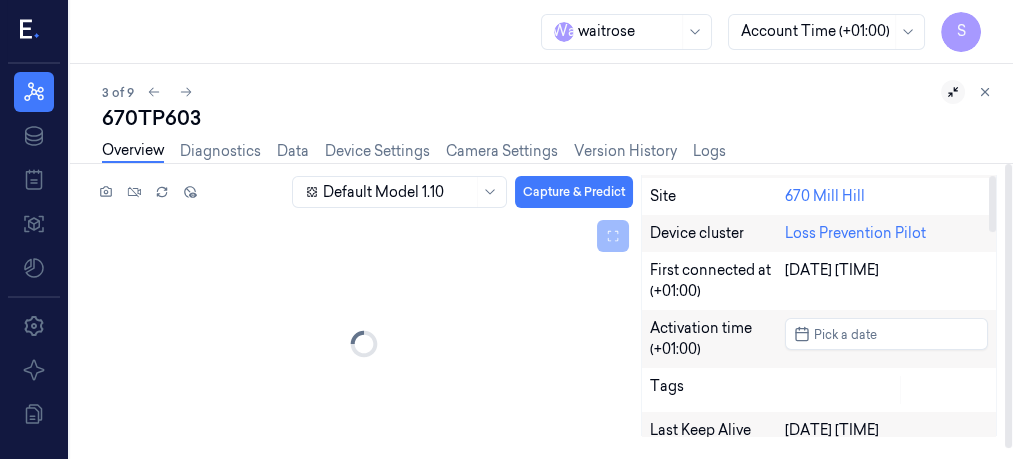 scroll, scrollTop: 0, scrollLeft: 0, axis: both 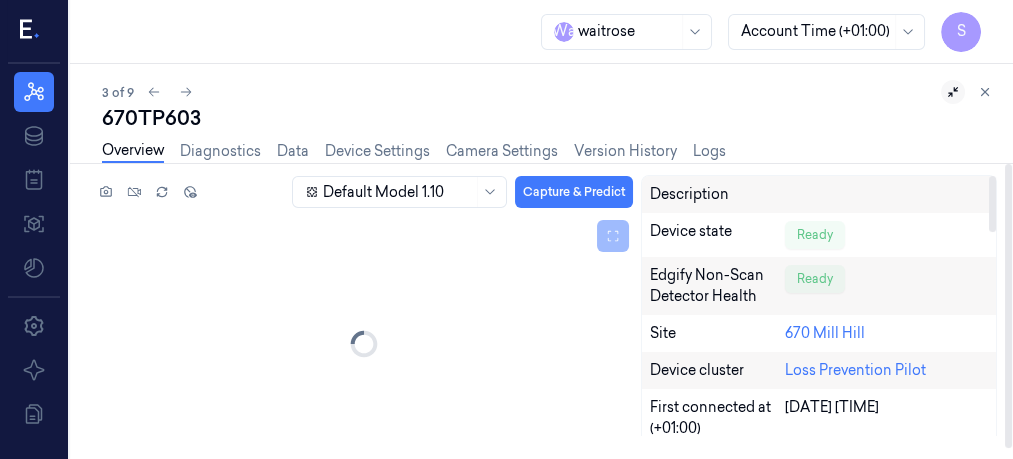 drag, startPoint x: 991, startPoint y: 202, endPoint x: 983, endPoint y: 186, distance: 17.888544 